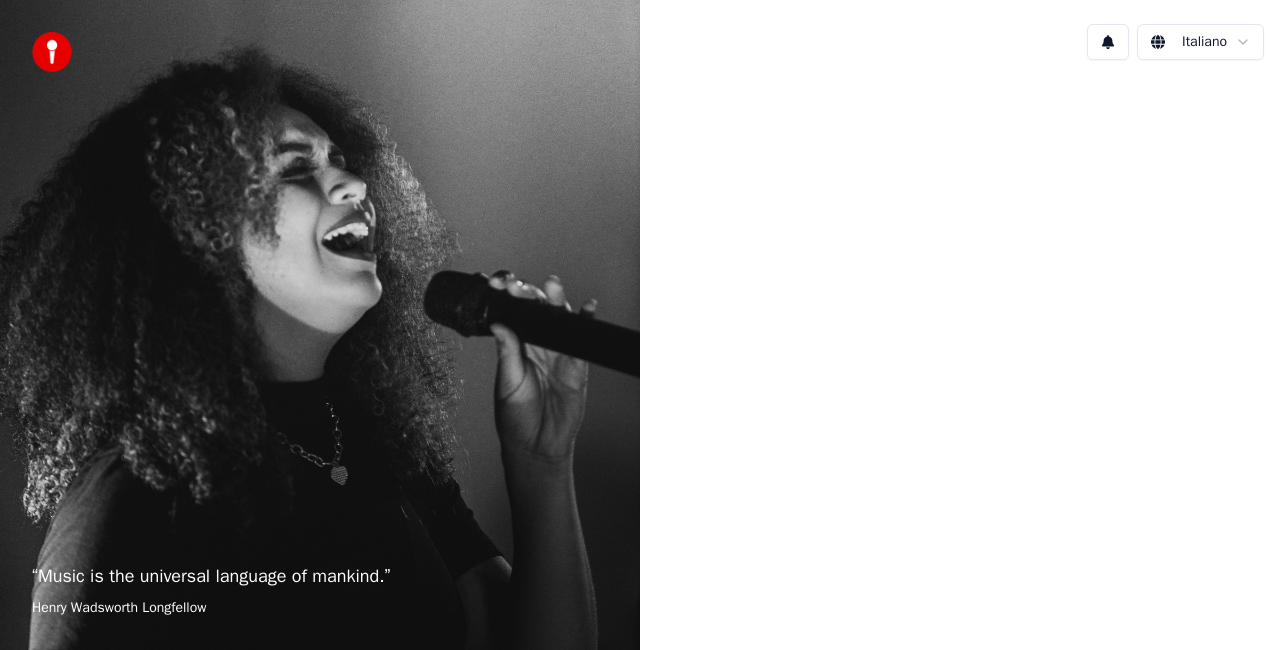 scroll, scrollTop: 0, scrollLeft: 0, axis: both 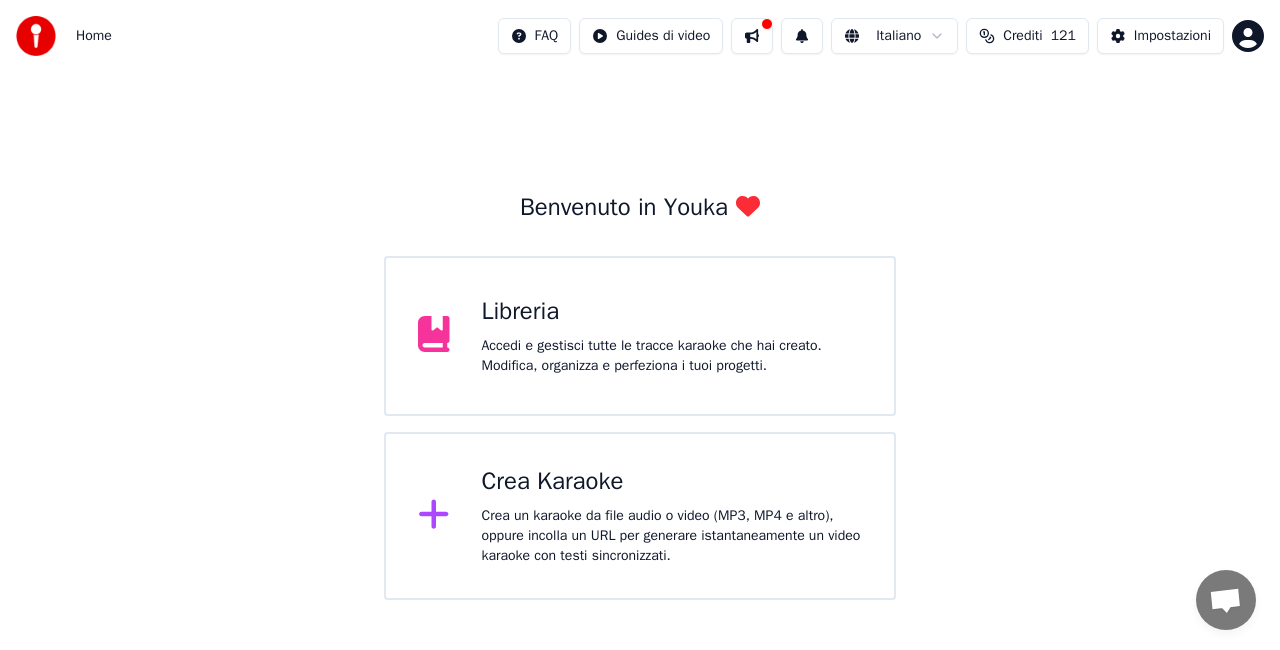 click on "Libreria" at bounding box center (672, 312) 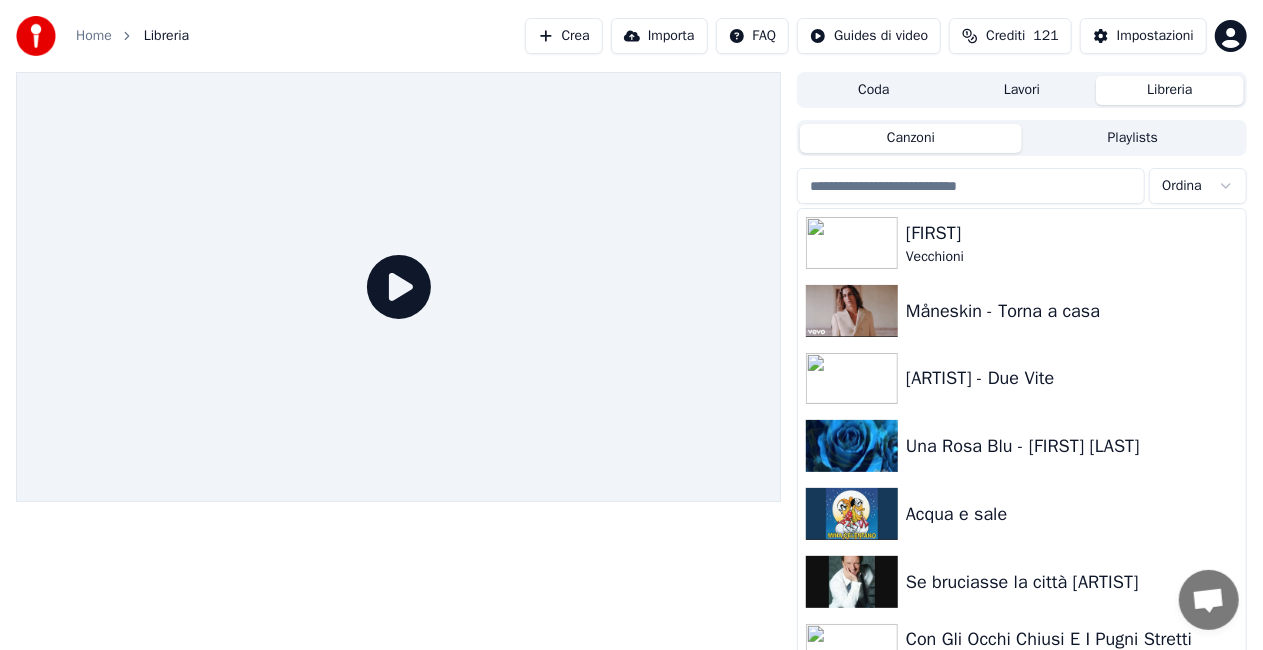 drag, startPoint x: 1196, startPoint y: 139, endPoint x: 1180, endPoint y: 144, distance: 16.763054 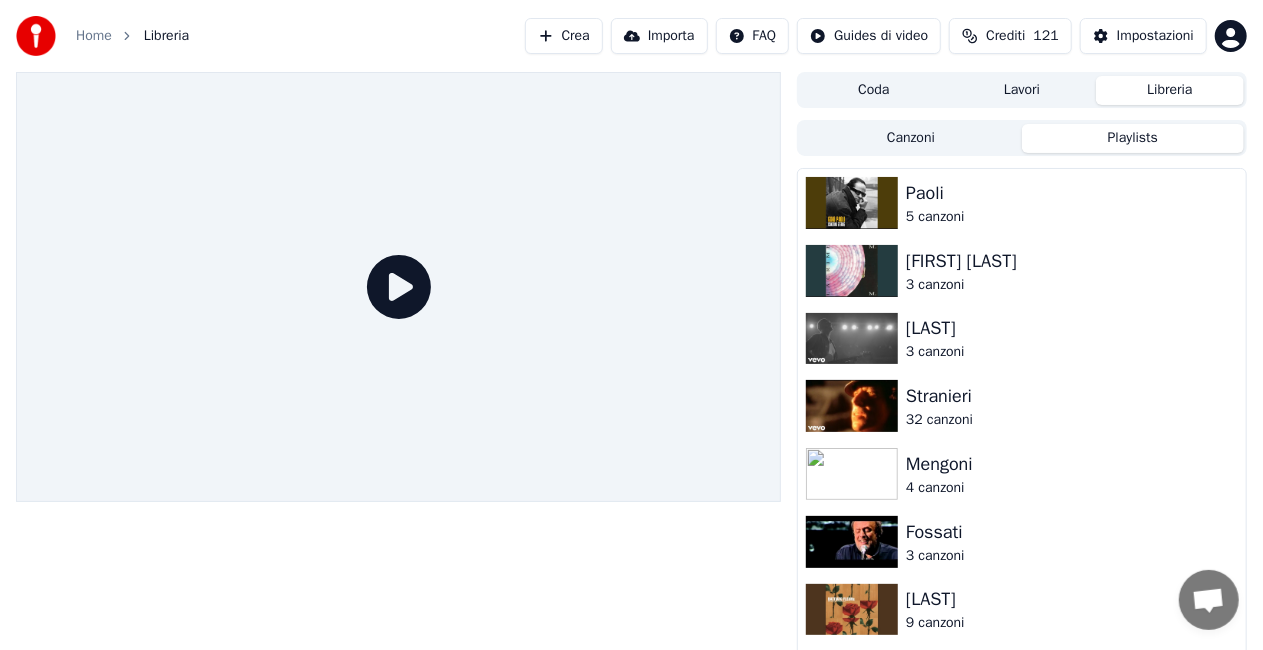 click on "Canzoni Playlists Paoli 5 canzoni Mia Martini 3 canzoni Antonacci 3 canzoni Stranieri 32 canzoni Mengoni 4 canzoni Fossati 3 canzoni Battiato 9 canzoni Ranieri 4 canzoni Bocelli 7 canzoni Modugno 10 canzoni Misti italiani uomini 118 canzoni Castelnuovo 4 canzoni Dalla 10 canzoni Minghi 8 canzoni Pooh 7 canzoni Giacobbe 3 canzoni Camerini 3 canzoni De Gregori 5 canzoni Al Bano 4 canzoni Celentano 5 canzoni zarillo 6 canzoni Ricchi e poveri 3 canzoni Il volo 2 canzoni Iglesias 5 canzoni Misti italiani donne 21 canzoni Mina 5 canzoni Zucchero 4 canzoni Vecchioni 23 canzoni Zero 16 canzoni Baglioni 5 canzoni Battisti 4 canzoni Nomadi 2 canzoni Ferro 5 canzoni Modà 7 canzoni Venditti 4 canzoni De Andrè 5 canzoni Simone 13 canzoni Cocciante 9 canzoni Guccini 6 canzoni" at bounding box center (1022, 404) 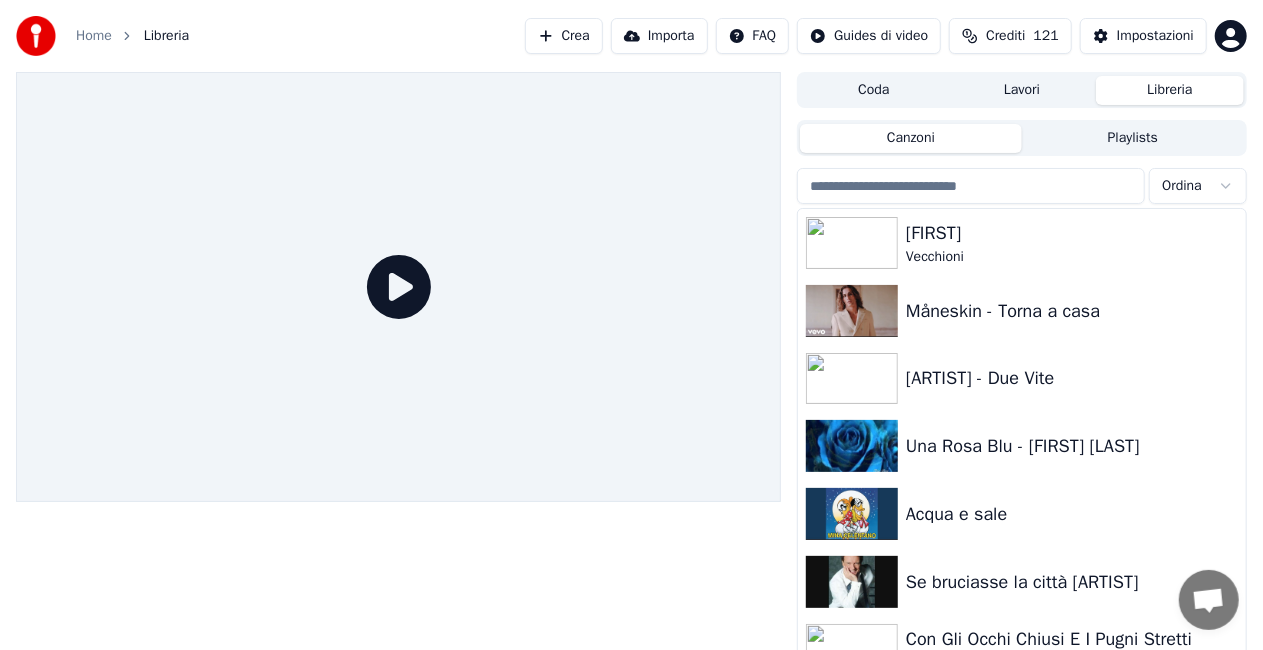 click at bounding box center (971, 186) 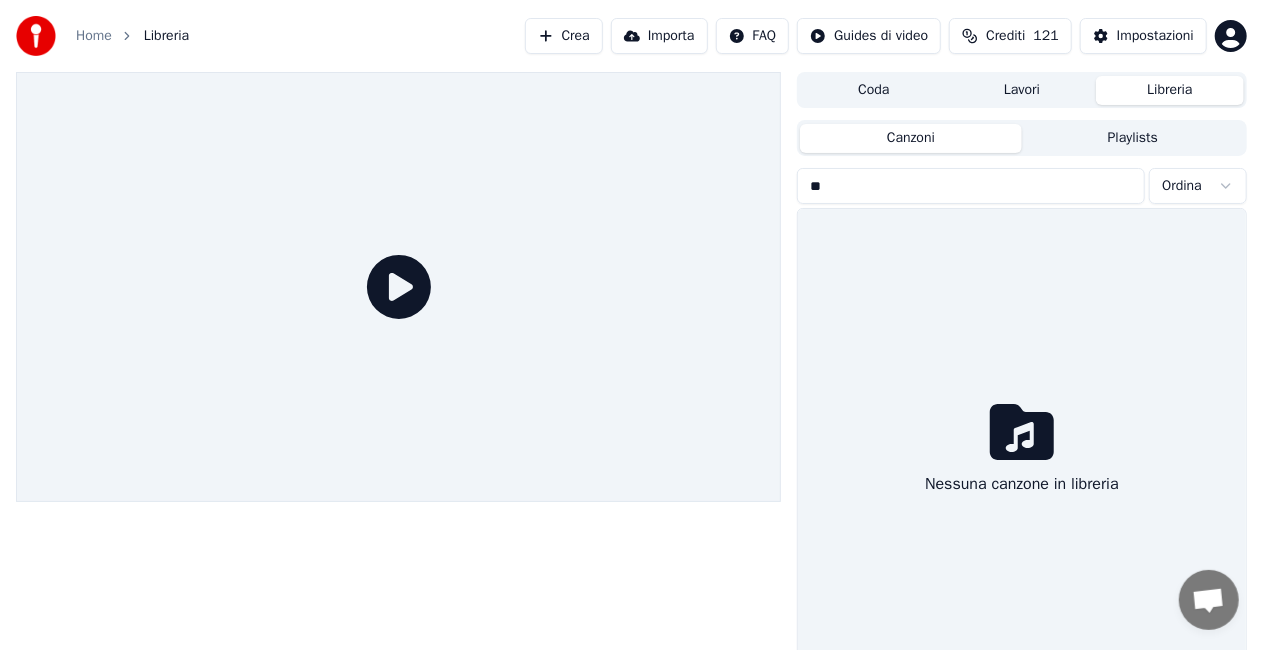 type on "*" 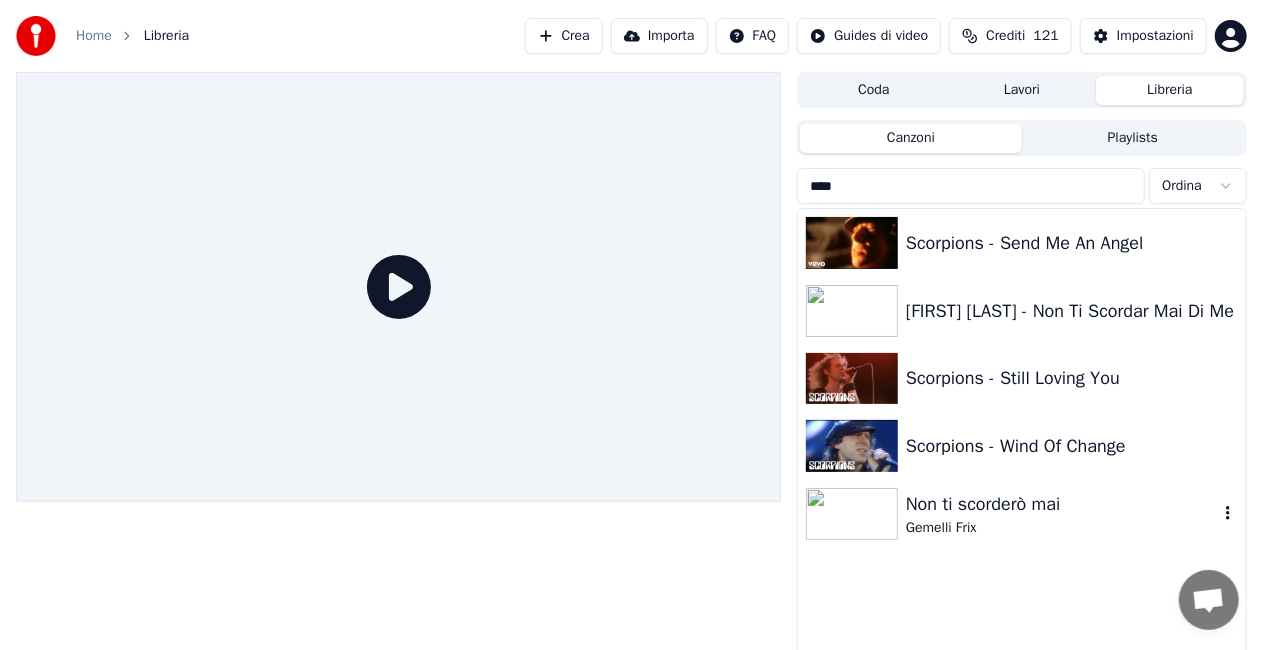 type on "****" 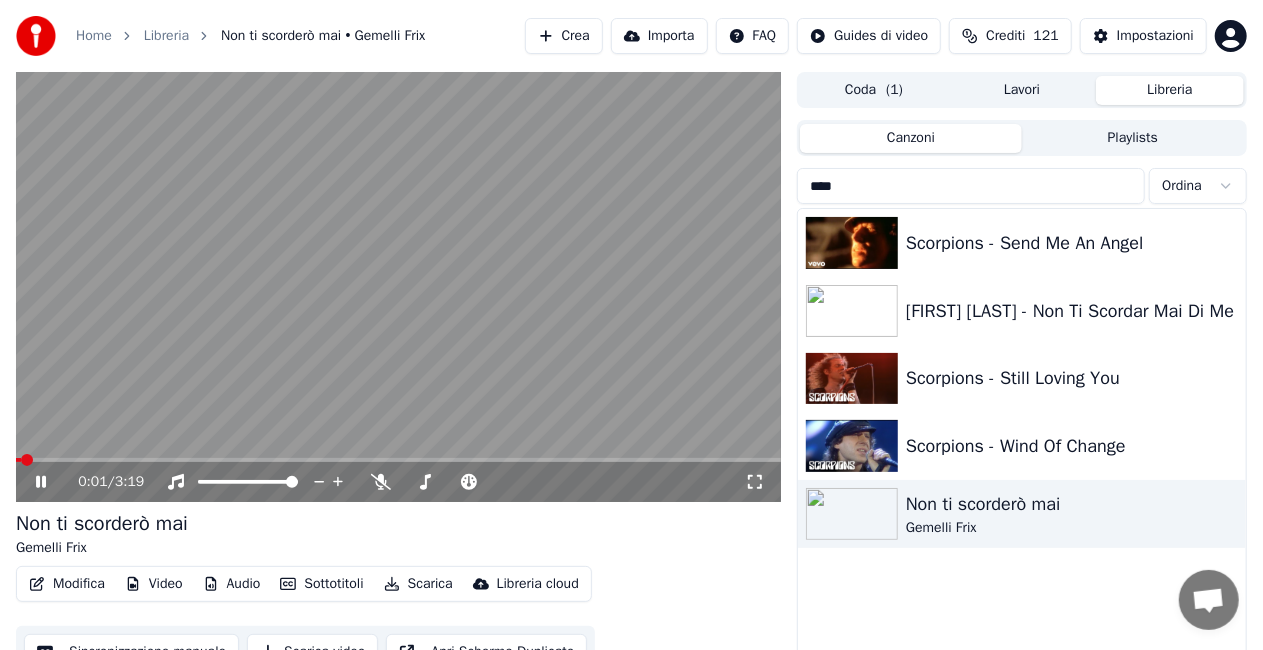 drag, startPoint x: 757, startPoint y: 481, endPoint x: 776, endPoint y: 472, distance: 21.023796 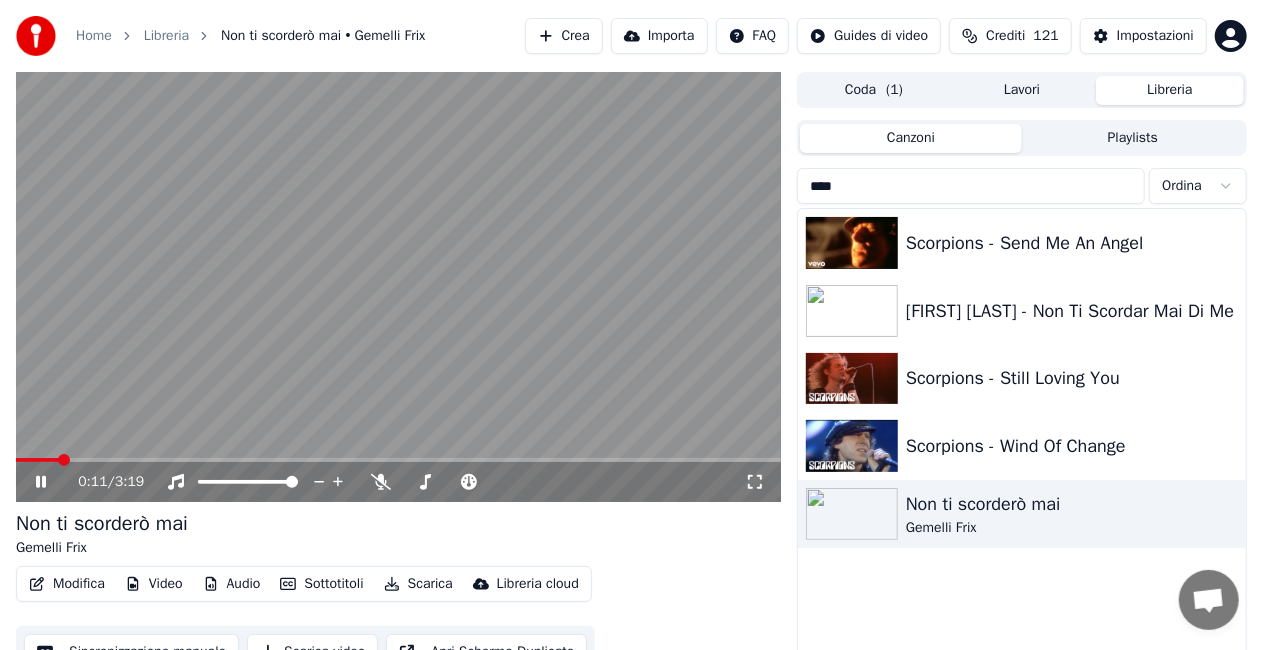 click 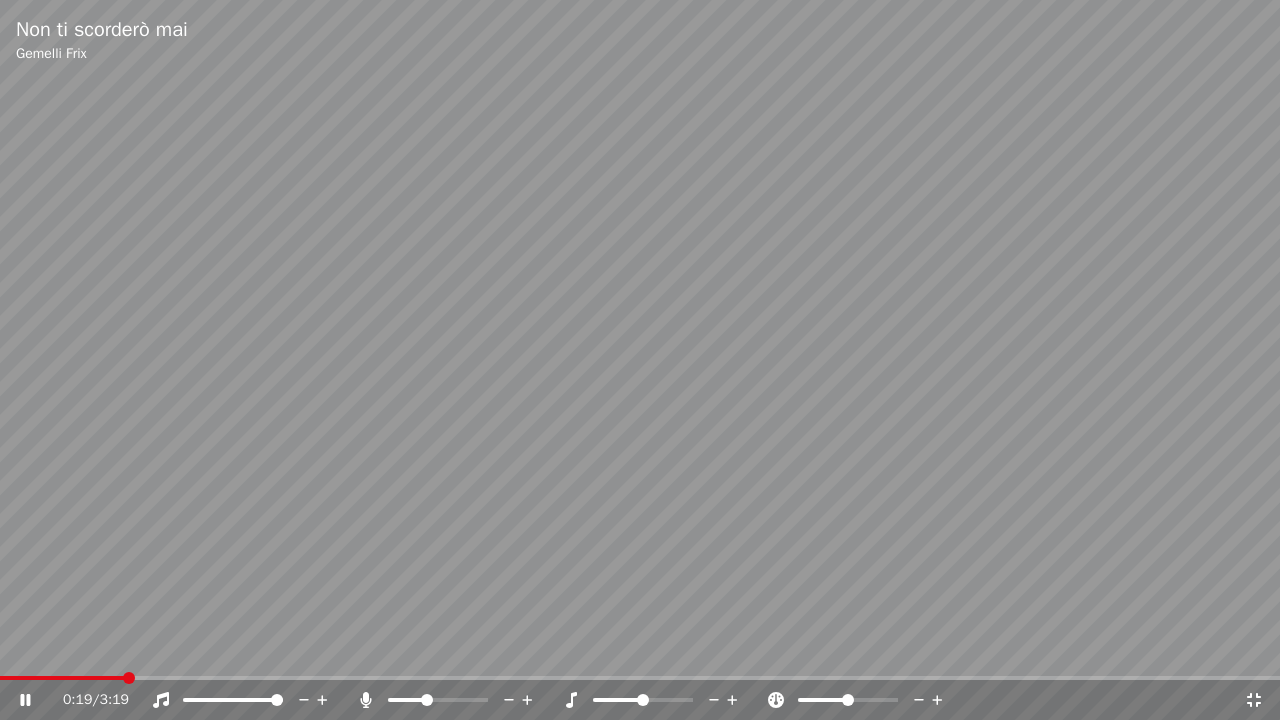 click at bounding box center (456, 700) 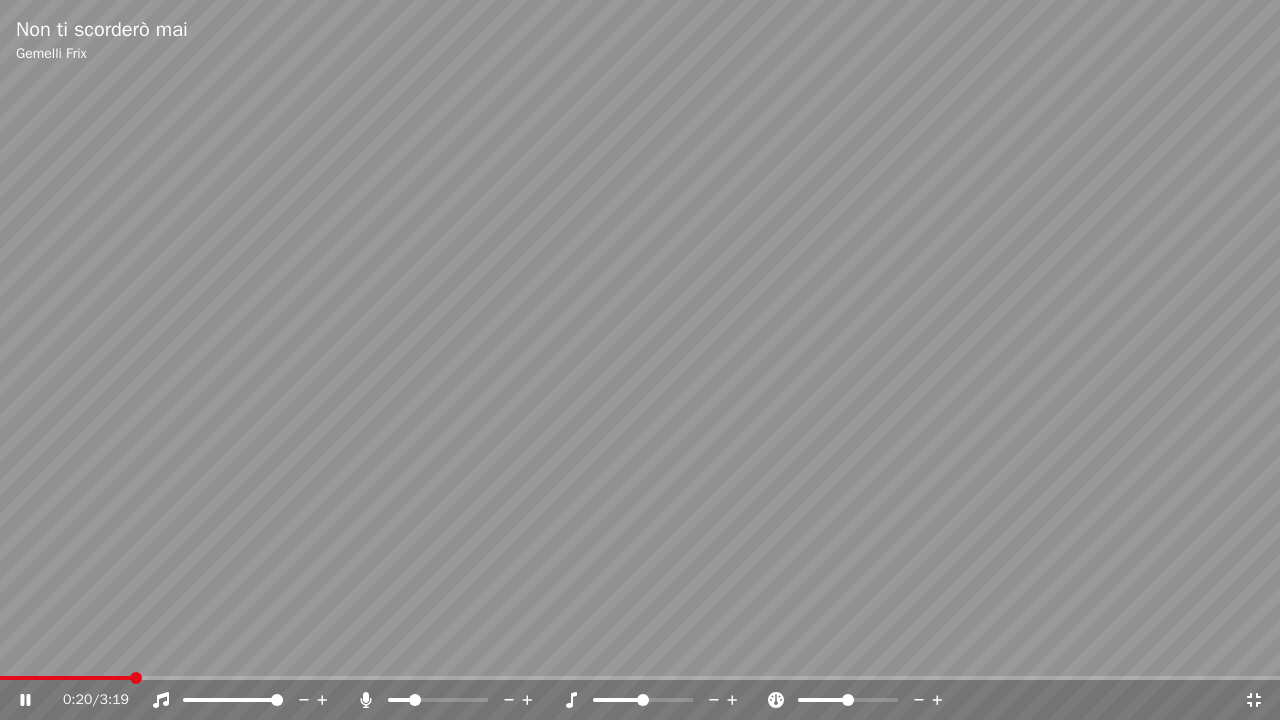 click at bounding box center (415, 700) 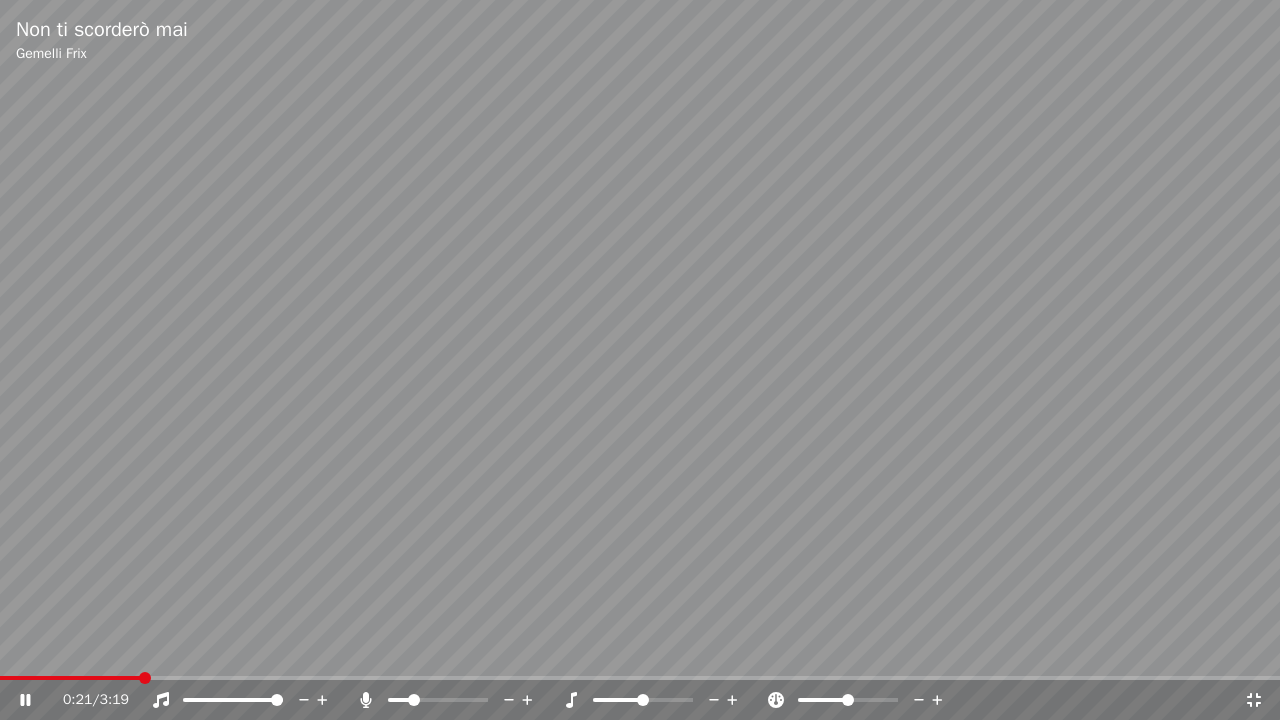 click 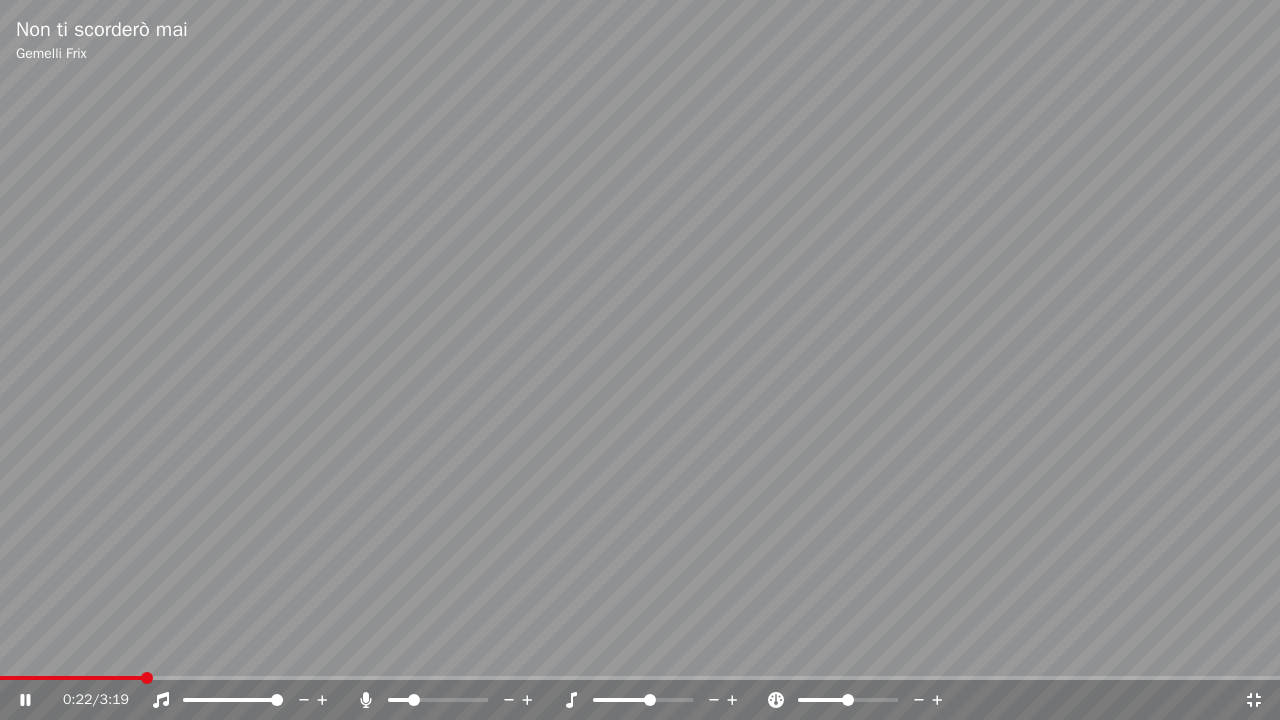 click 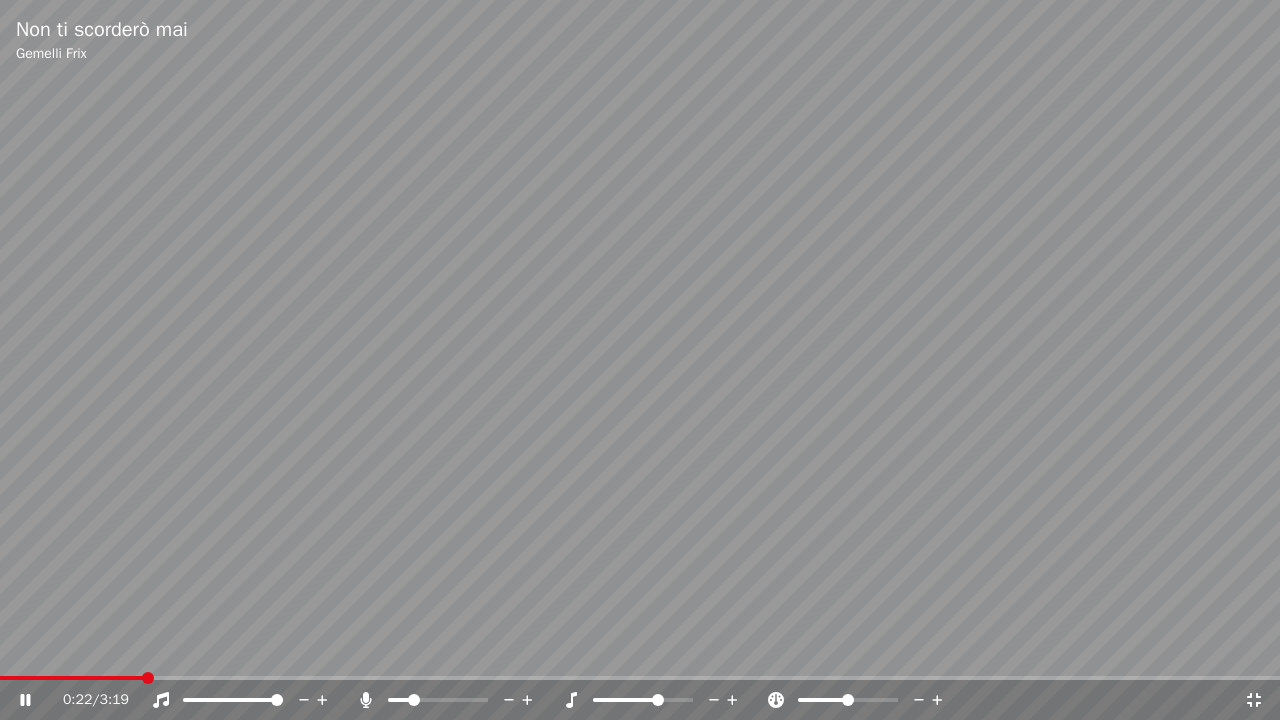 click 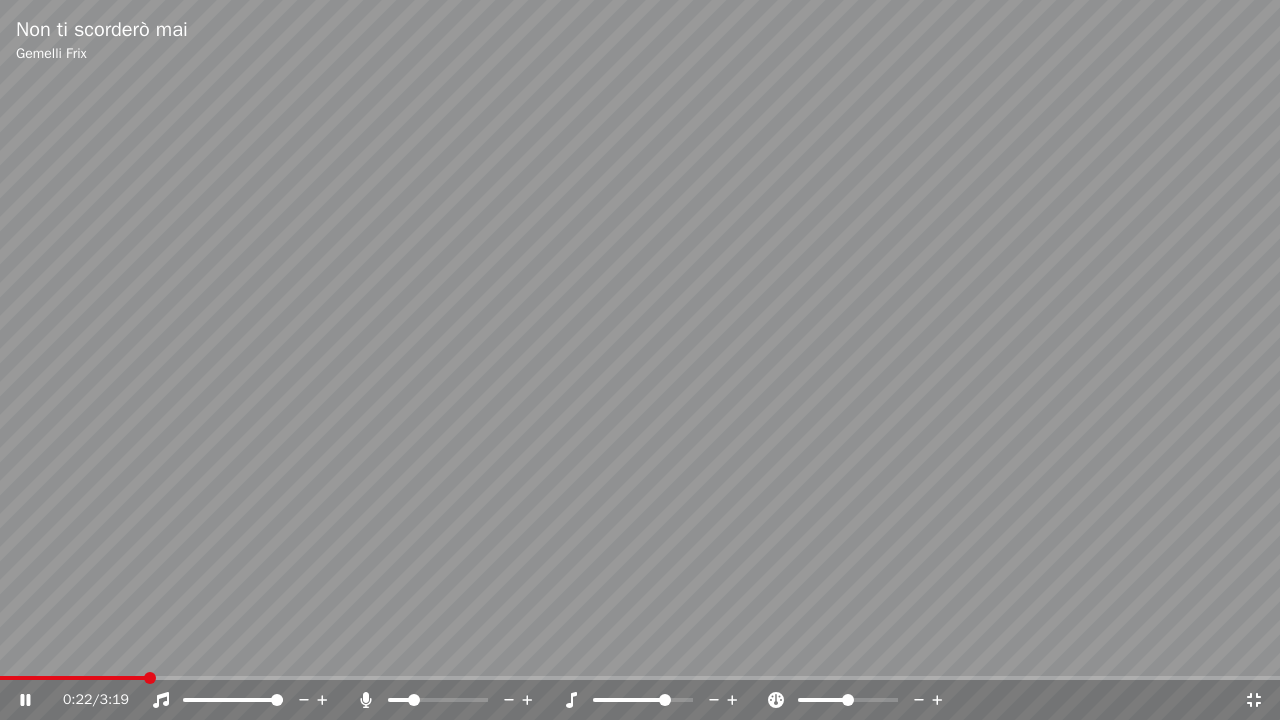 click 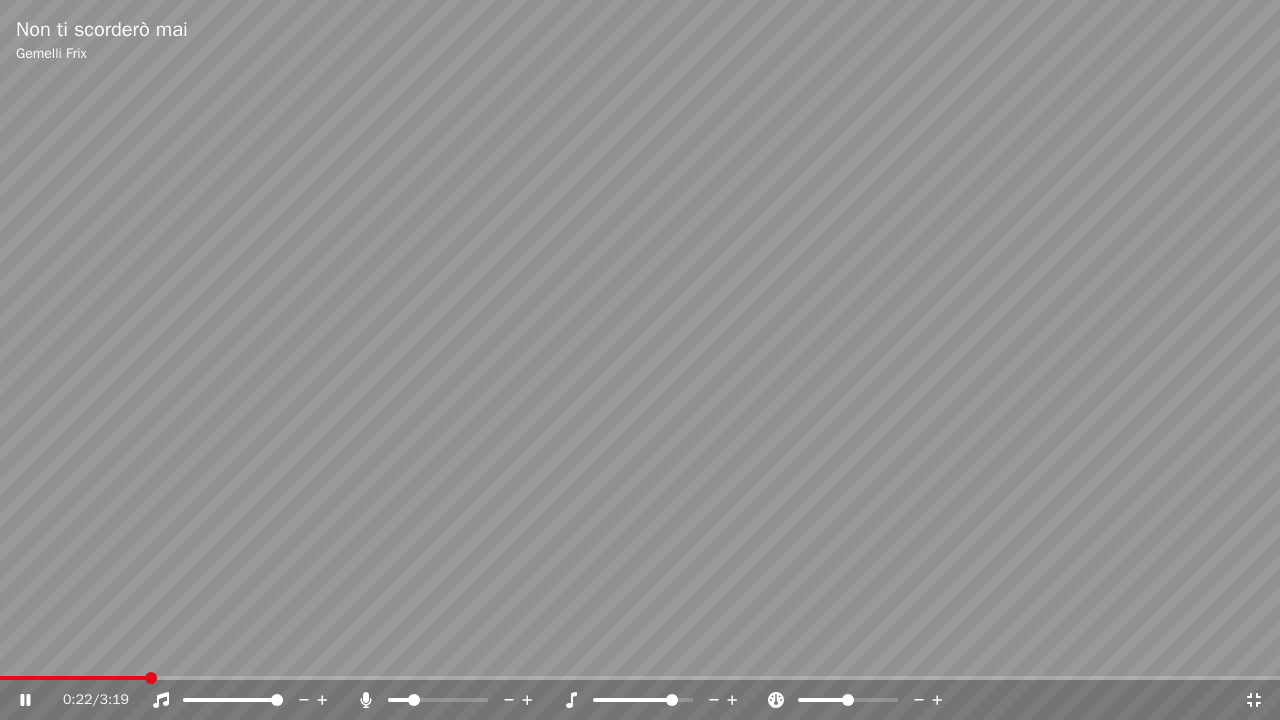 click 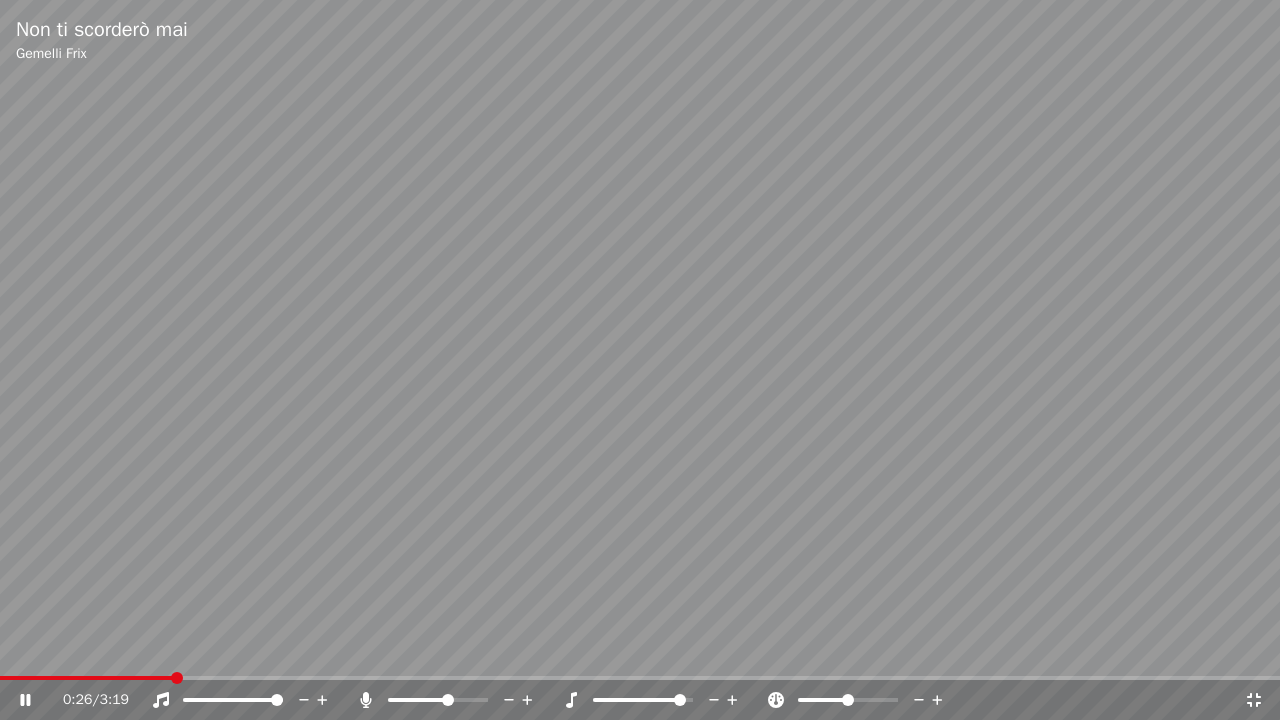 click at bounding box center [448, 700] 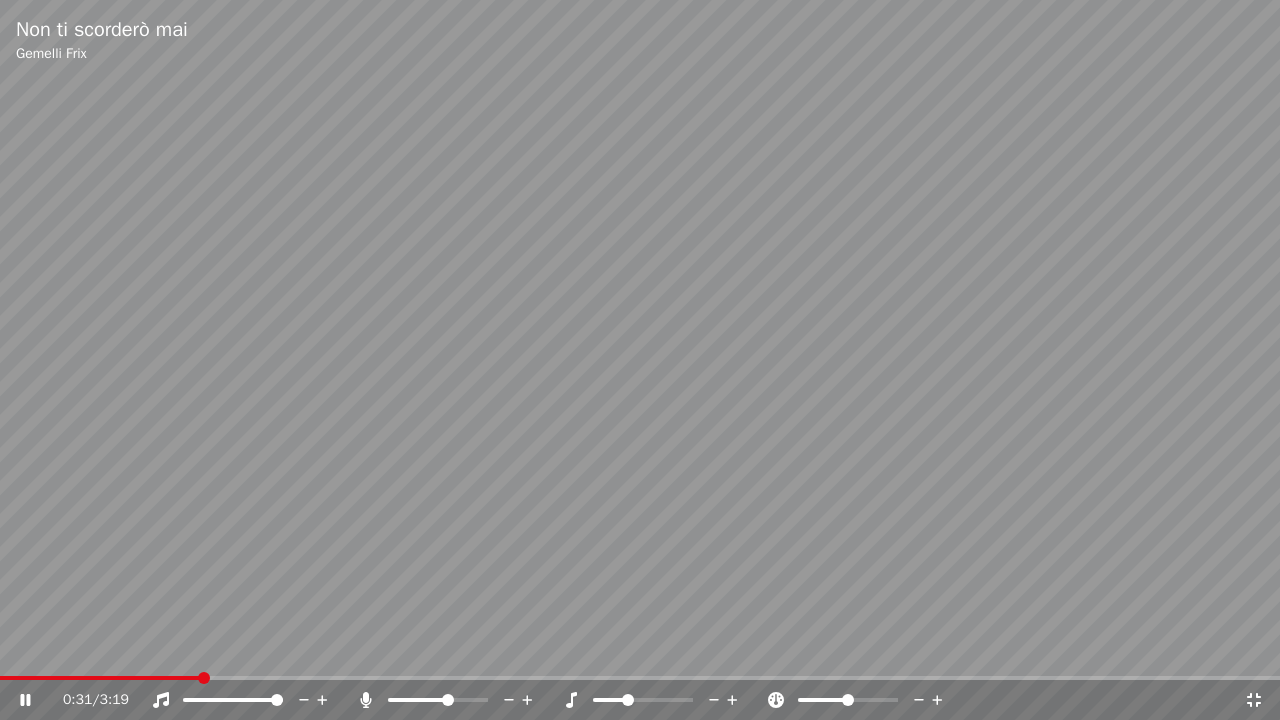 click at bounding box center [628, 700] 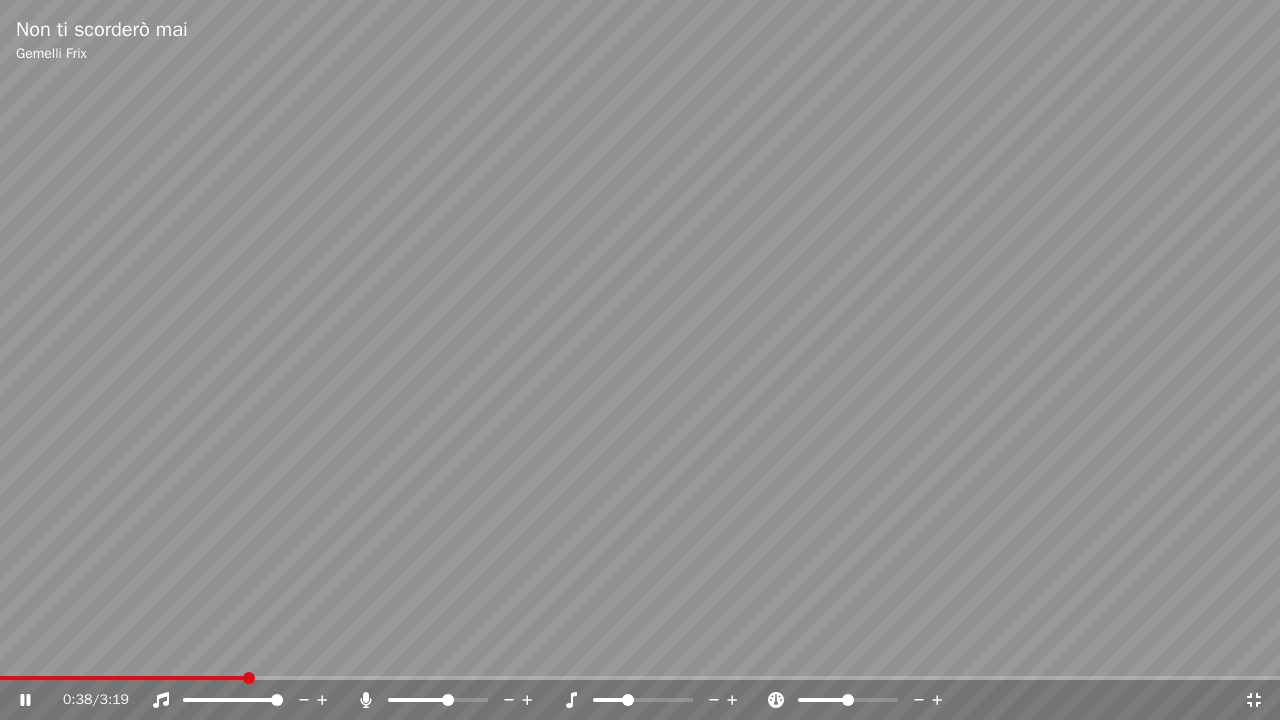 click 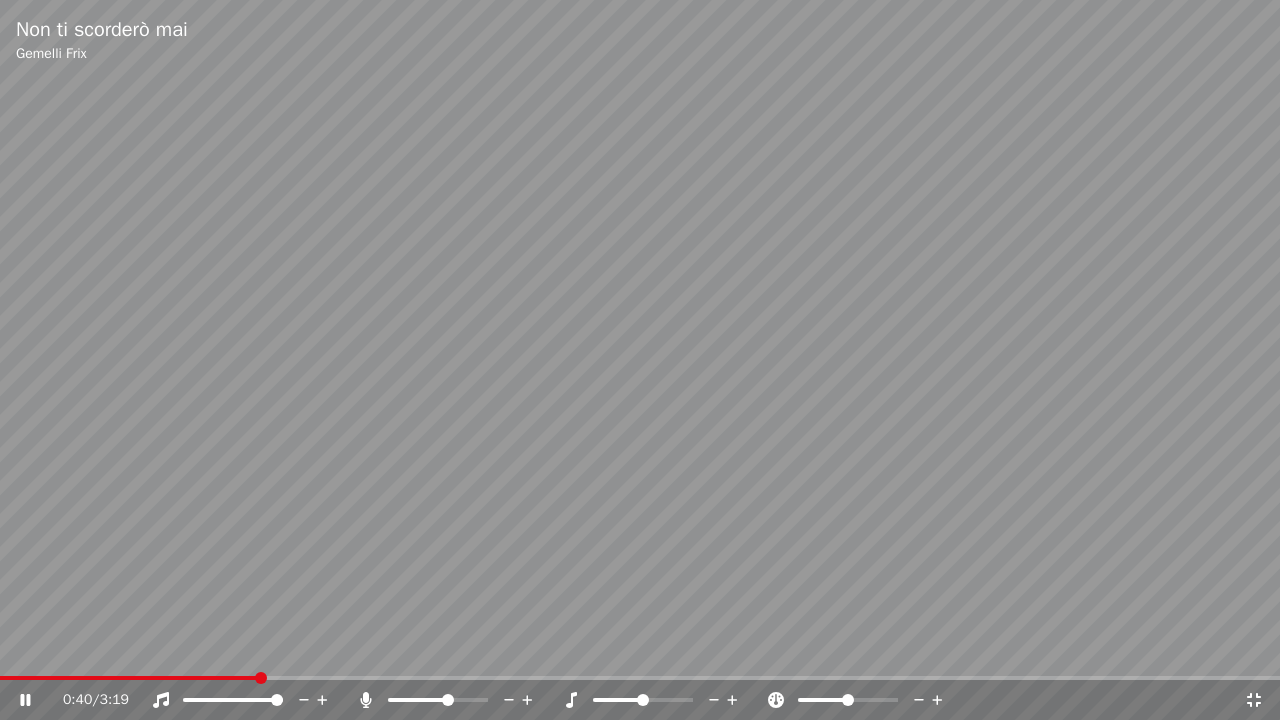 click 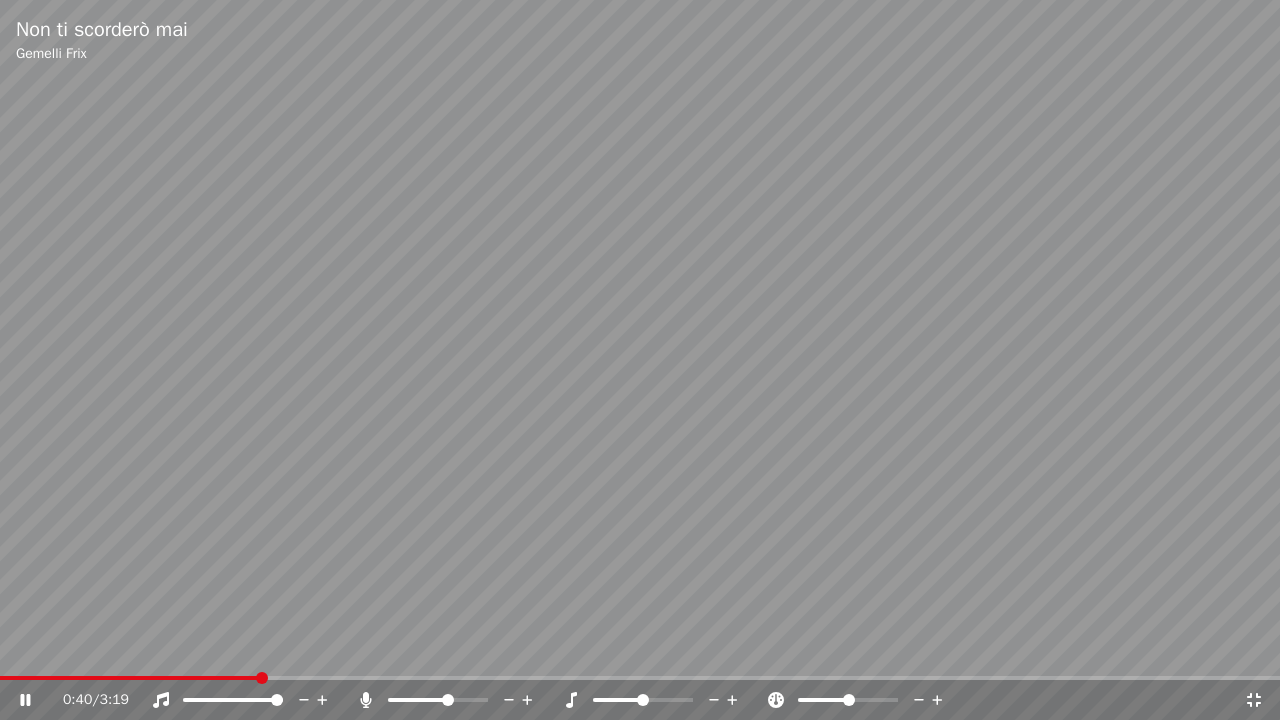 click 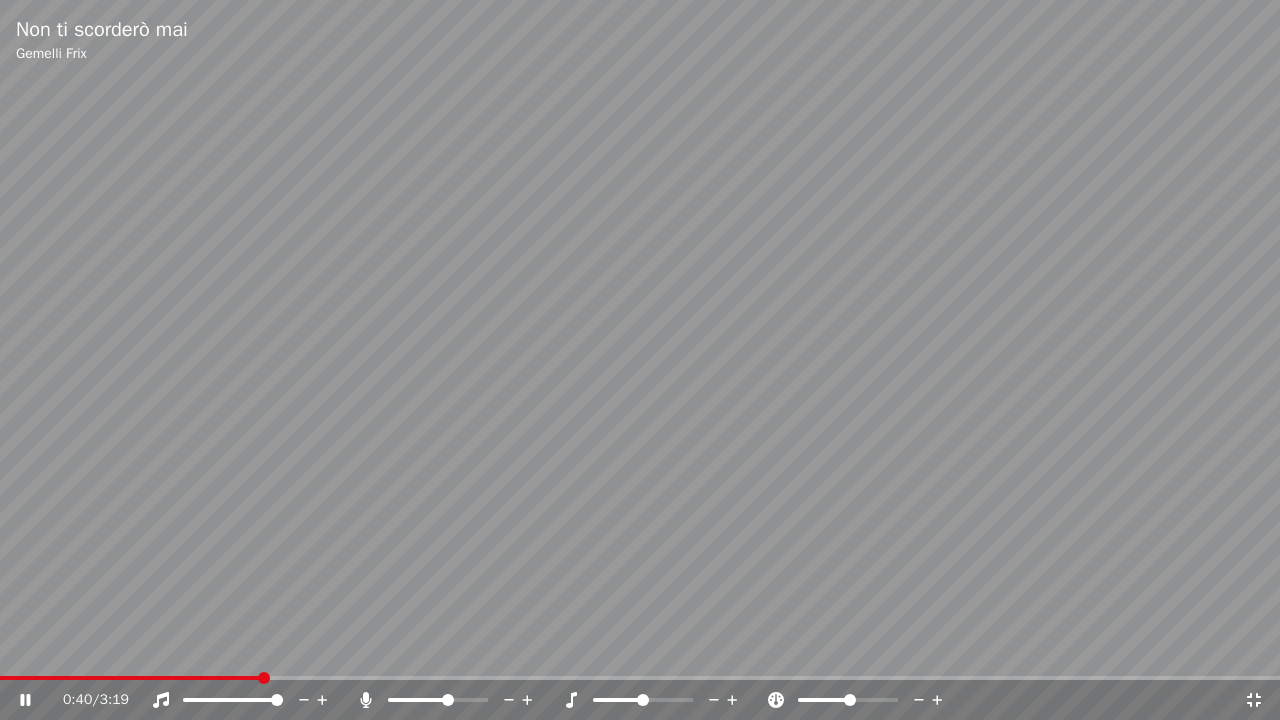 click 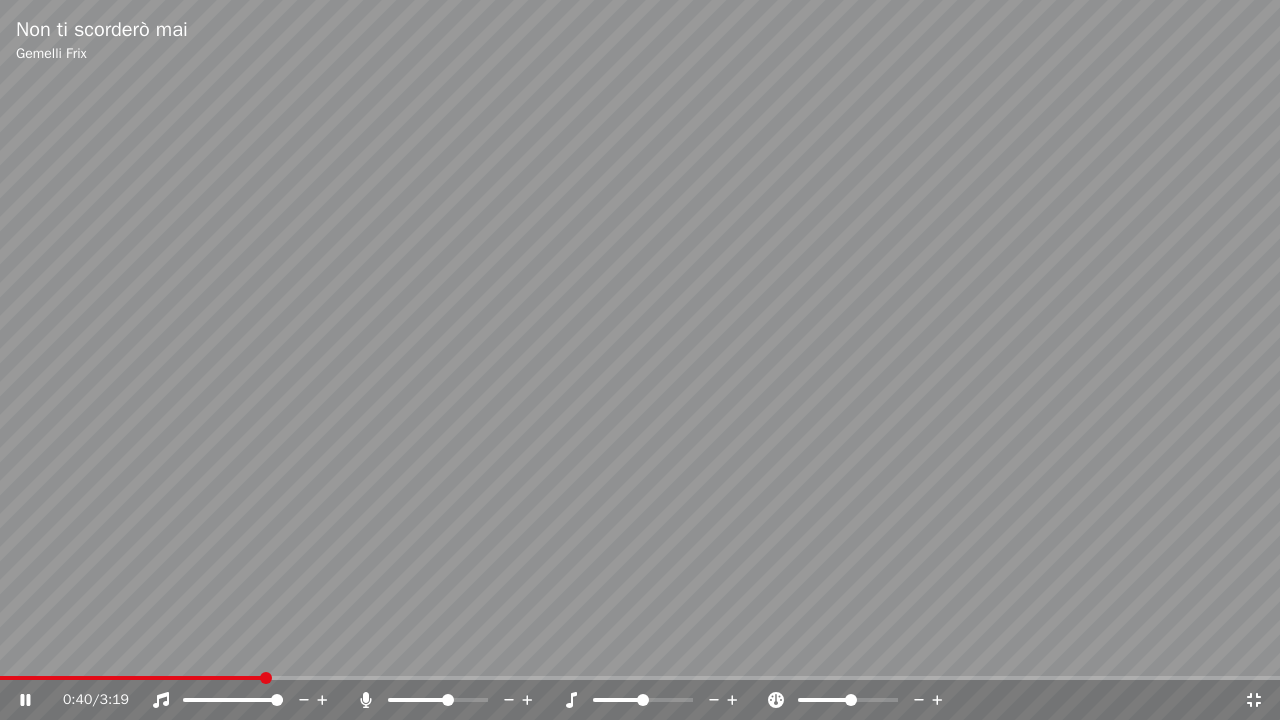 click 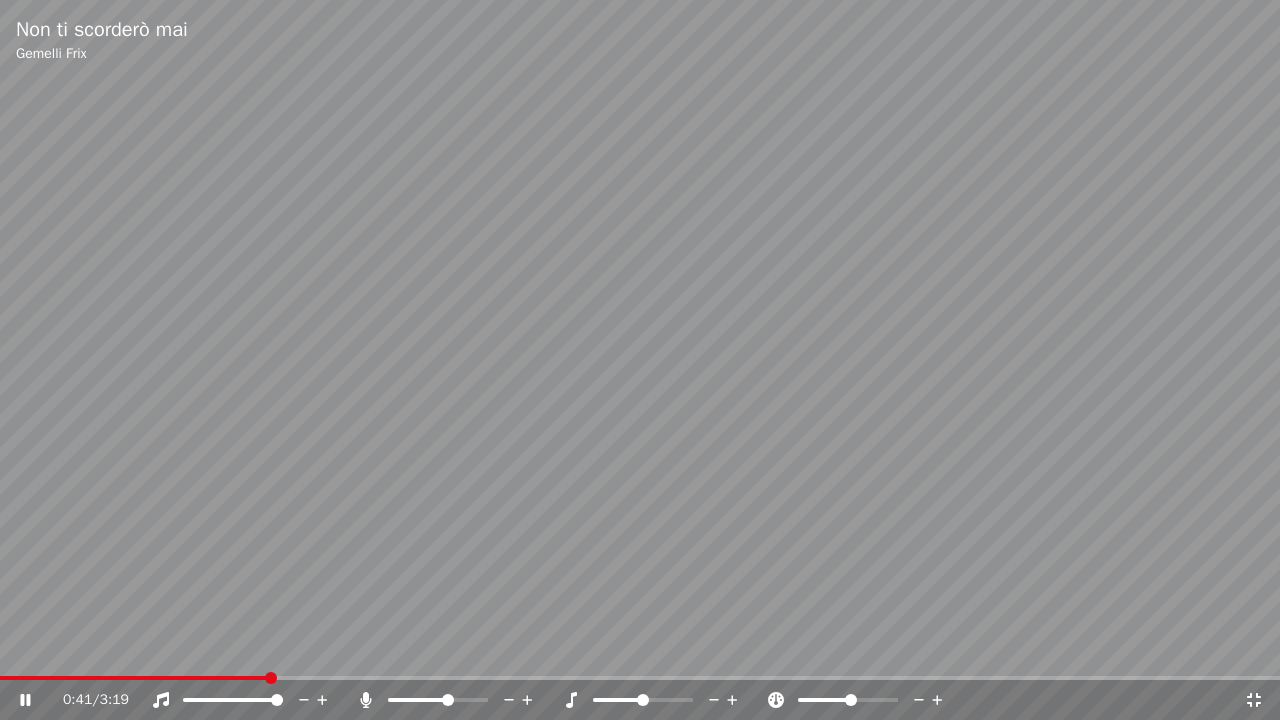 click 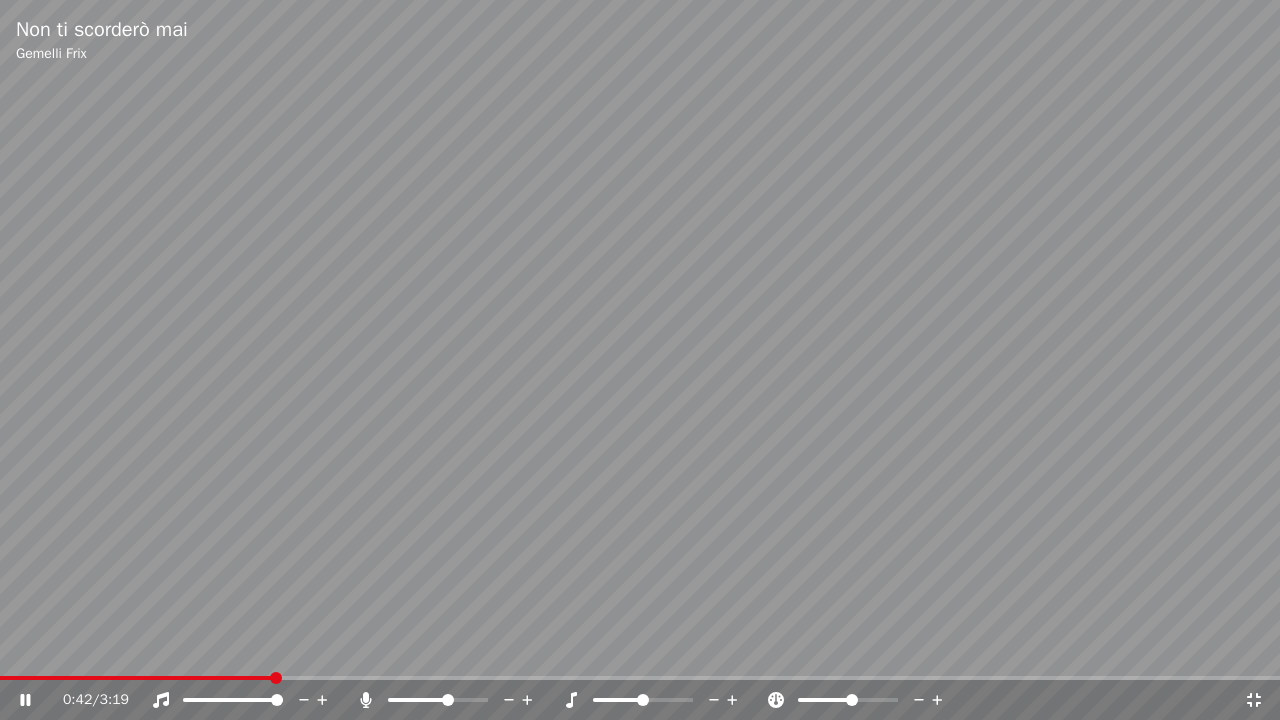 click 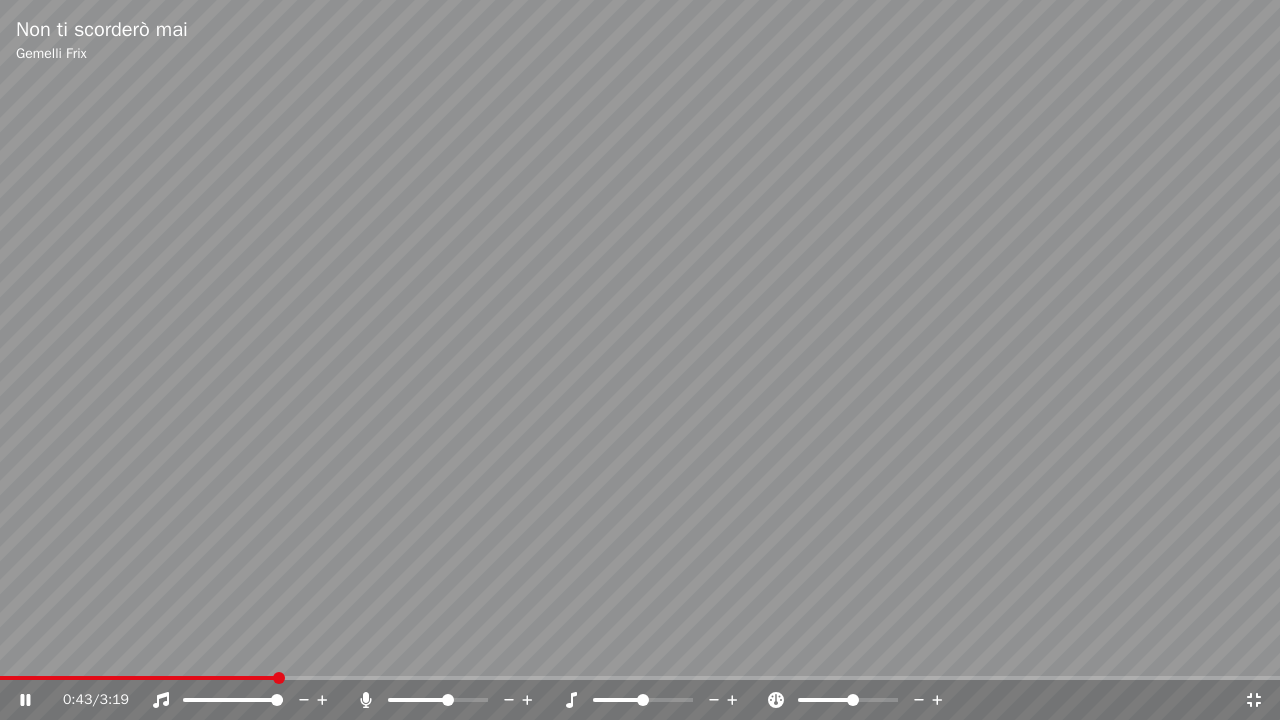 click 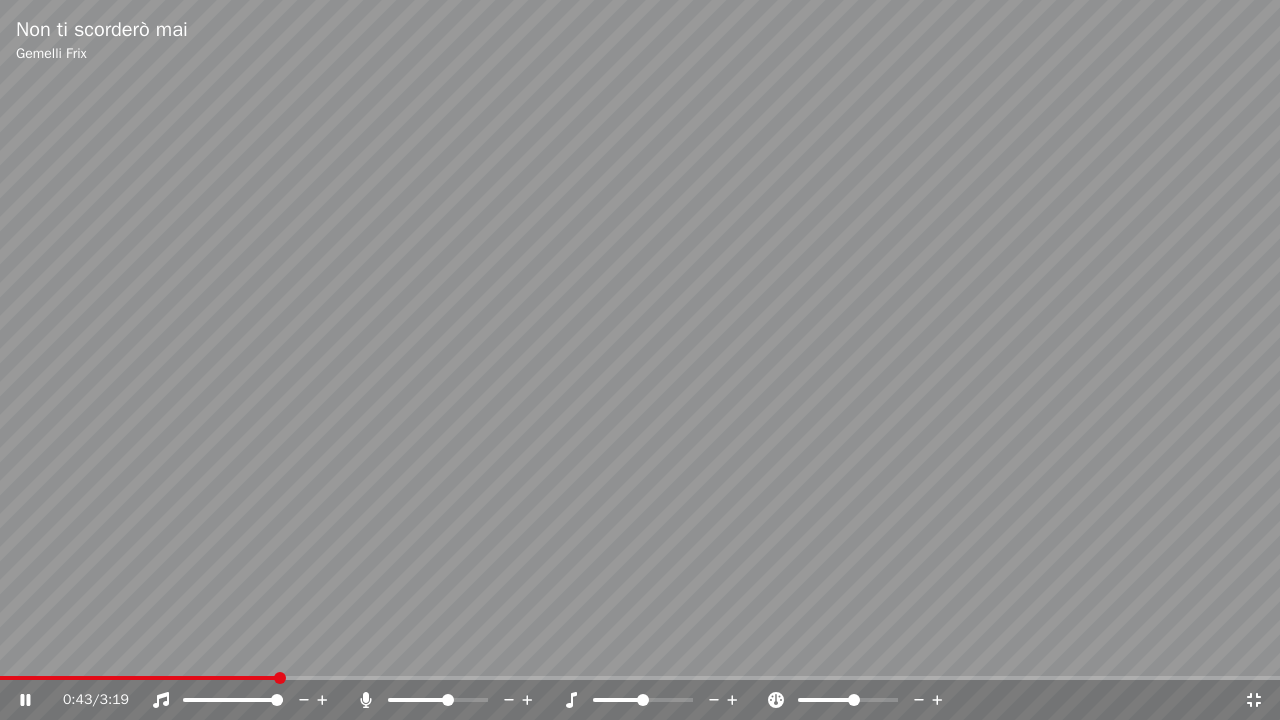 click 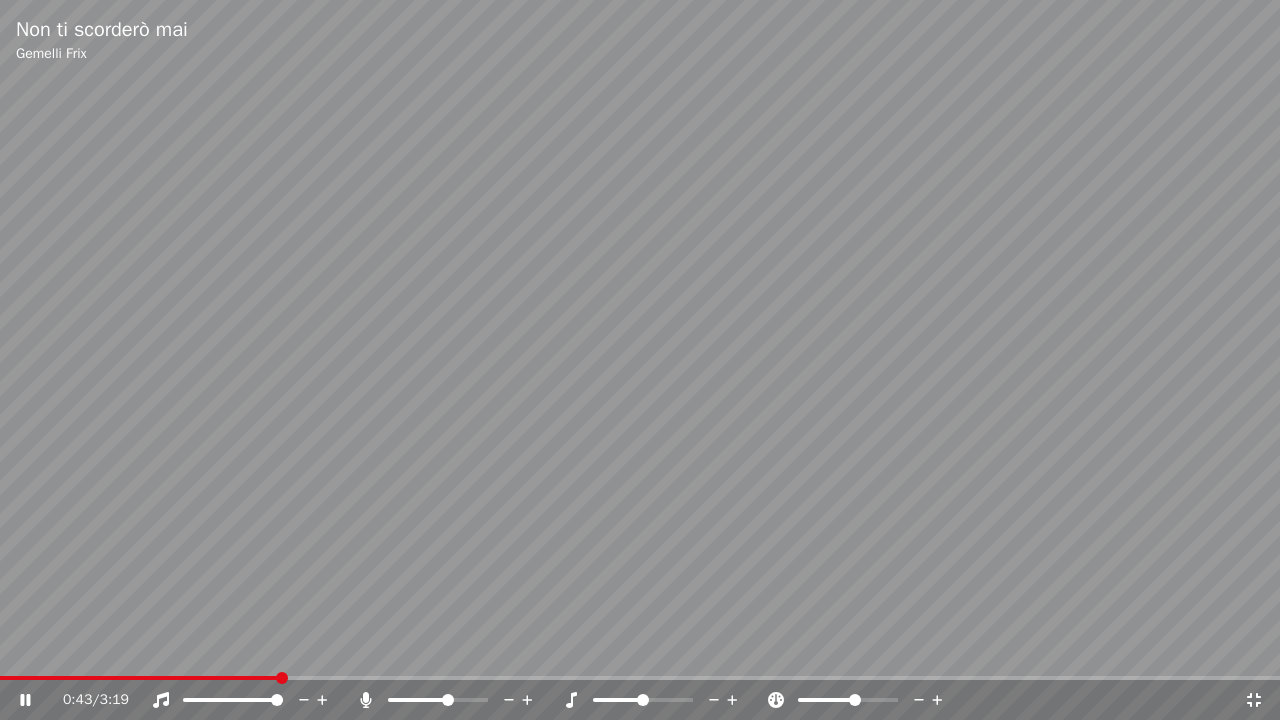 click 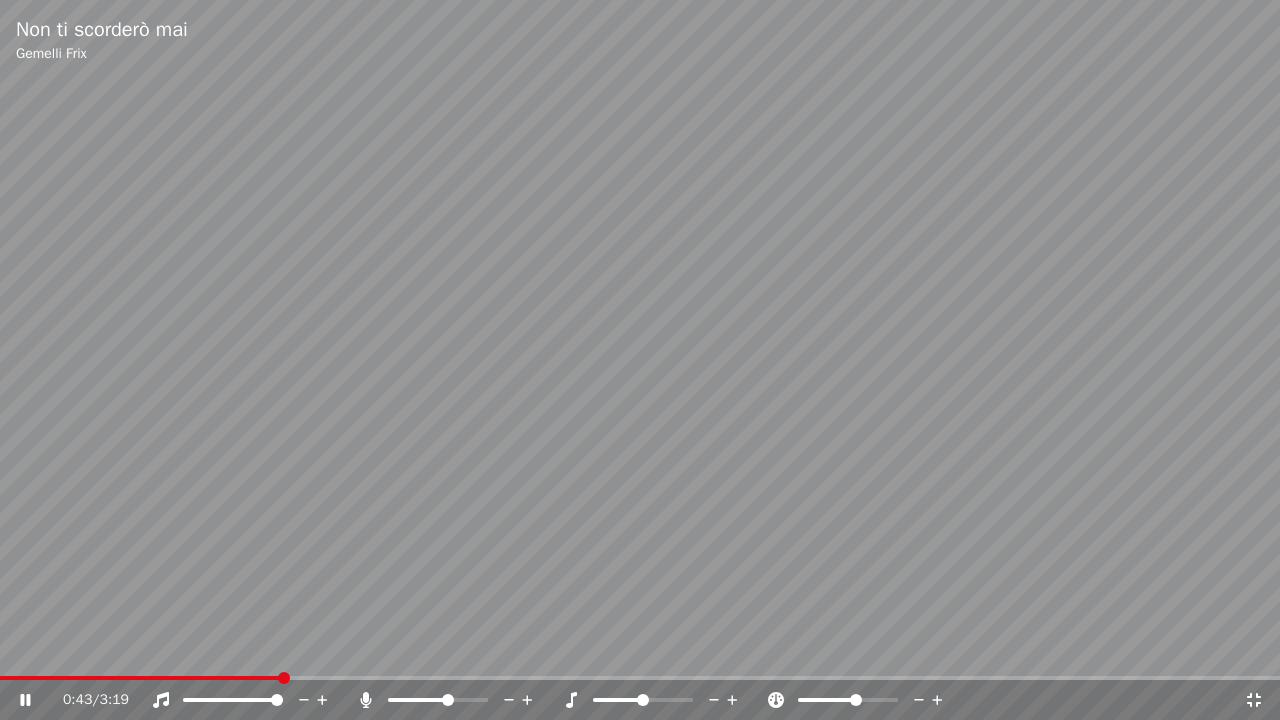 click 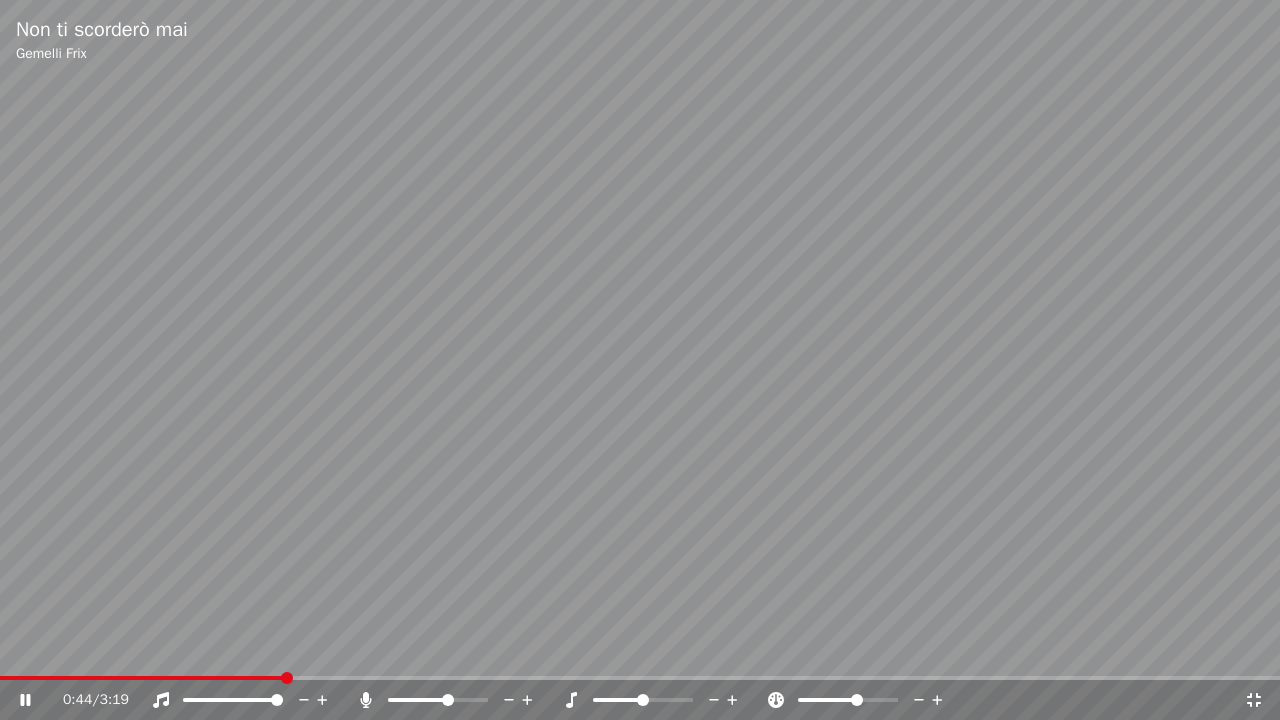 click 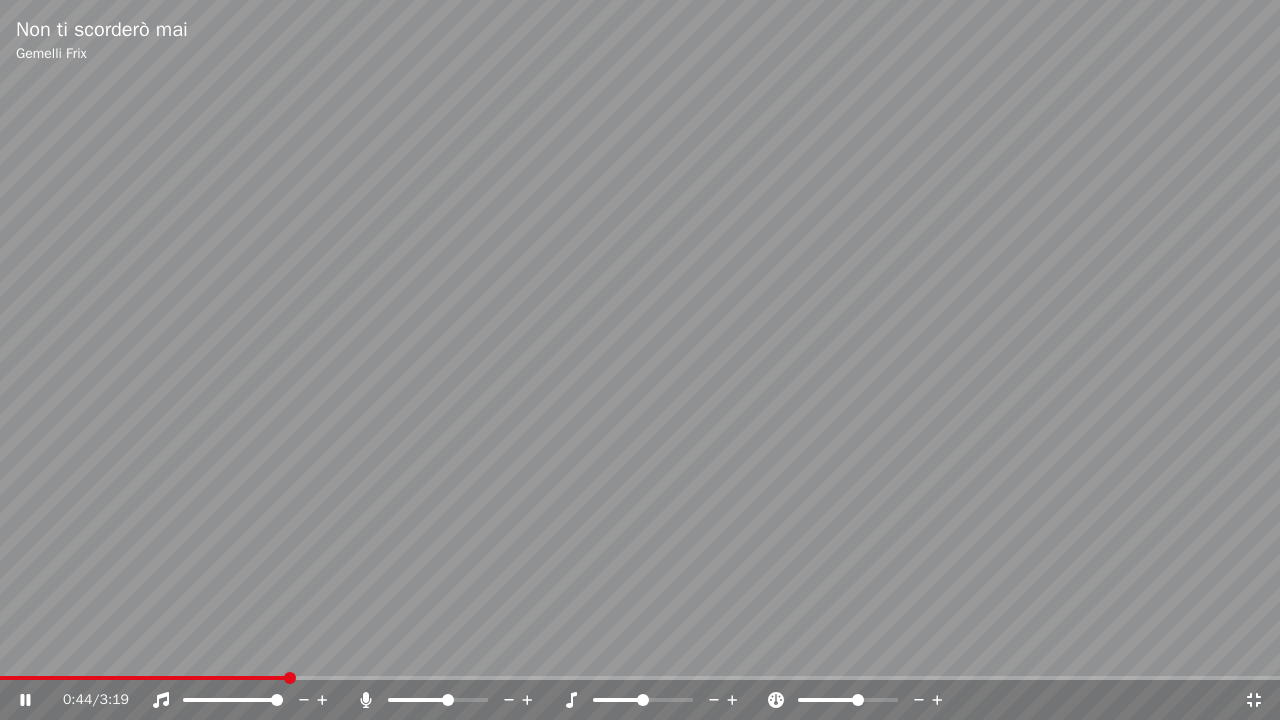 click 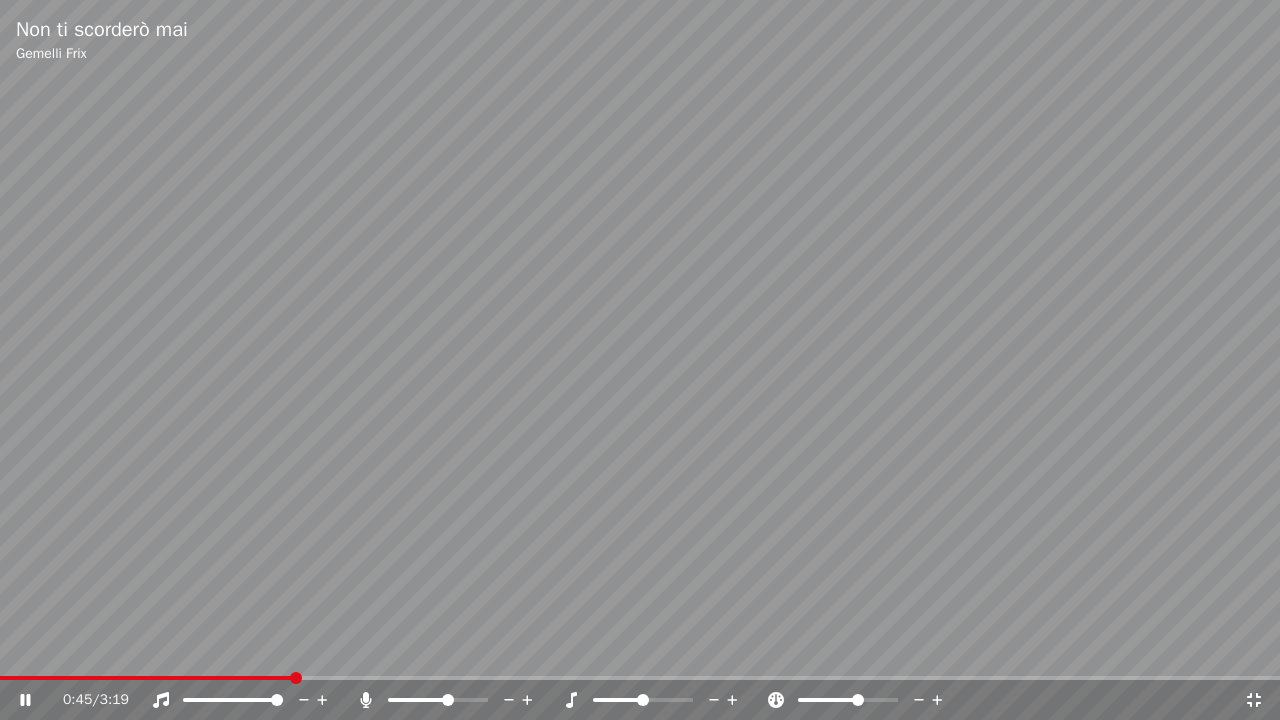 click at bounding box center [640, 360] 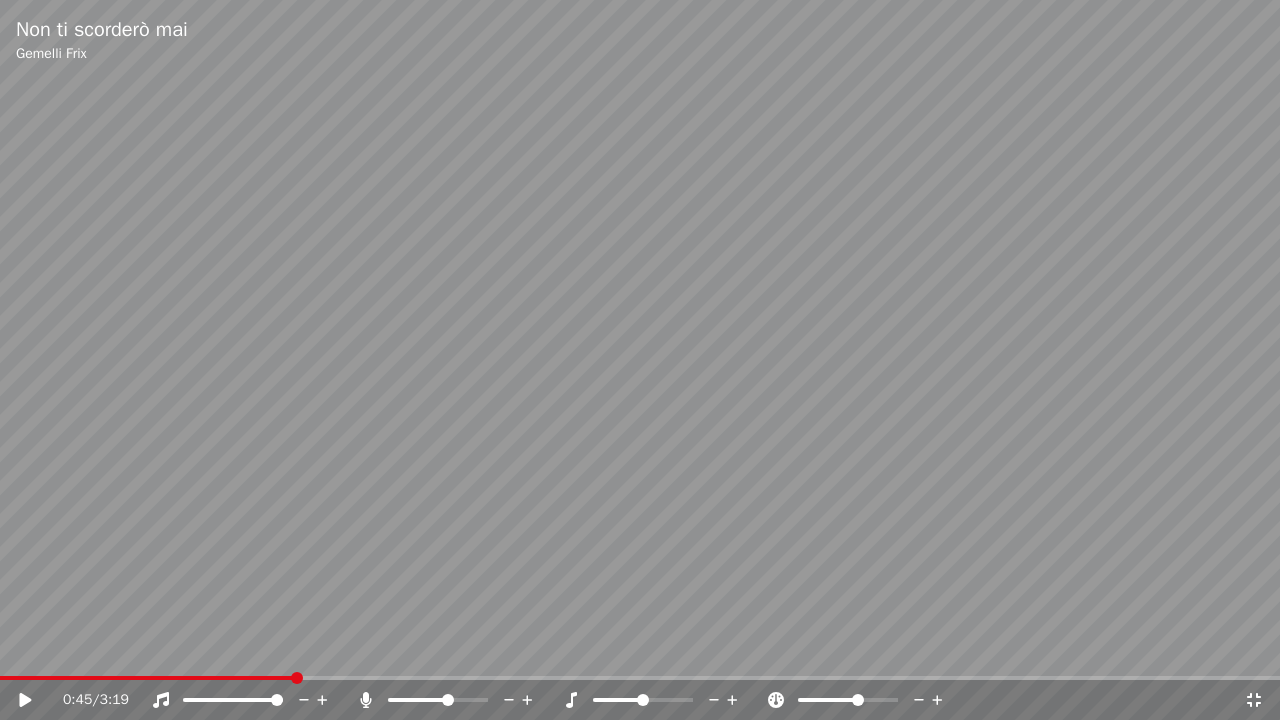 click on "0:45  /  3:19" at bounding box center [640, 700] 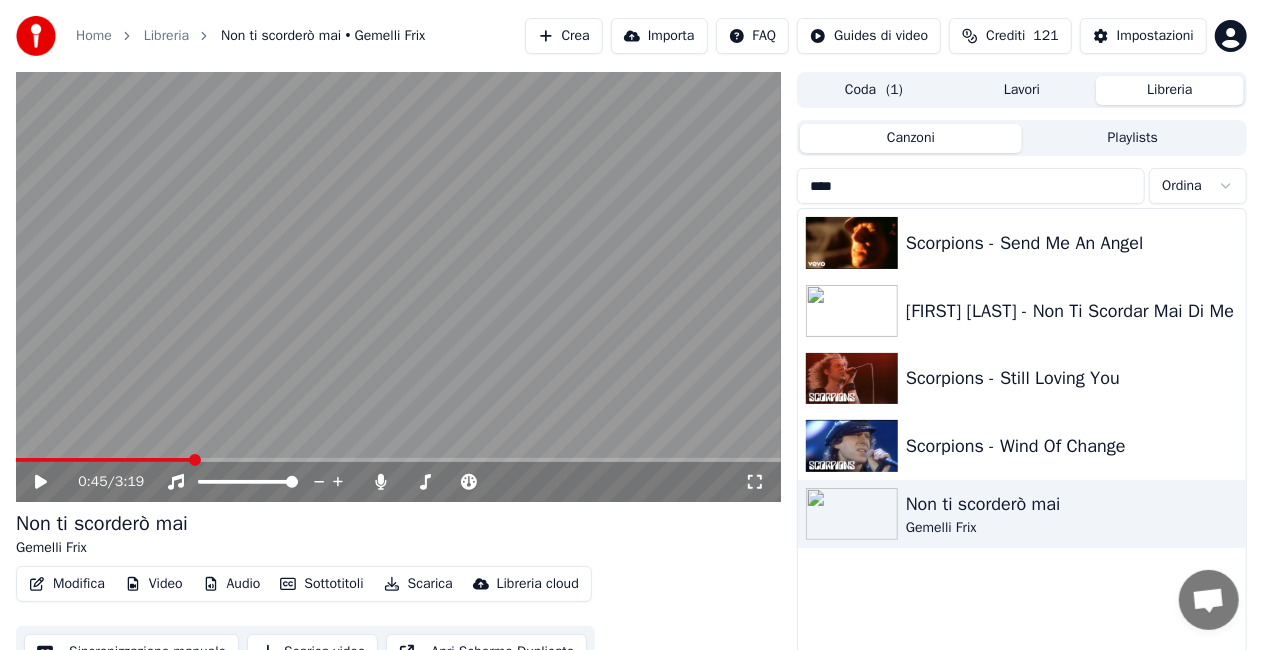 click on "****" at bounding box center [971, 186] 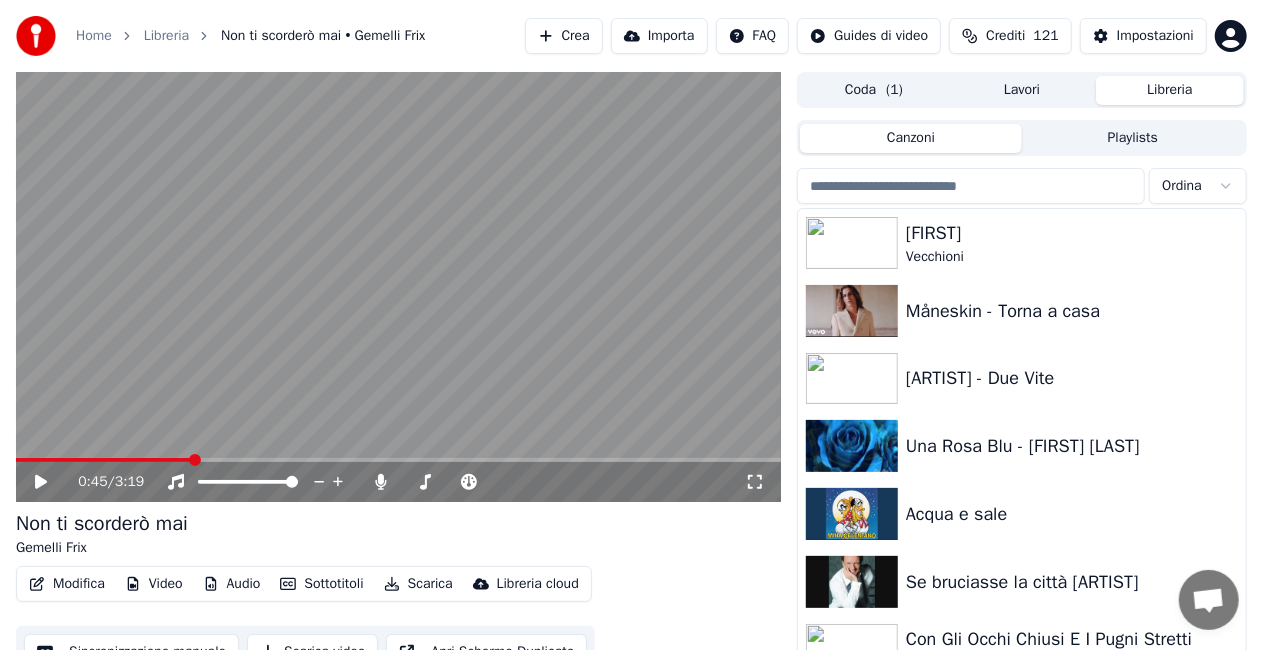 type 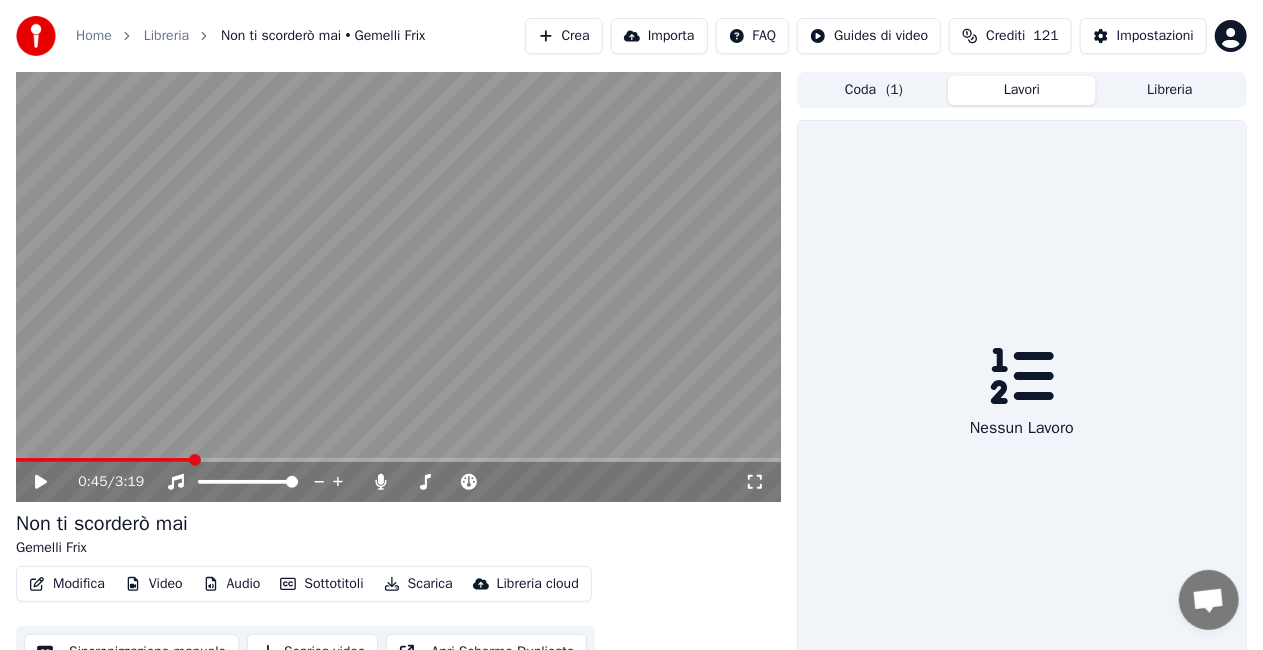 click on "Lavori" at bounding box center (1022, 90) 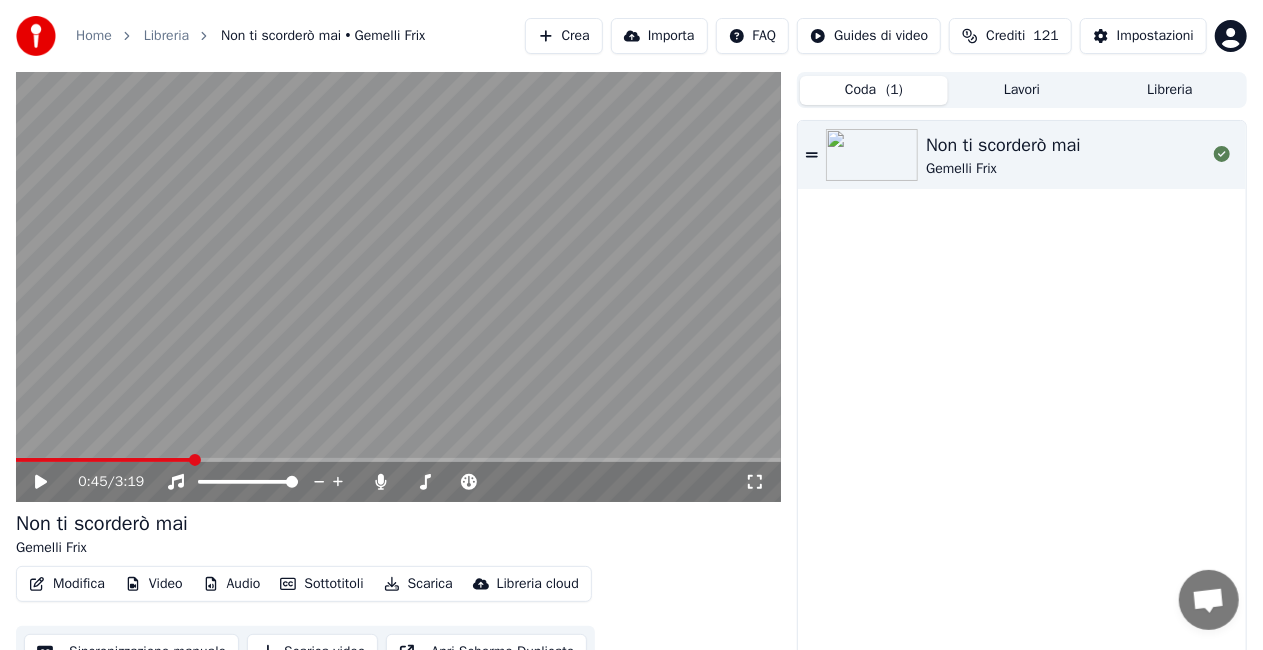 click on "Coda ( 1 )" at bounding box center (874, 90) 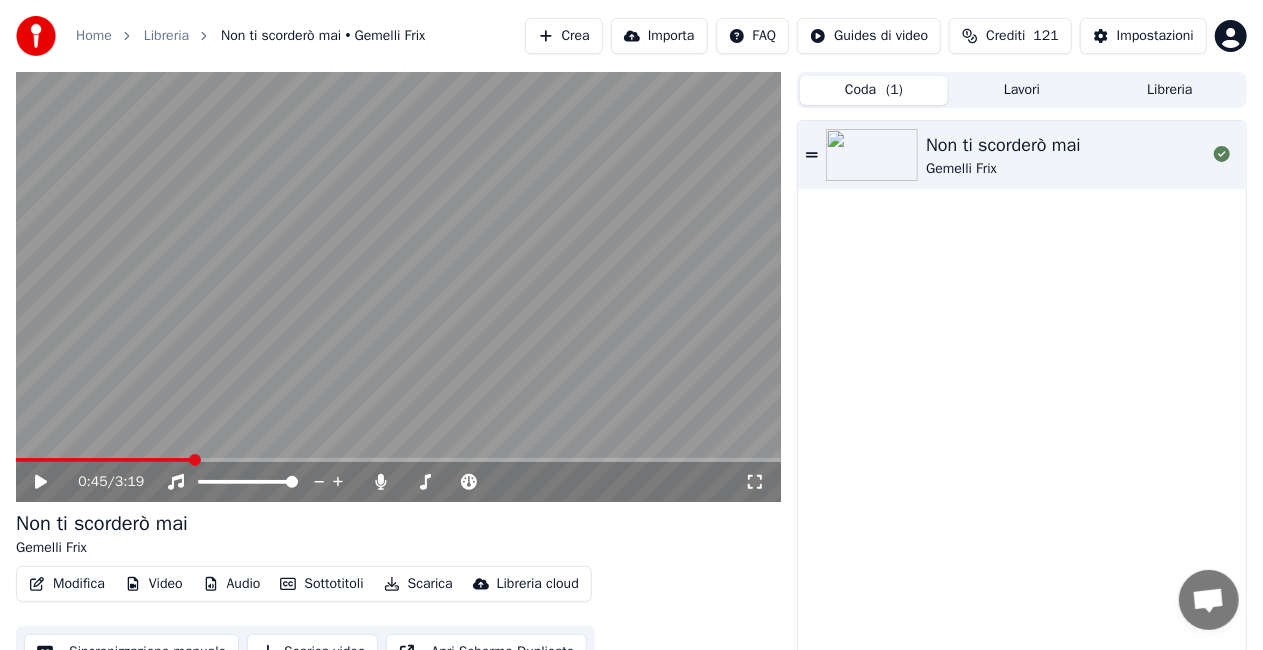 click on "Crea" at bounding box center [564, 36] 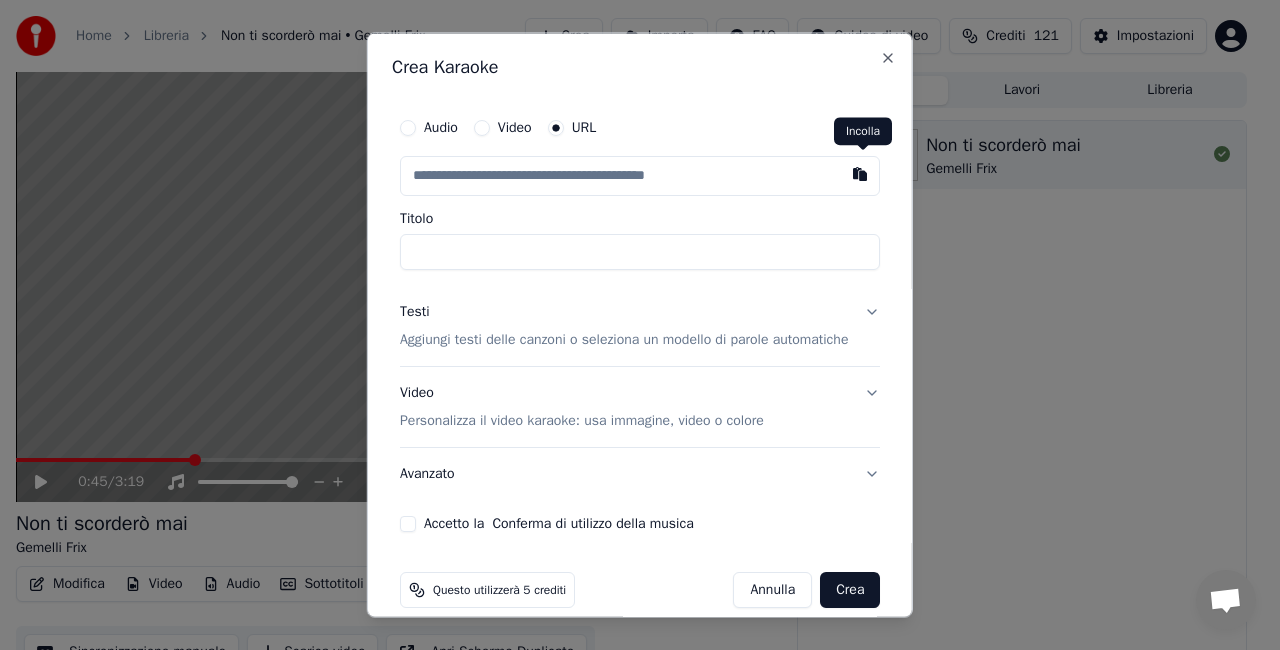 click at bounding box center (860, 174) 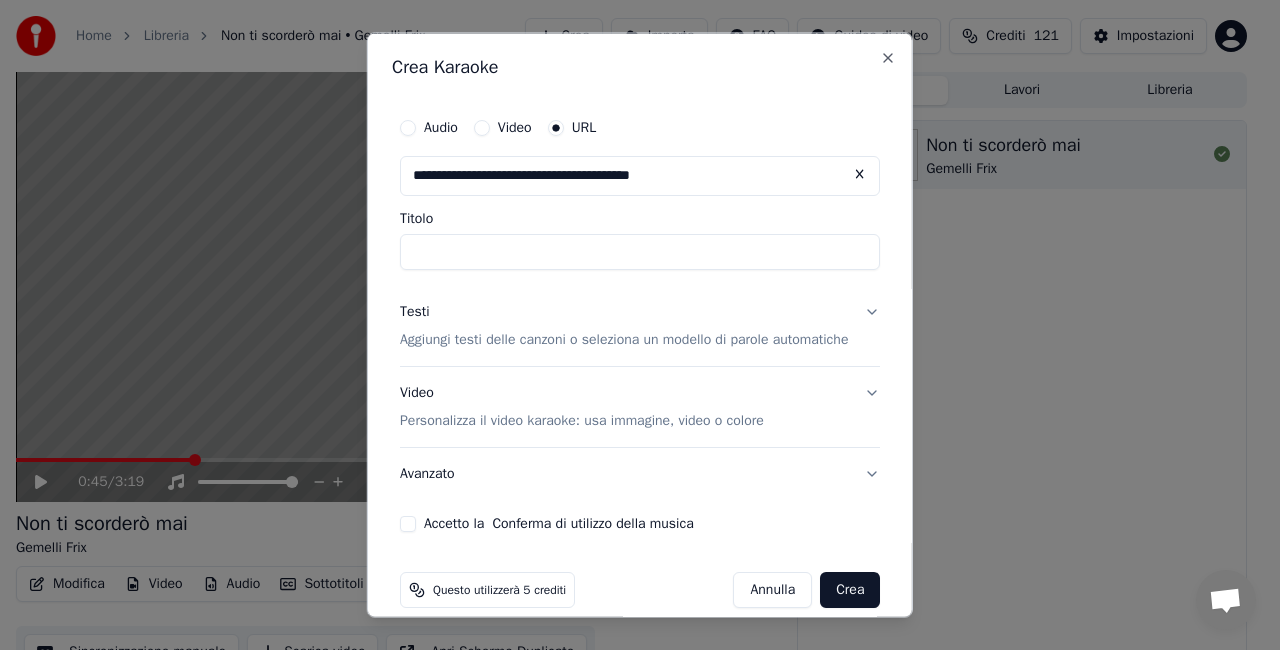 type on "**********" 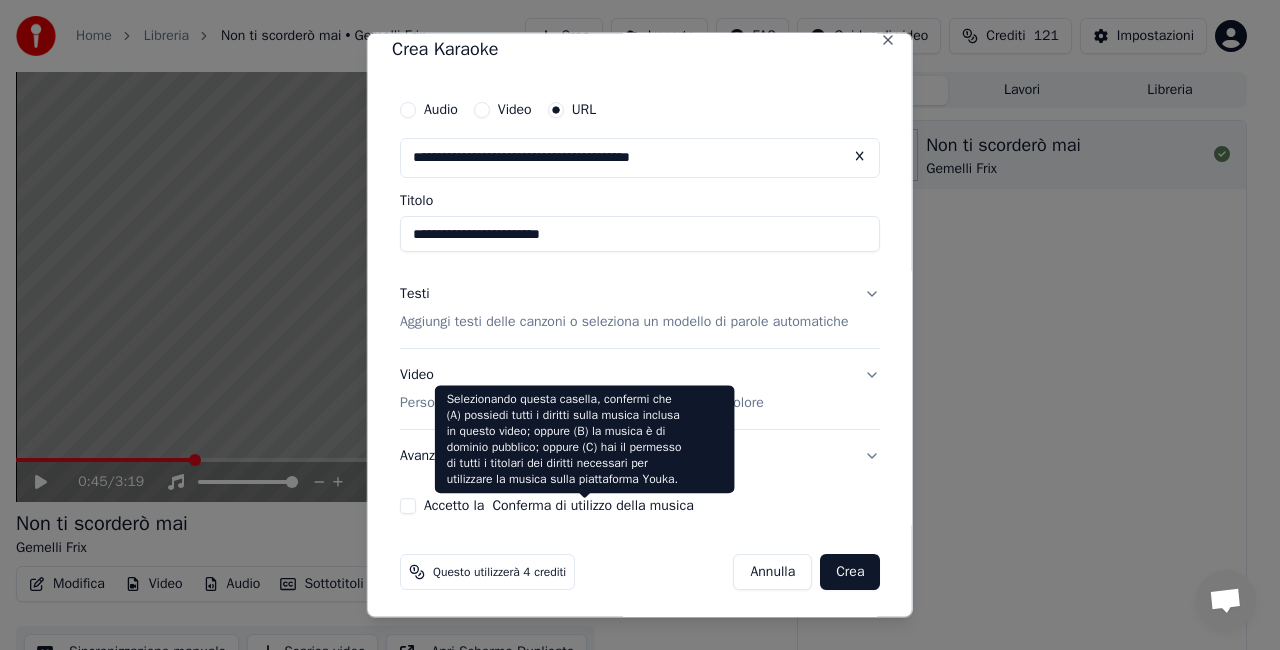 scroll, scrollTop: 21, scrollLeft: 0, axis: vertical 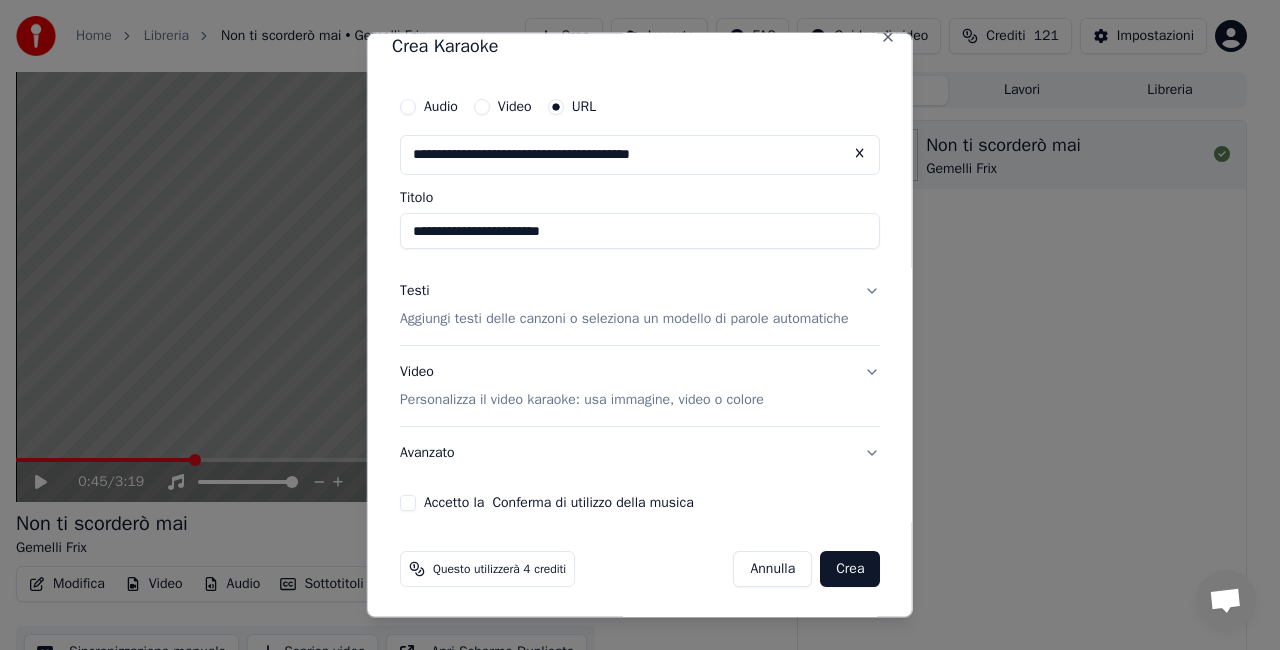 click on "Accetto la   Conferma di utilizzo della musica" at bounding box center (408, 502) 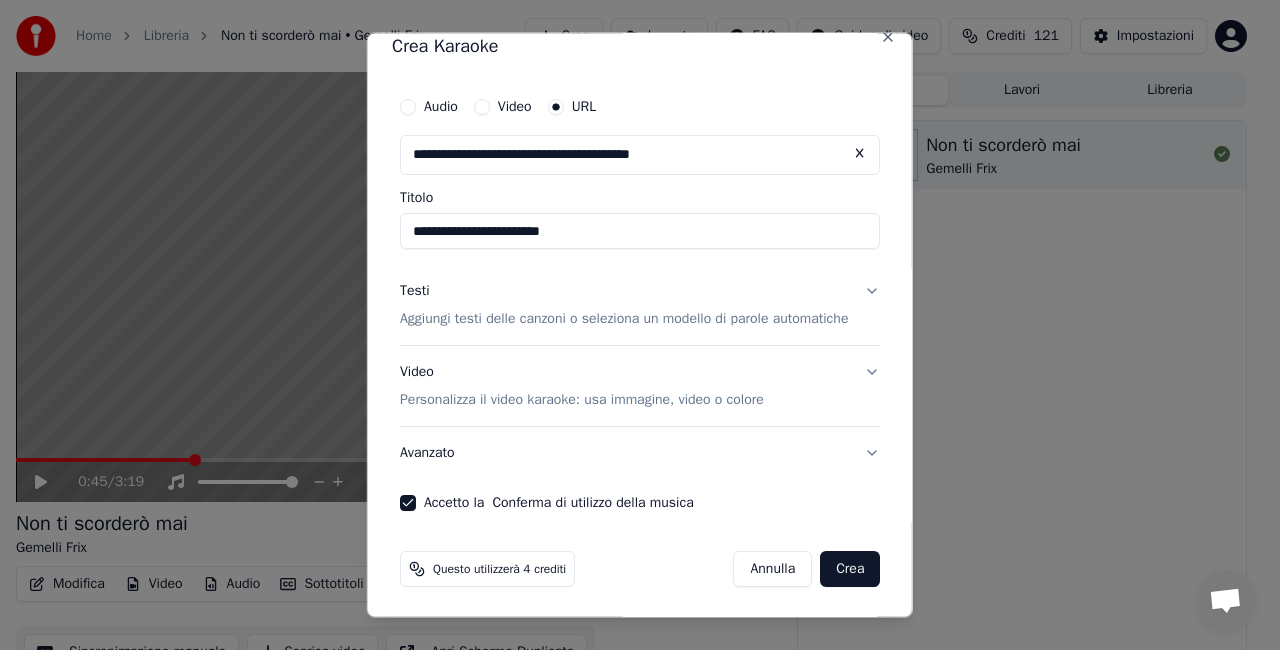 click on "Crea" at bounding box center (850, 568) 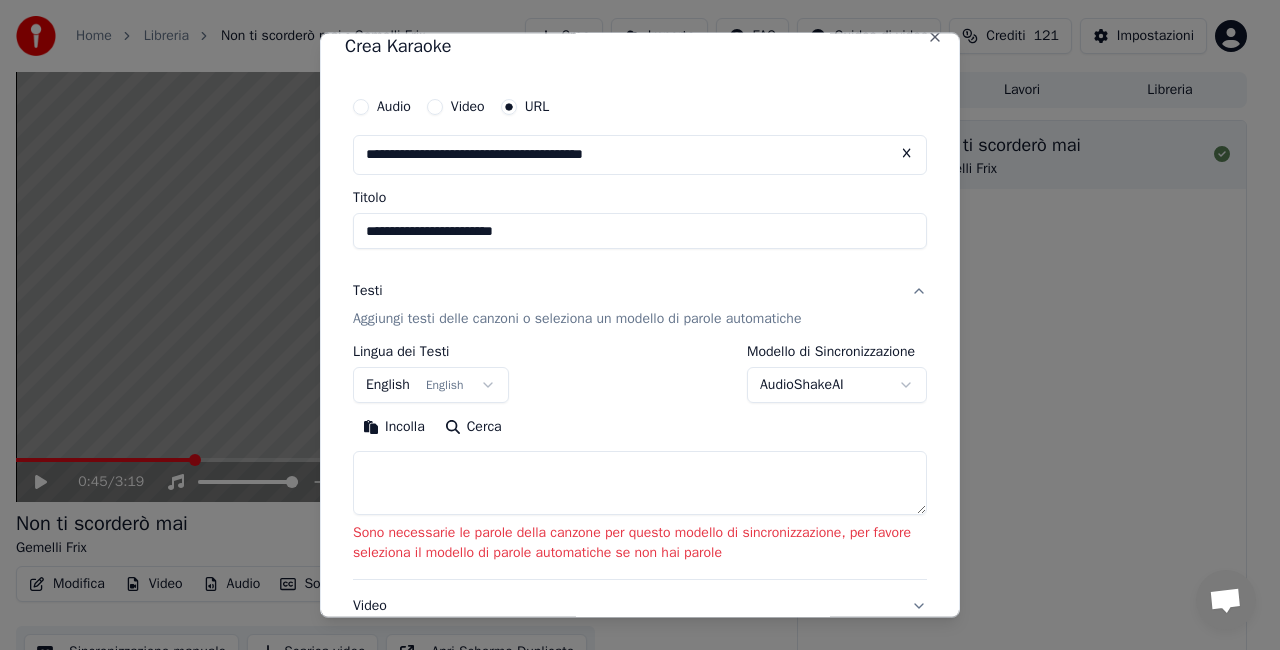 click on "**********" at bounding box center (631, 325) 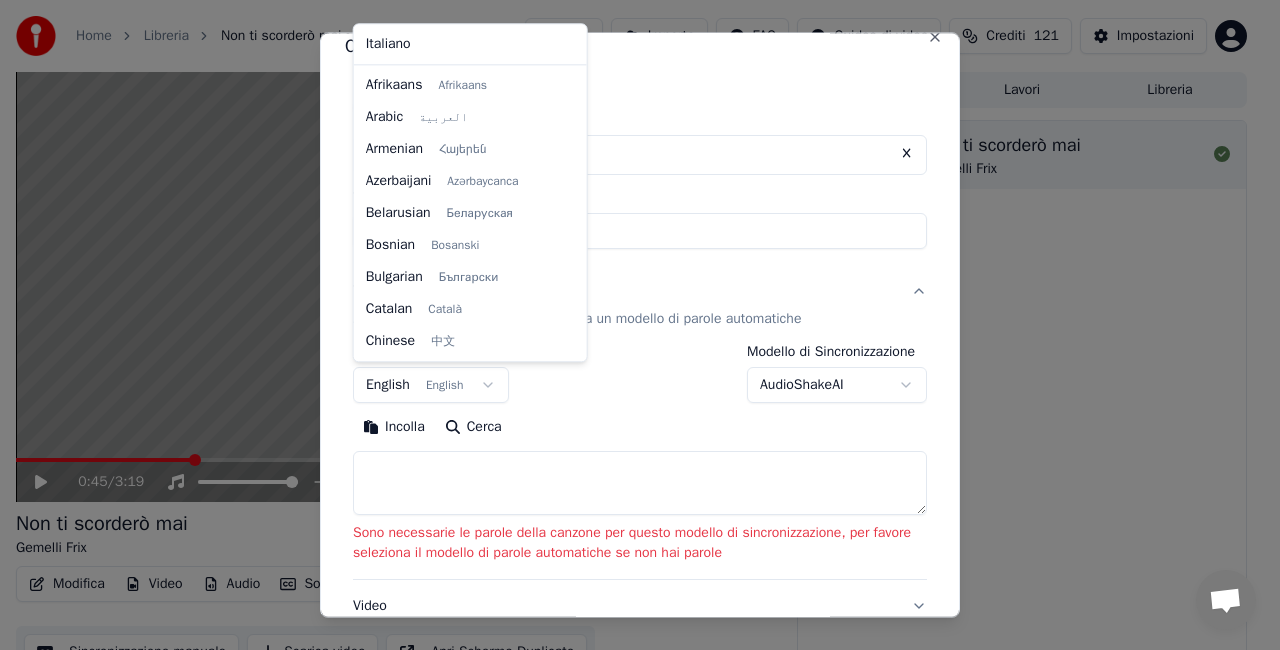 scroll, scrollTop: 160, scrollLeft: 0, axis: vertical 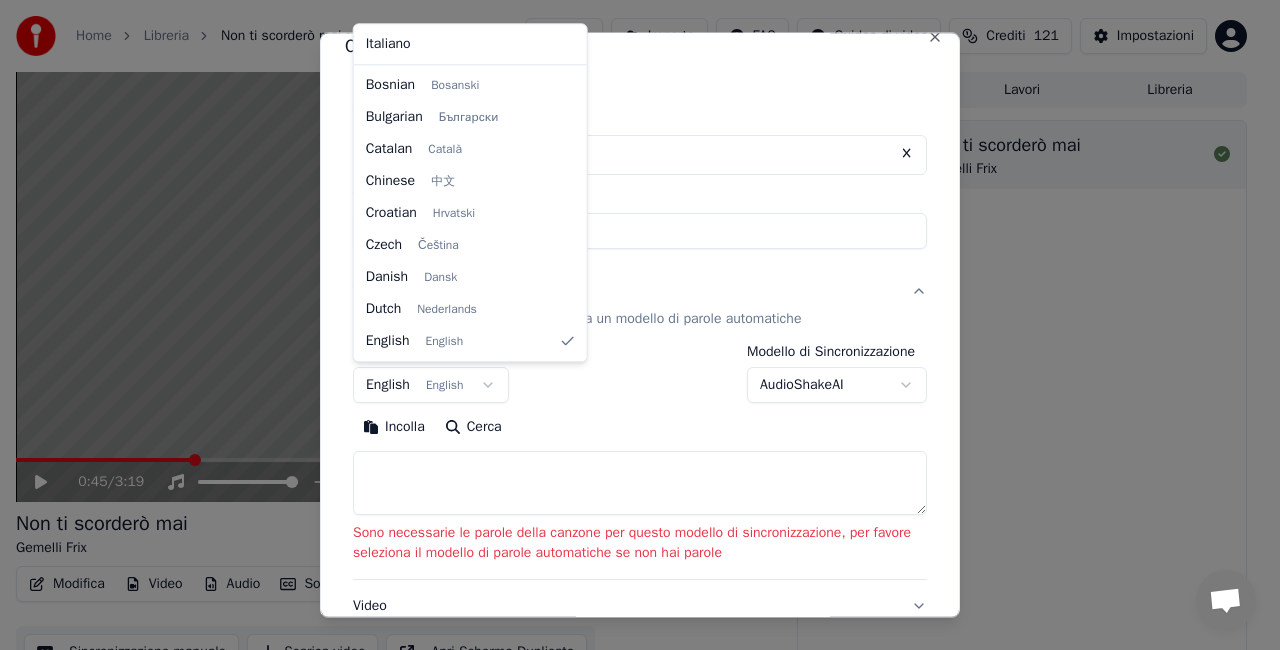 select on "**" 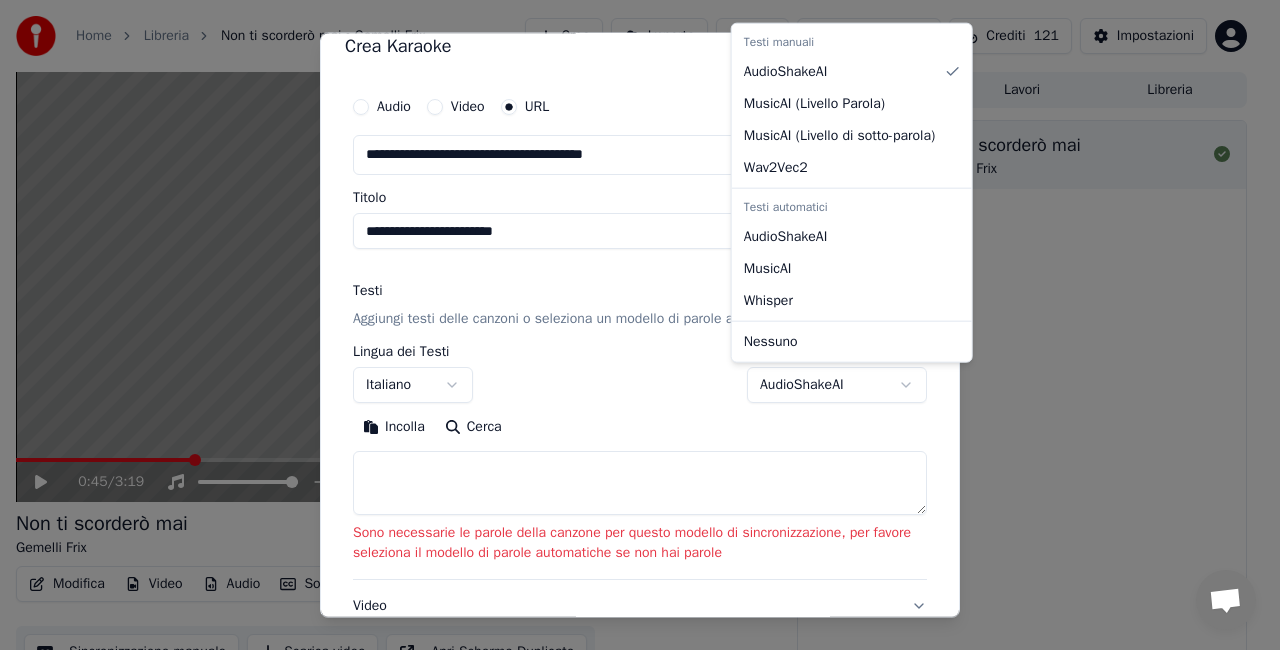 click on "**********" at bounding box center [631, 325] 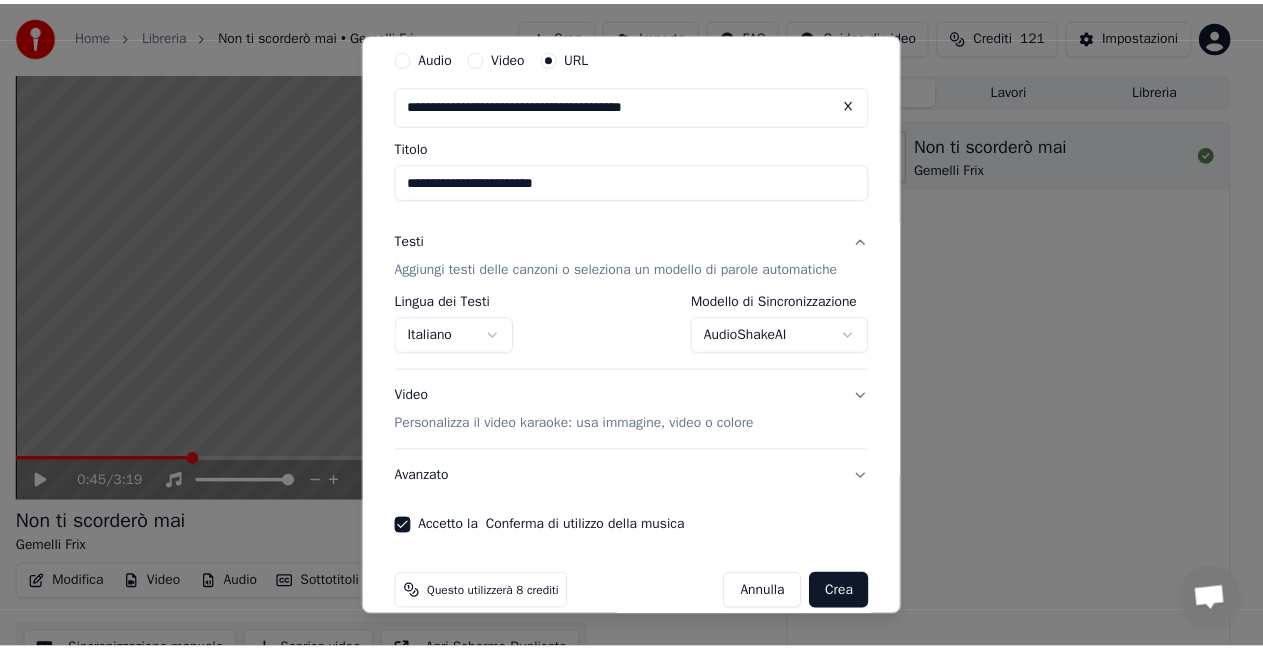 scroll, scrollTop: 95, scrollLeft: 0, axis: vertical 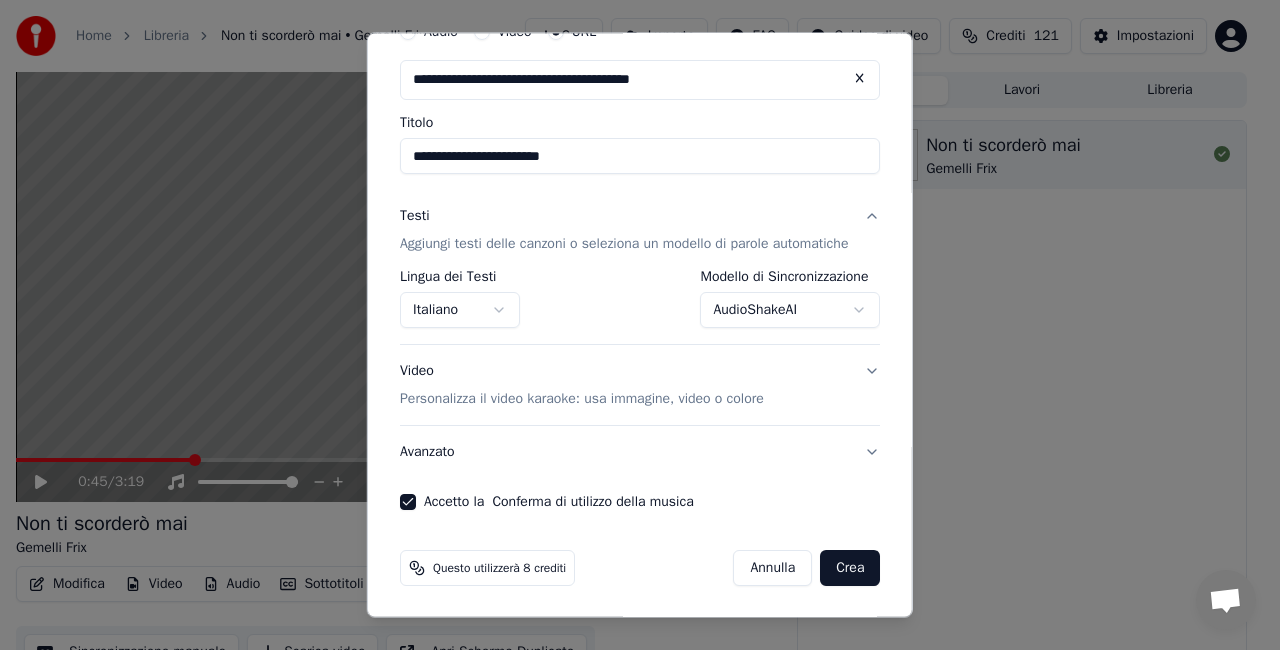 click on "Crea" at bounding box center [850, 568] 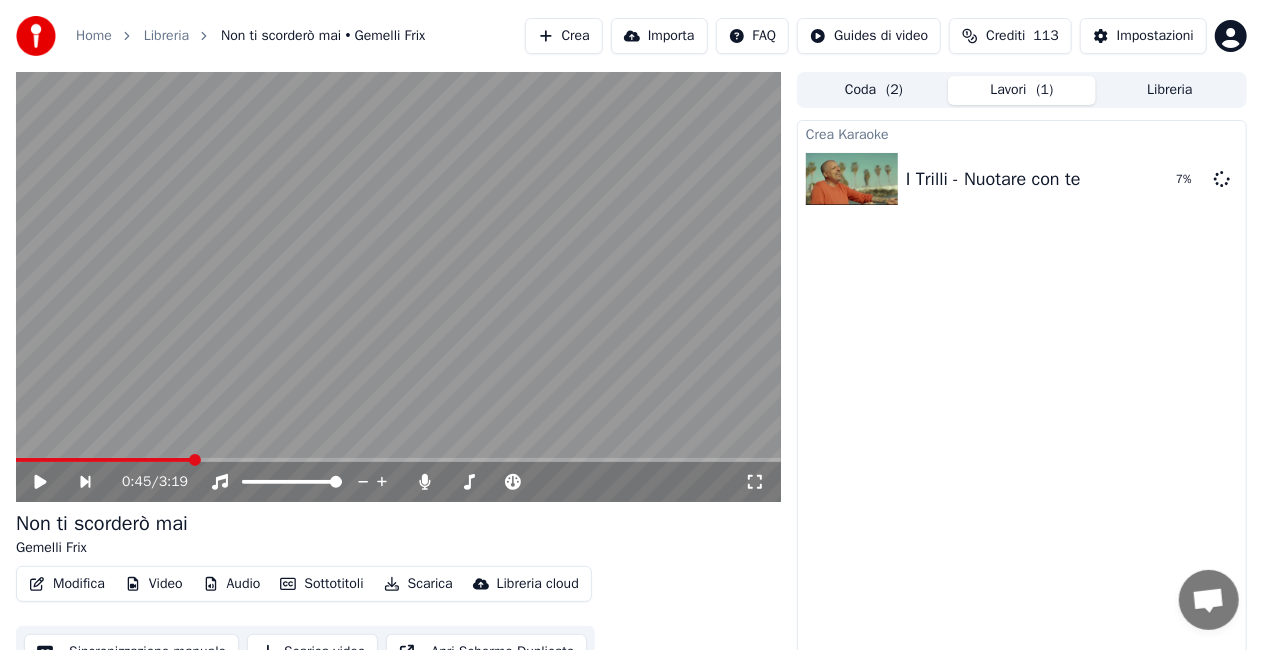 click on "Libreria" at bounding box center (1170, 90) 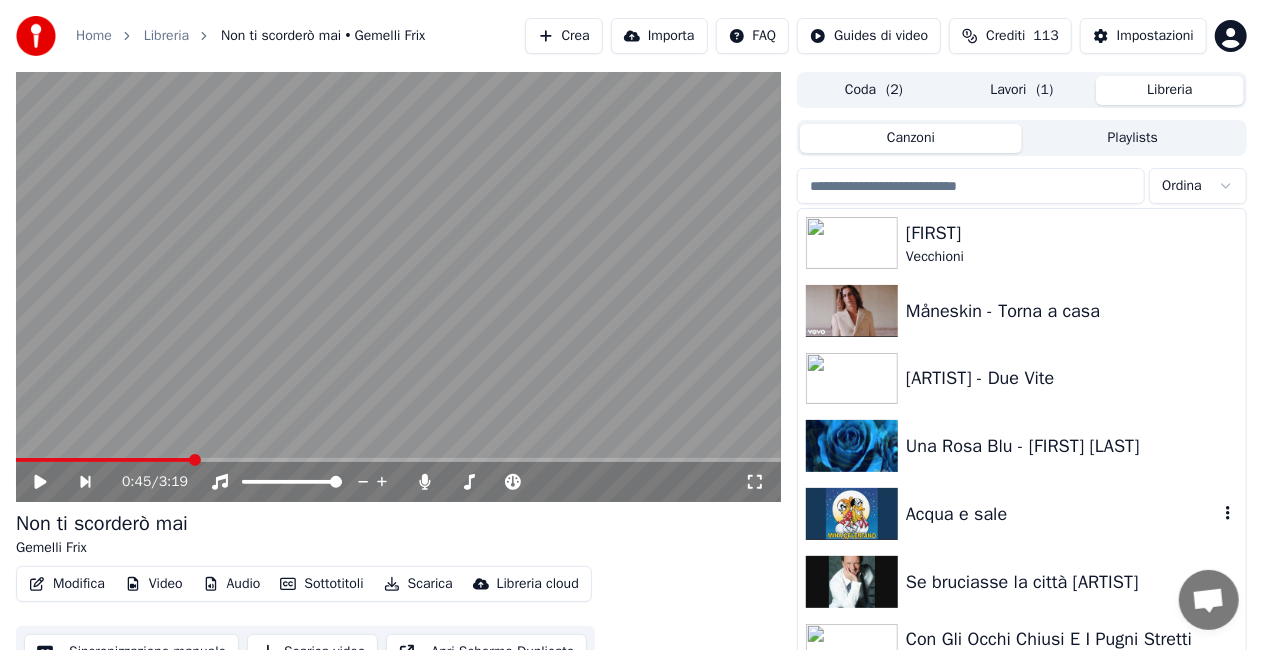 click on "Acqua e sale" at bounding box center [1022, 514] 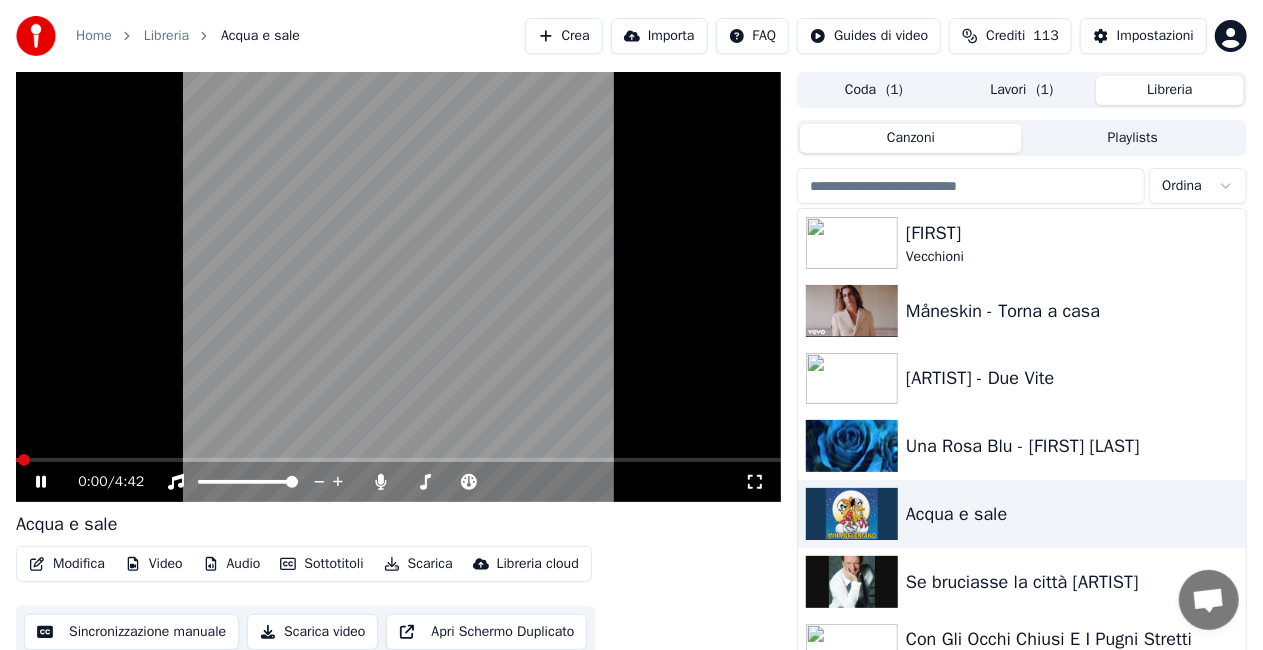 click 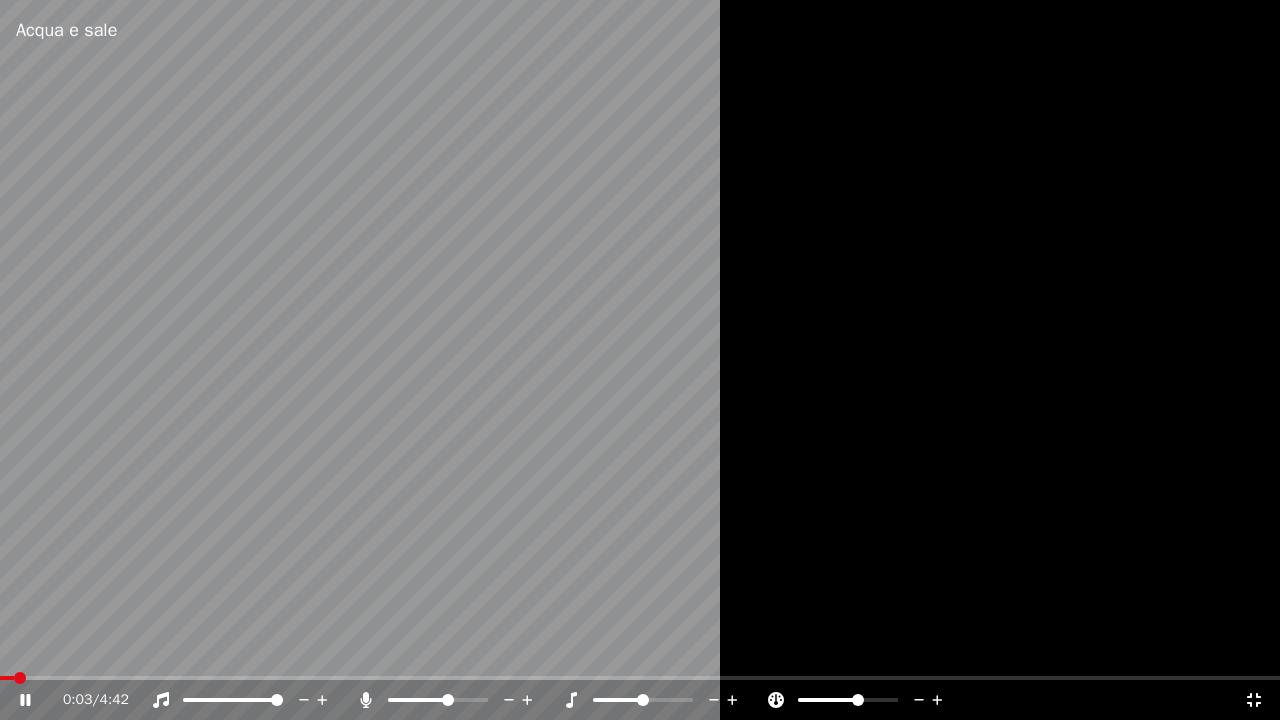 click 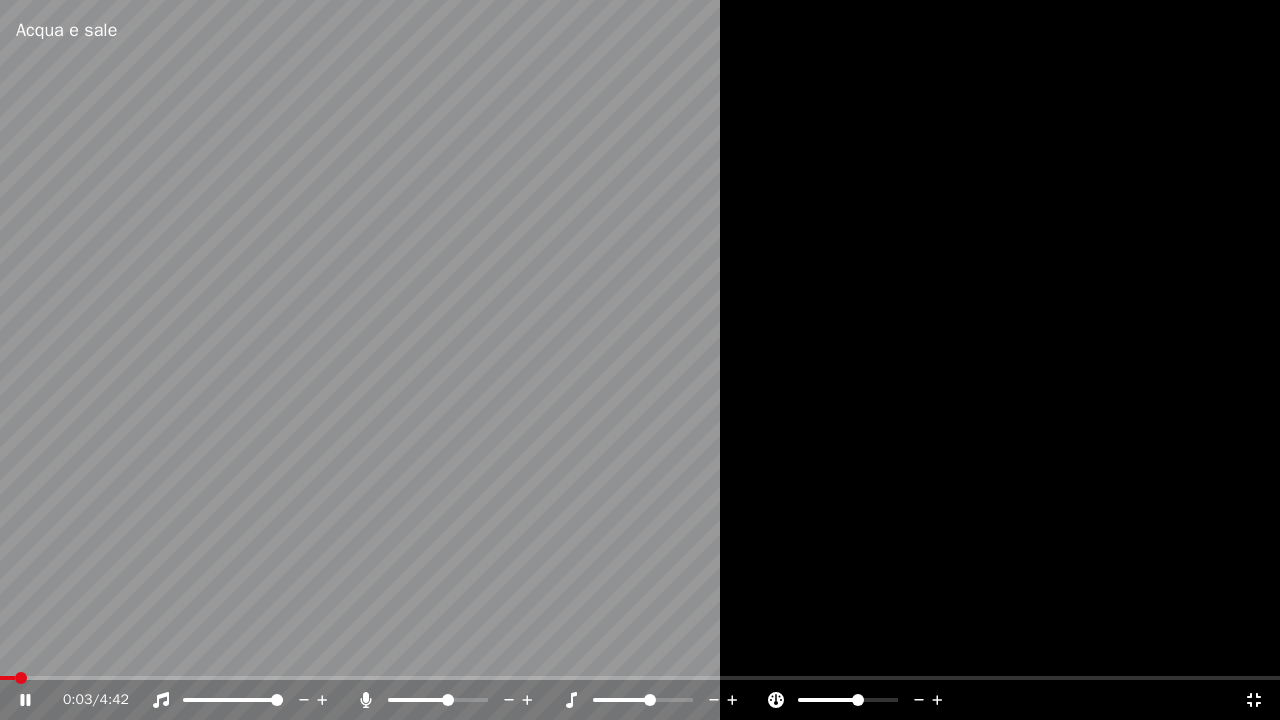 click 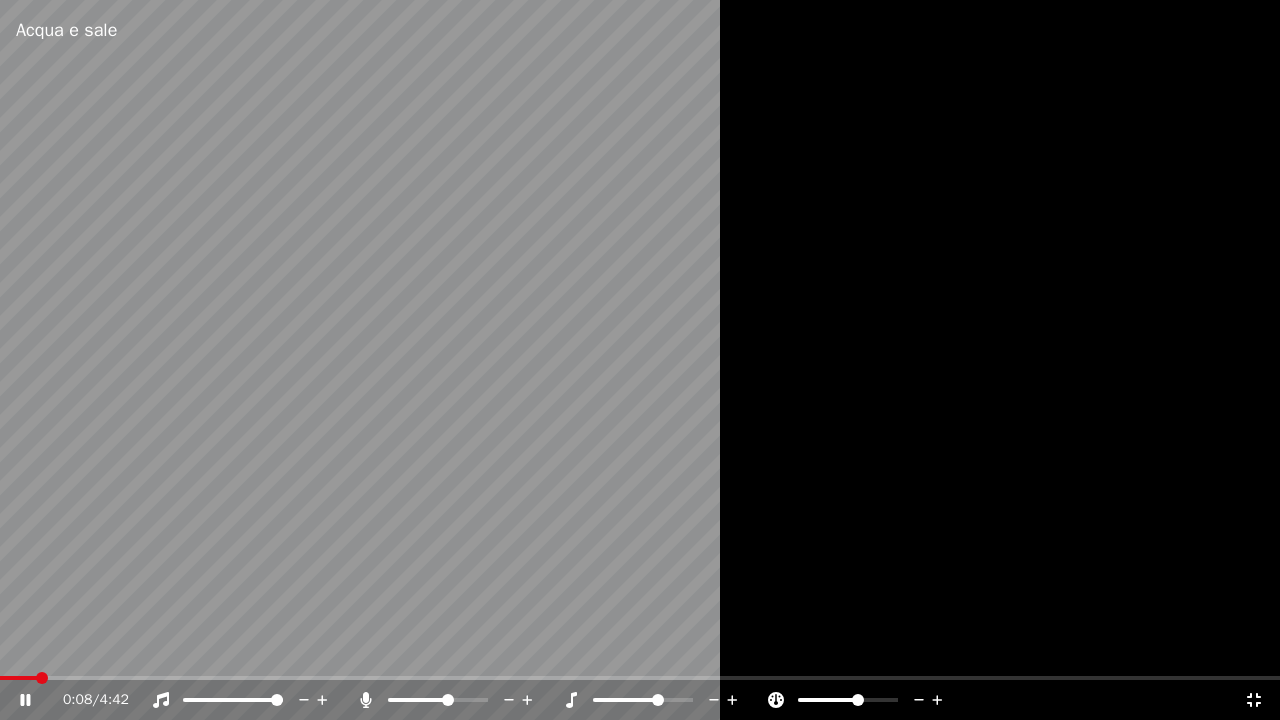 click 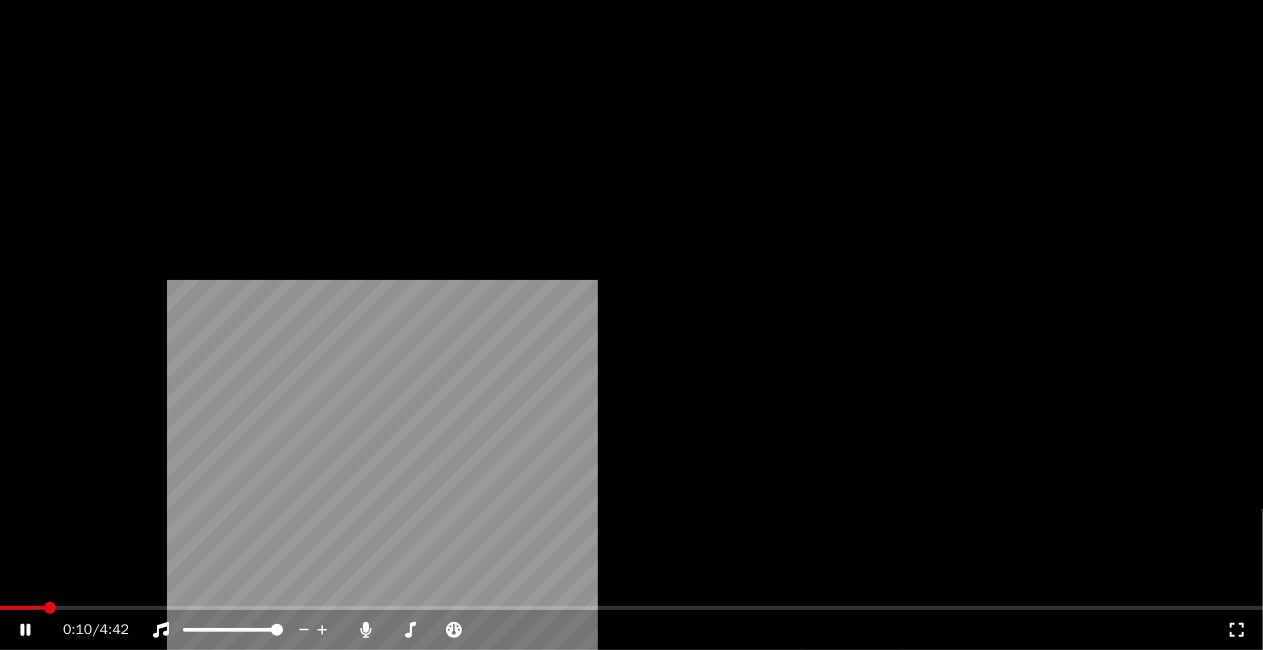 click on "Scarica" at bounding box center [418, 134] 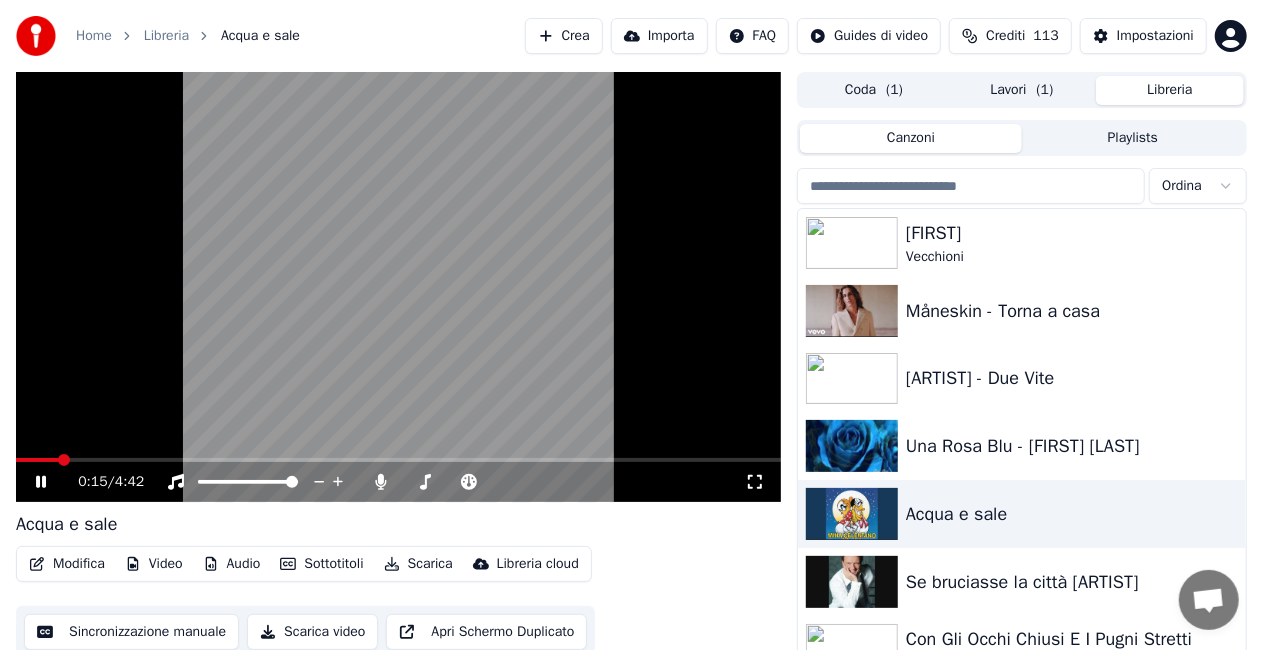 click 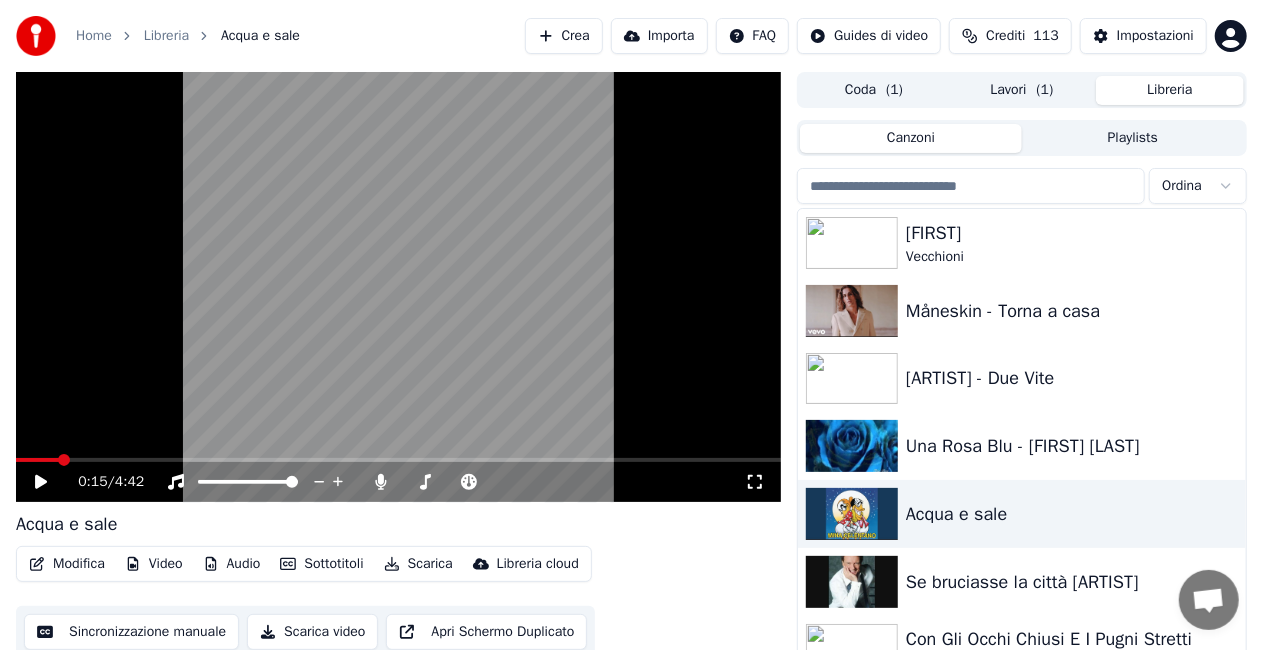 click on "Modifica" at bounding box center (67, 564) 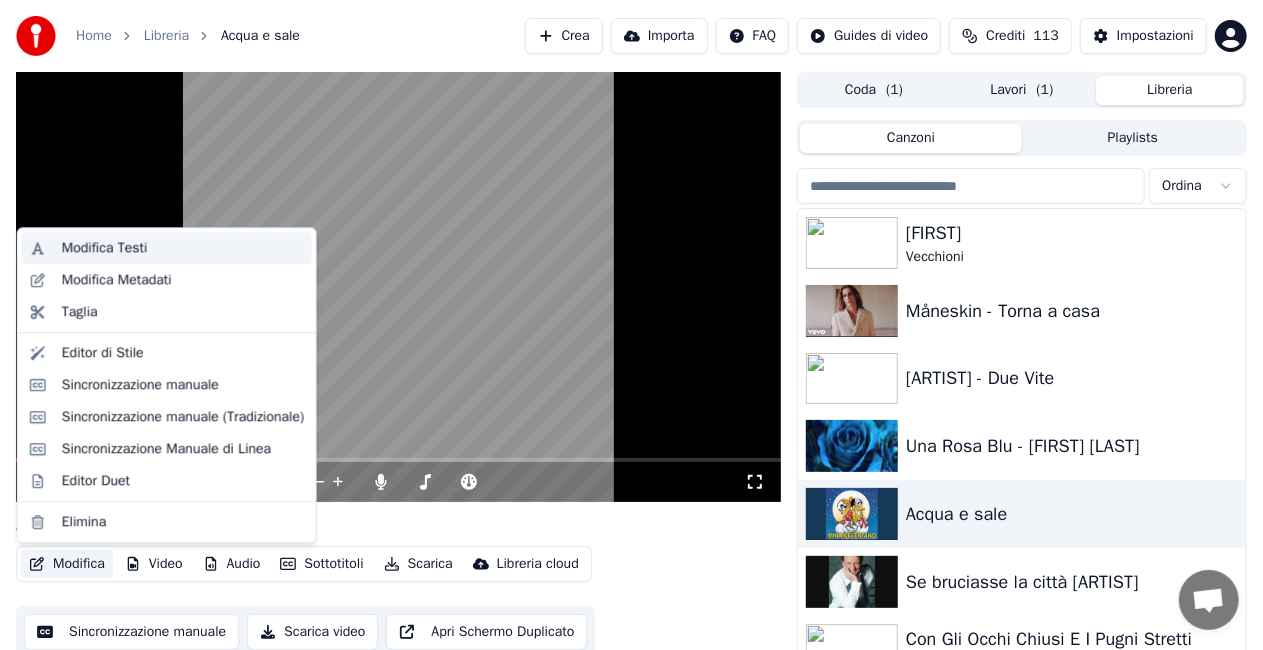 click on "Modifica Testi" at bounding box center (105, 248) 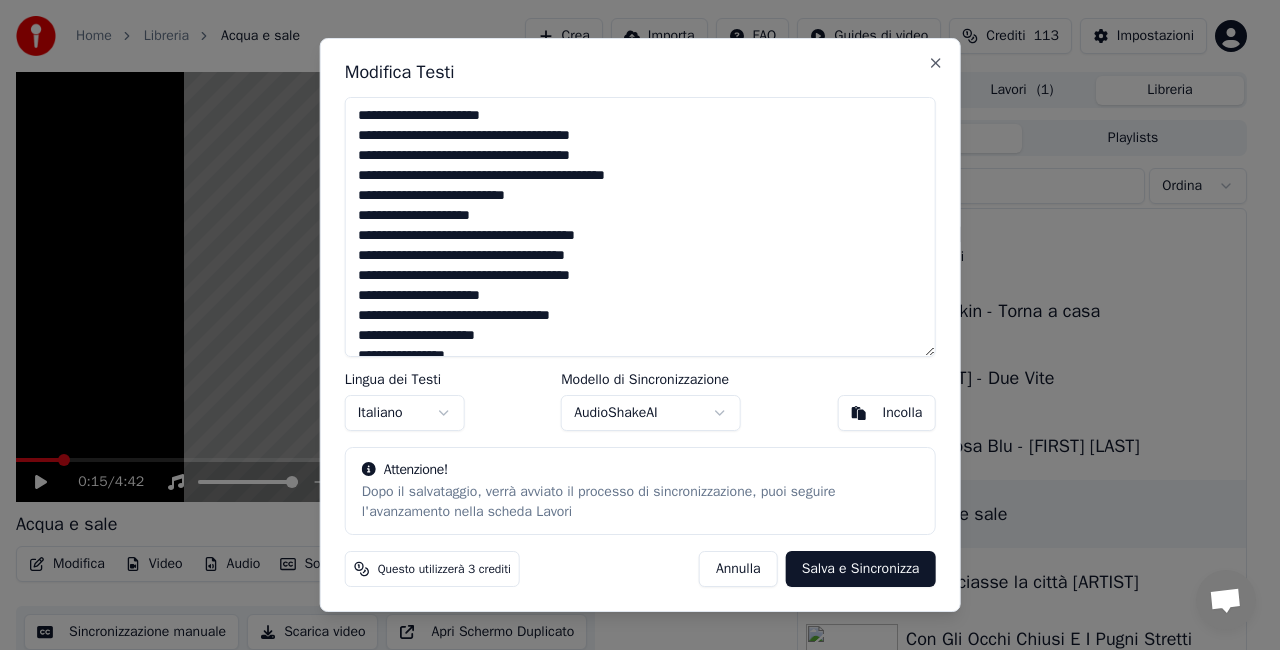 click on "Annulla" at bounding box center (738, 569) 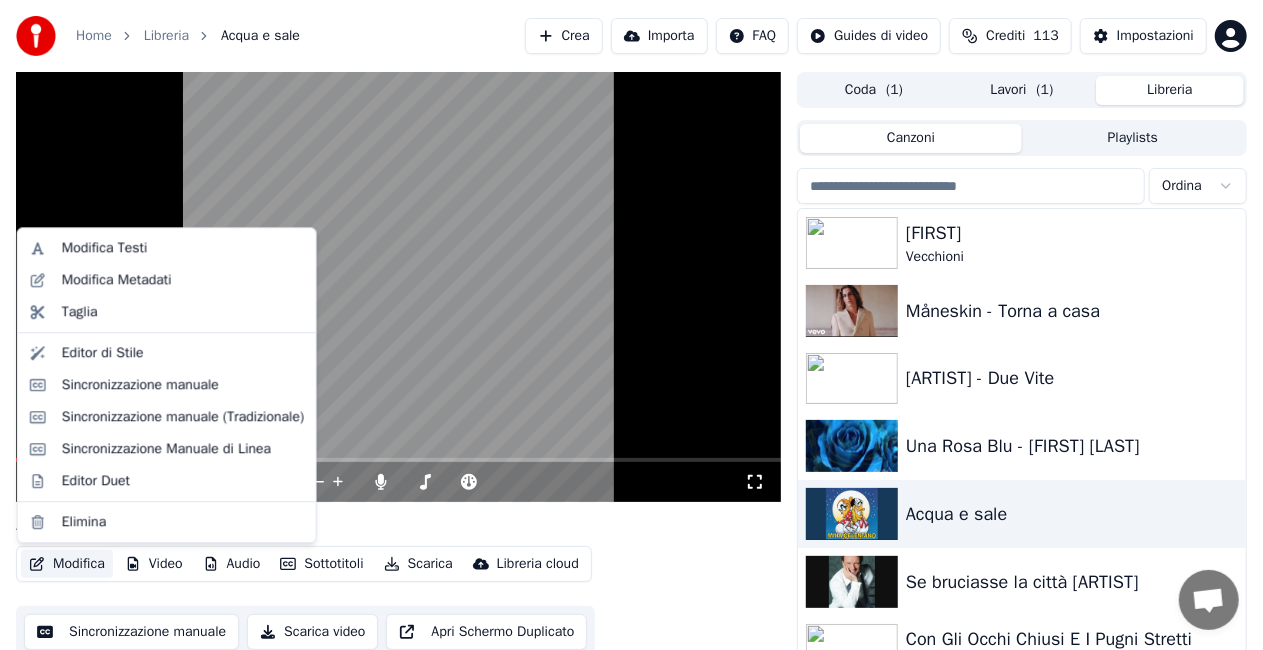 click on "Modifica" at bounding box center [67, 564] 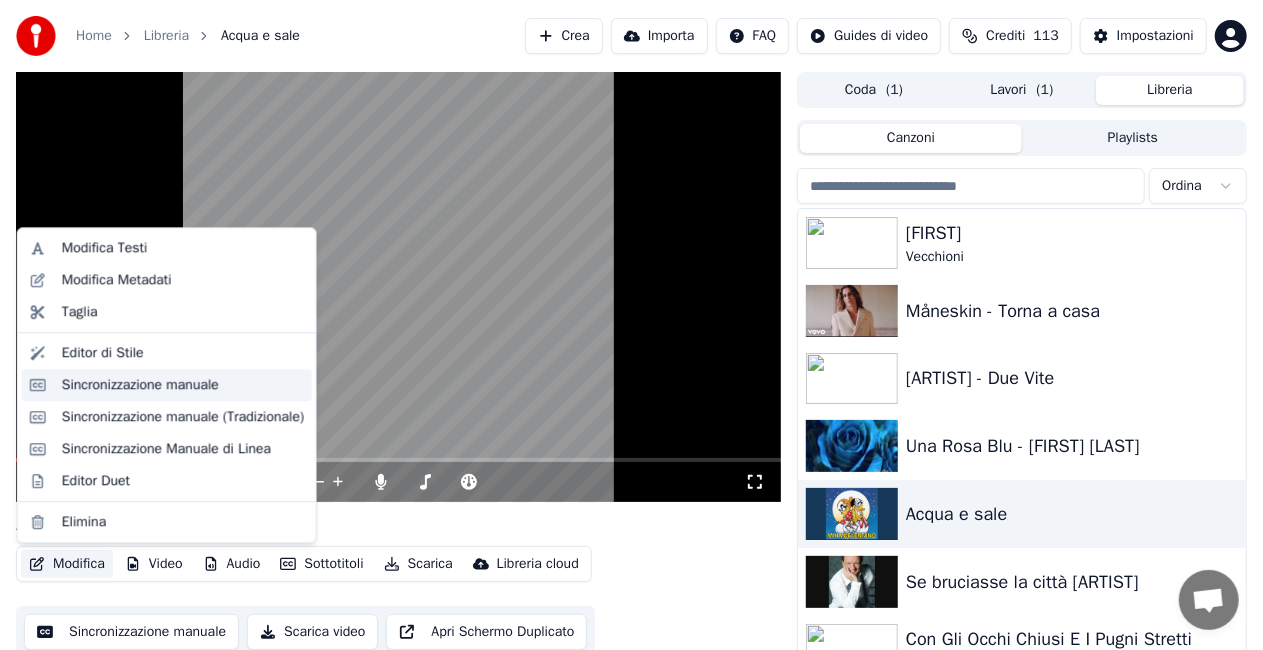 click on "Sincronizzazione manuale" at bounding box center (167, 385) 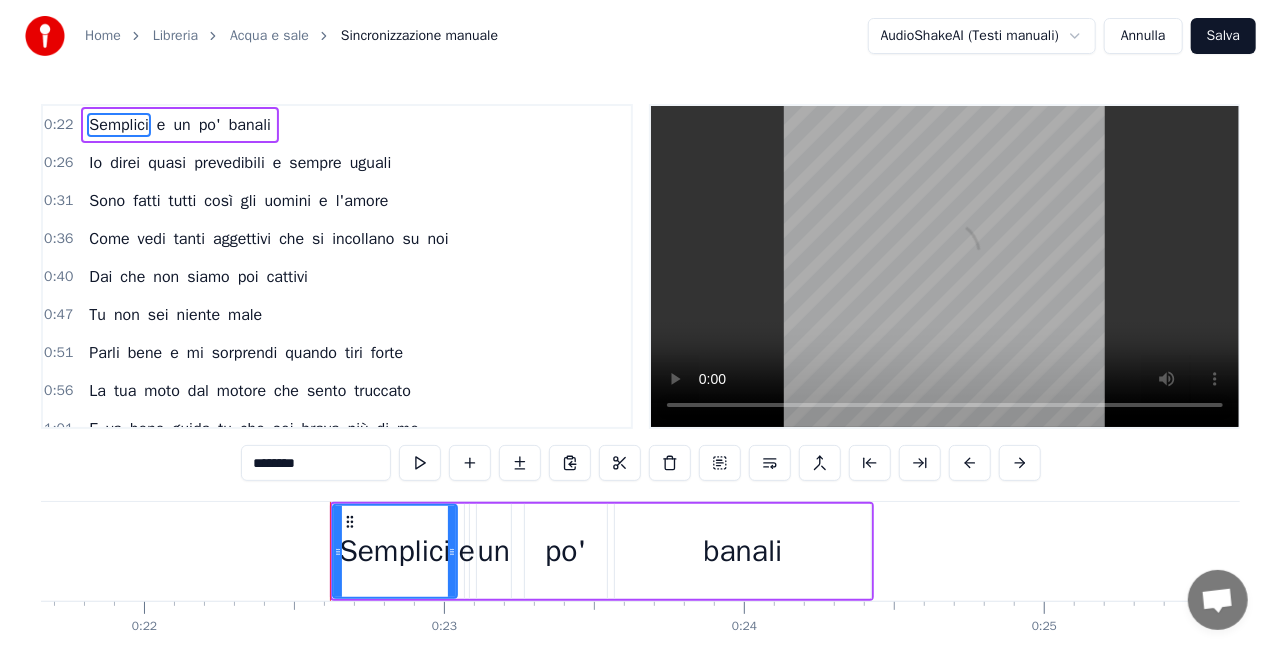 scroll, scrollTop: 0, scrollLeft: 6686, axis: horizontal 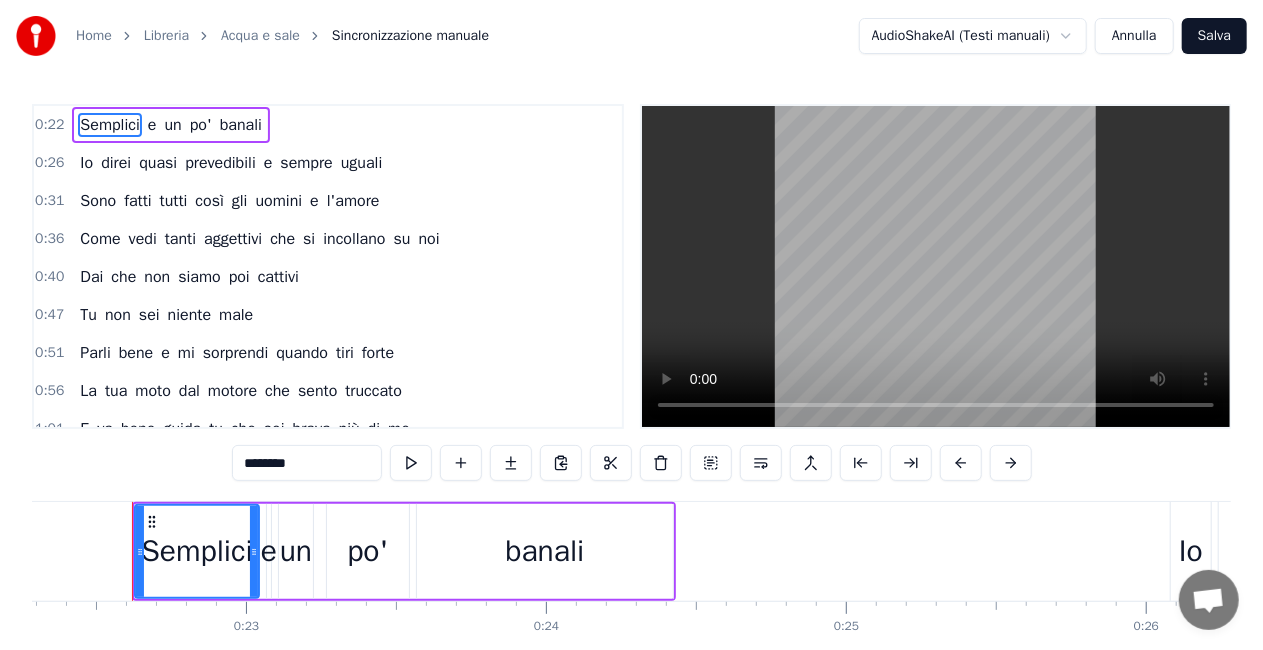 click on "Annulla" at bounding box center (1134, 36) 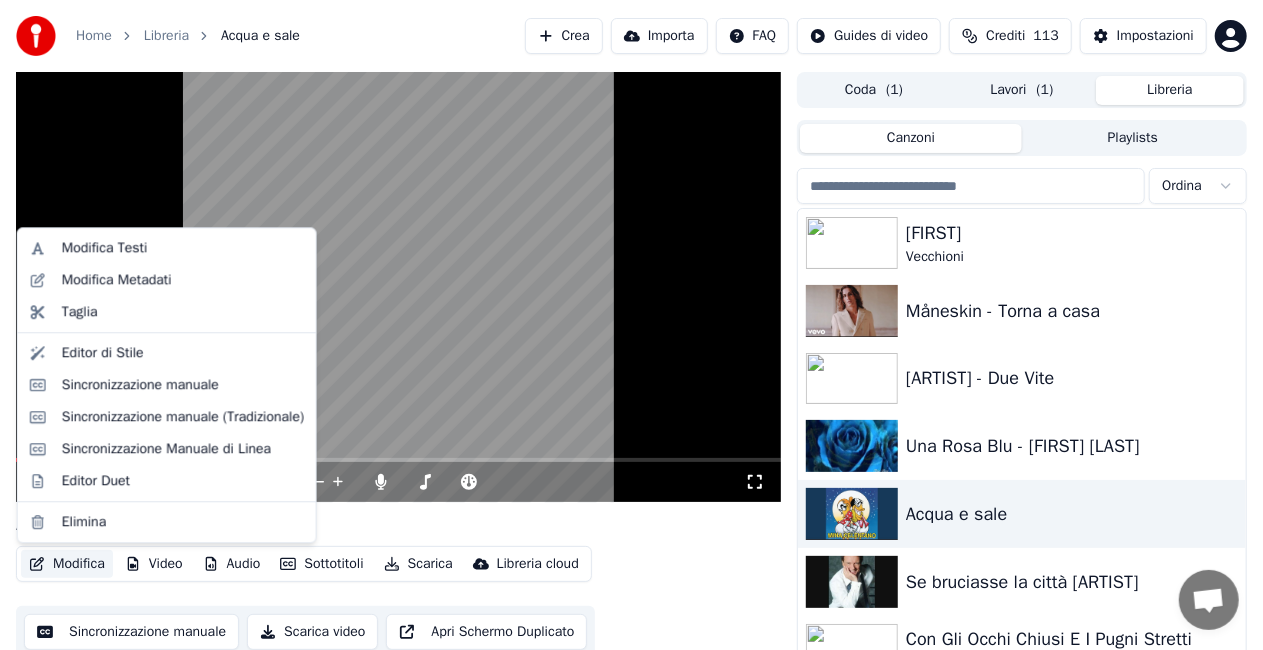 click on "Modifica" at bounding box center (67, 564) 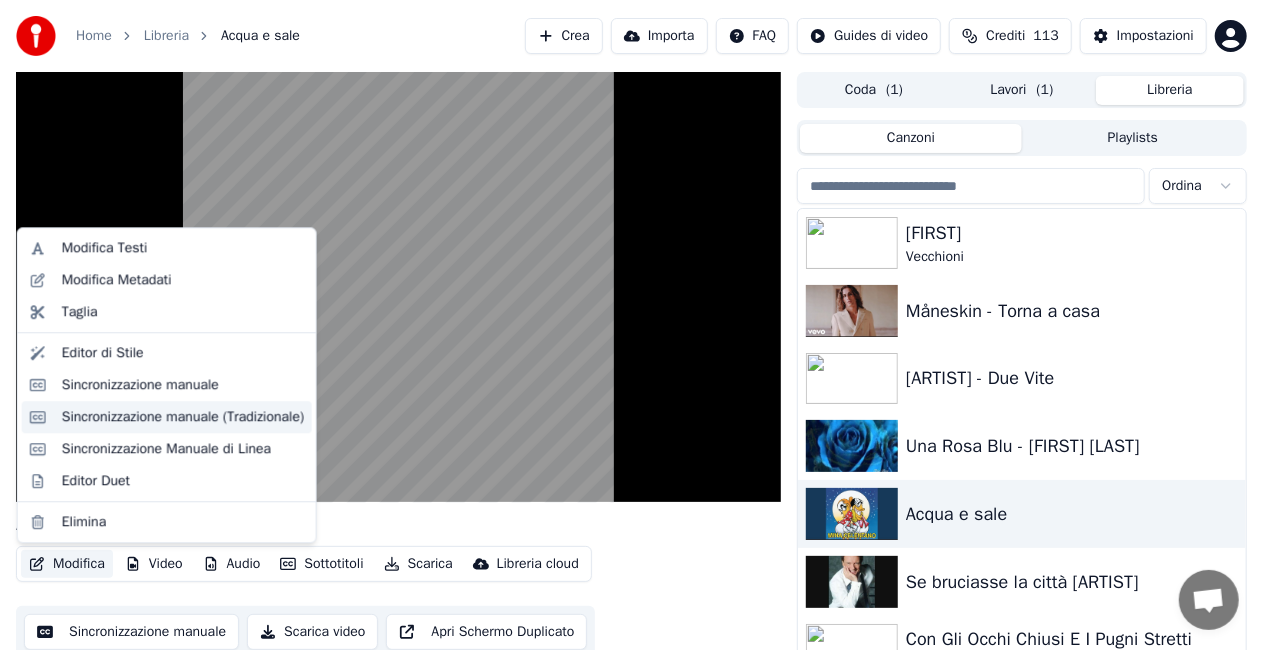 click on "Sincronizzazione manuale (Tradizionale)" at bounding box center (183, 417) 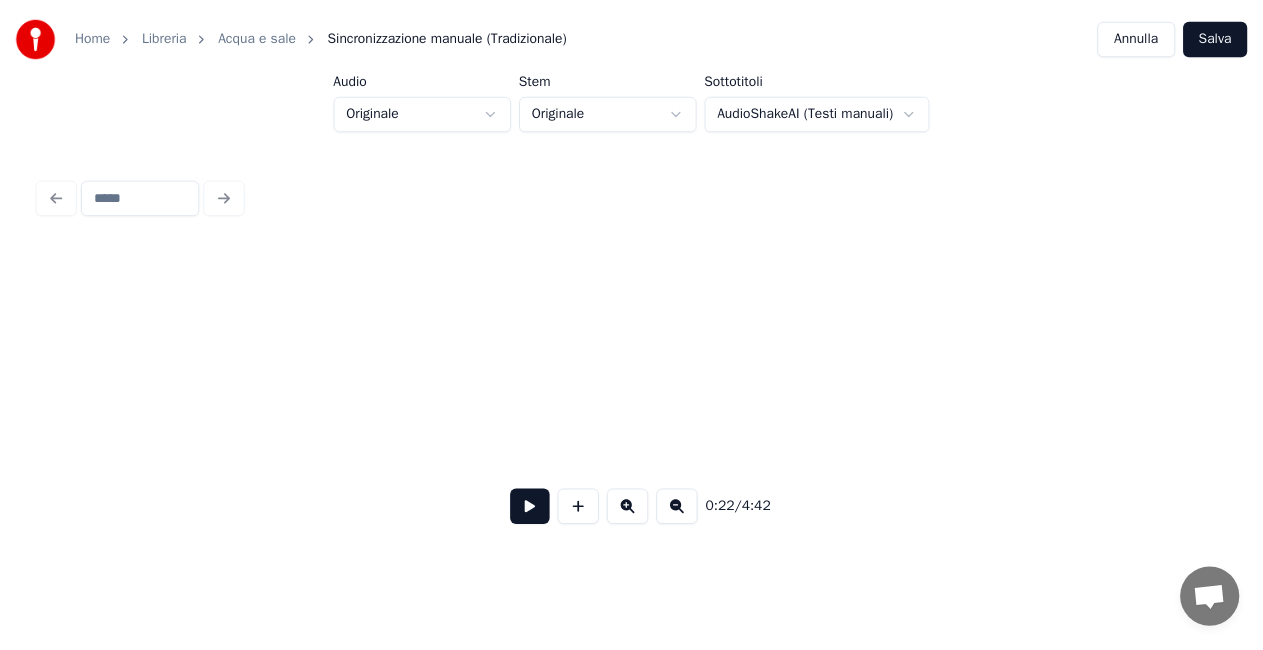 scroll, scrollTop: 0, scrollLeft: 4523, axis: horizontal 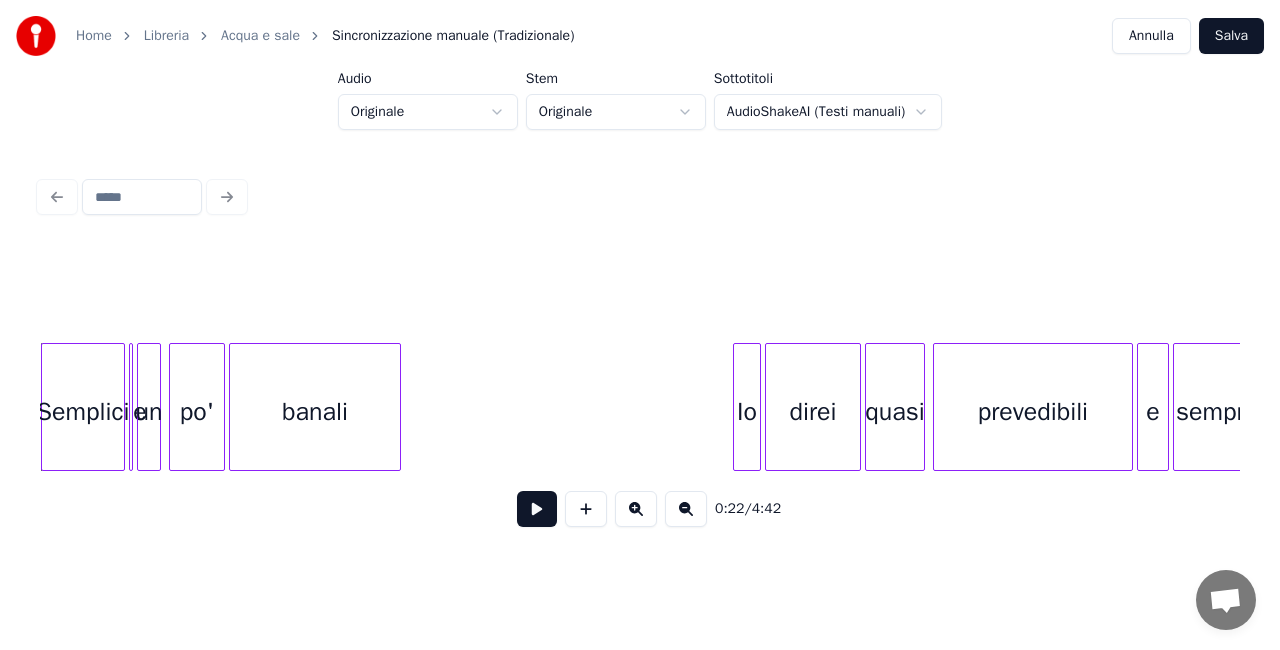 click at bounding box center (640, 293) 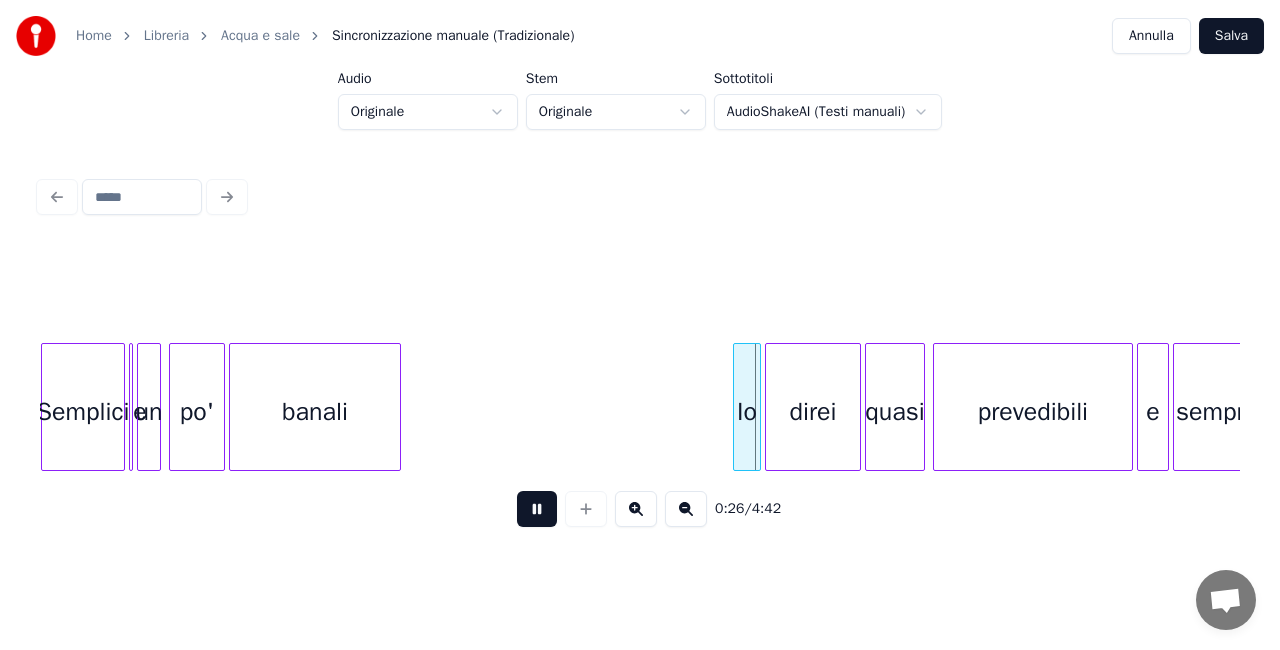 click at bounding box center [537, 509] 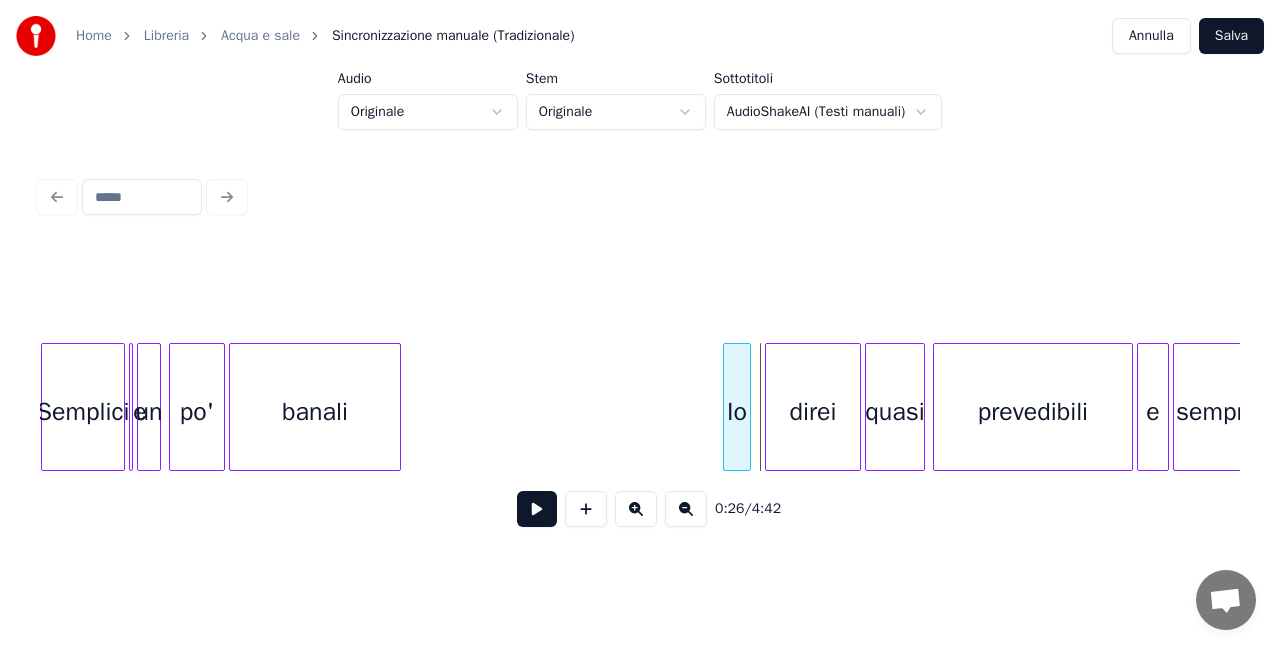 click on "Io" at bounding box center [737, 407] 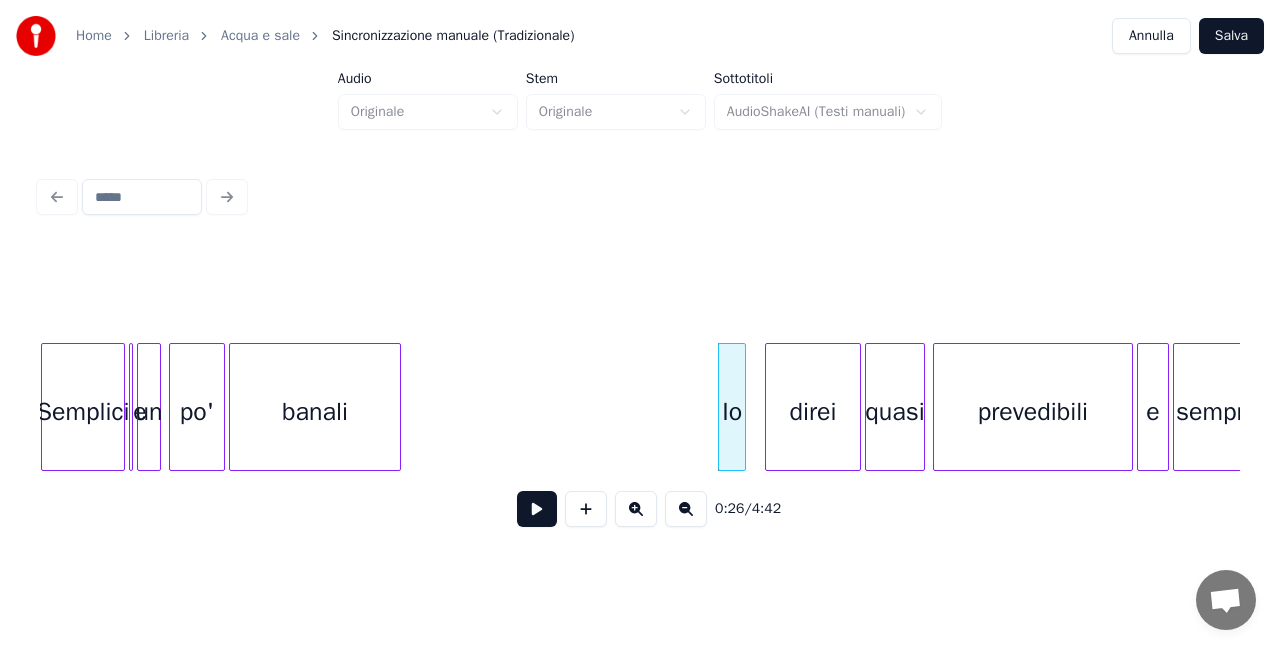 click at bounding box center (640, 293) 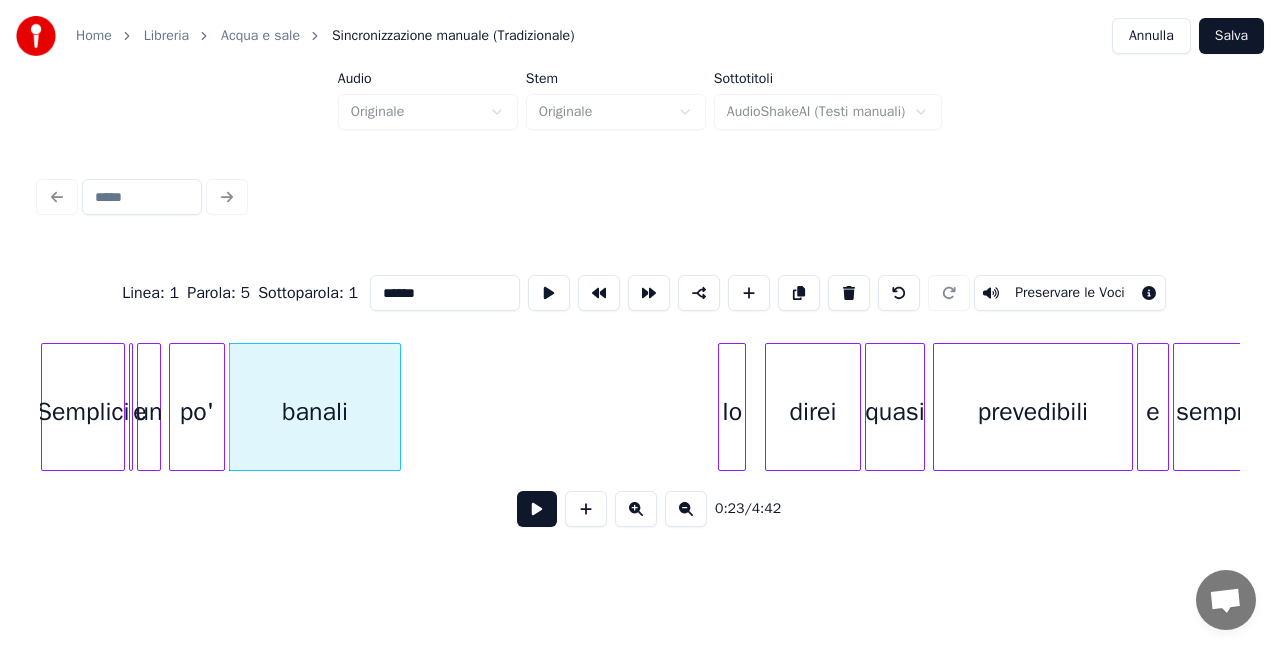 click at bounding box center (537, 509) 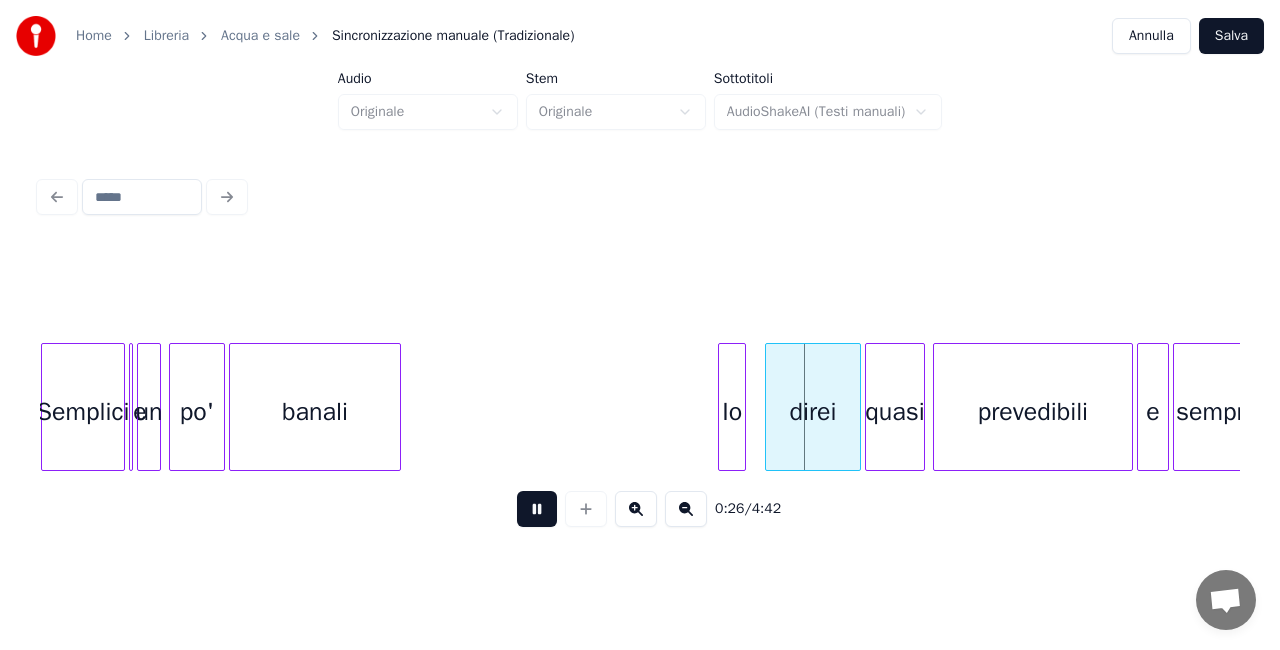 click at bounding box center [537, 509] 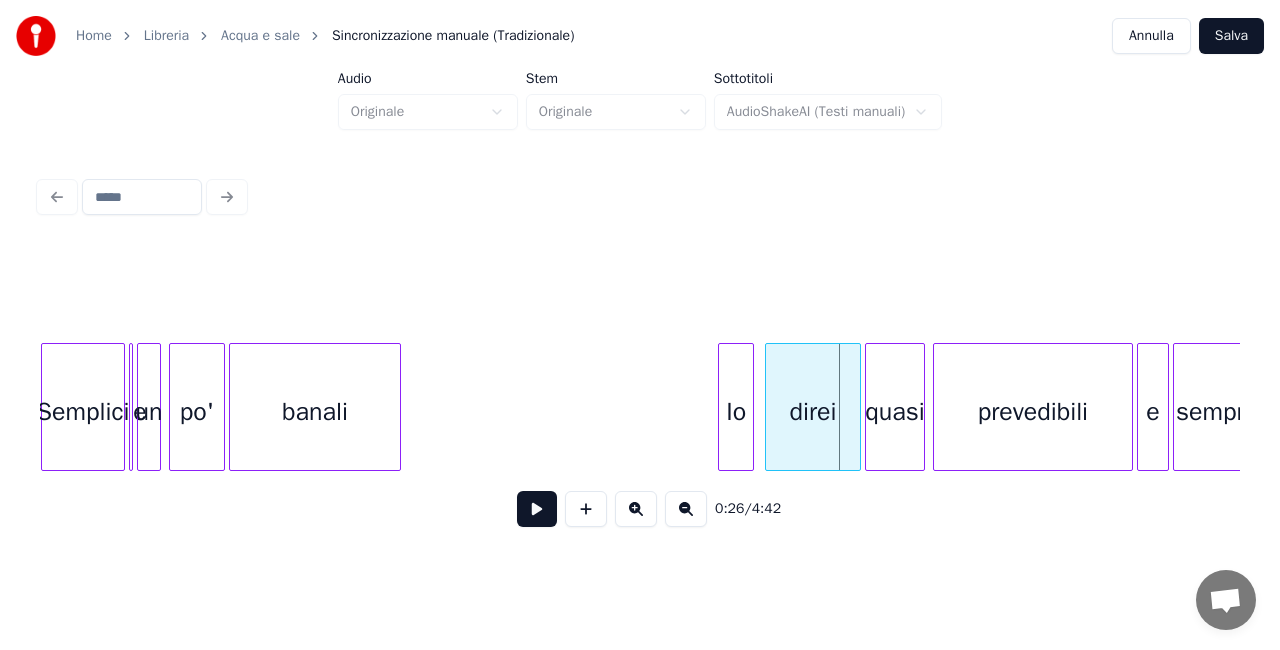 click at bounding box center [750, 407] 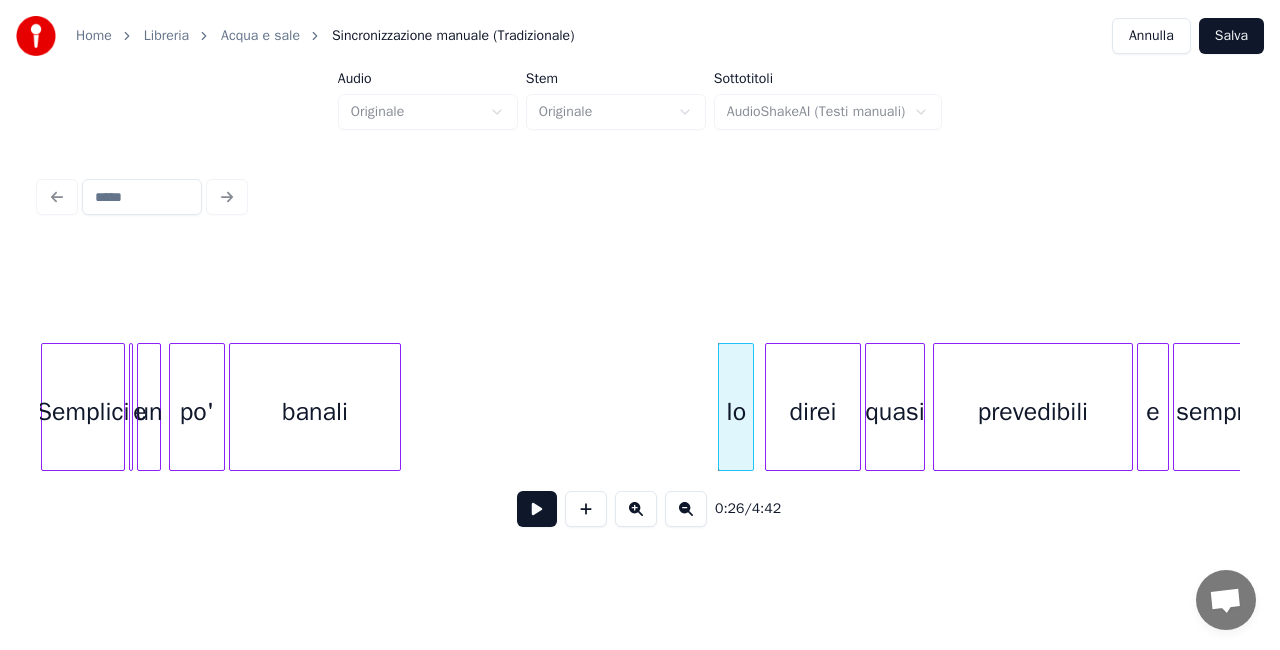click on "Salva" at bounding box center [1231, 36] 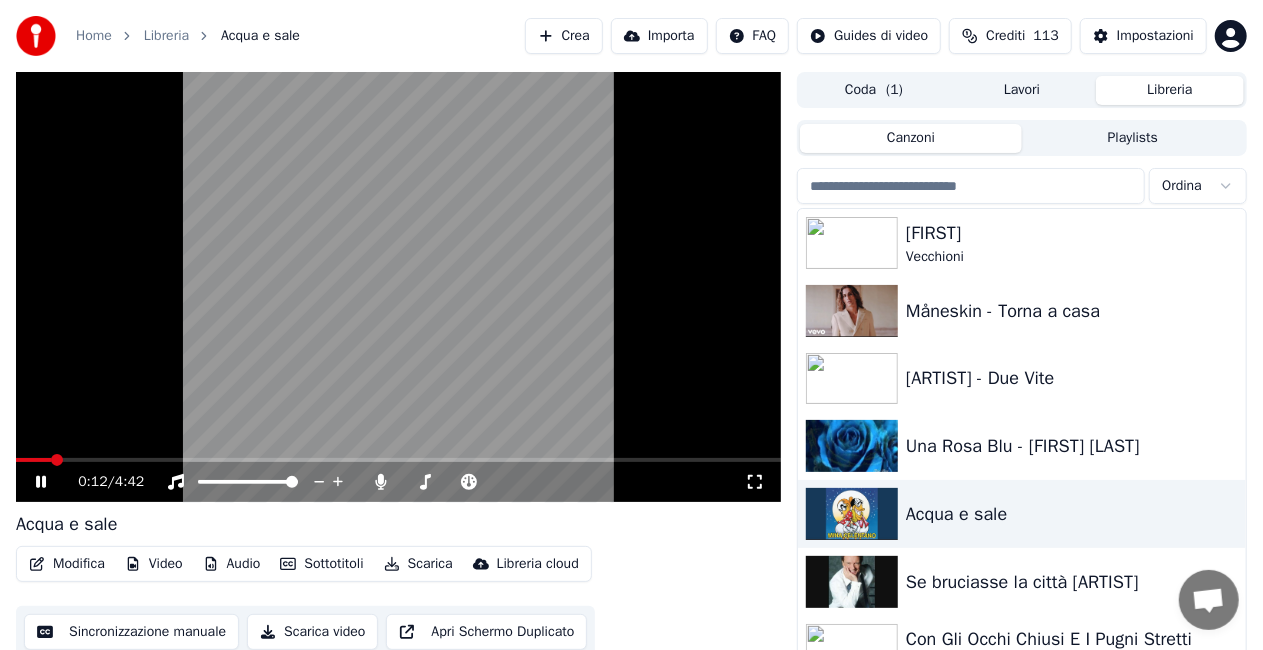 click at bounding box center [398, 287] 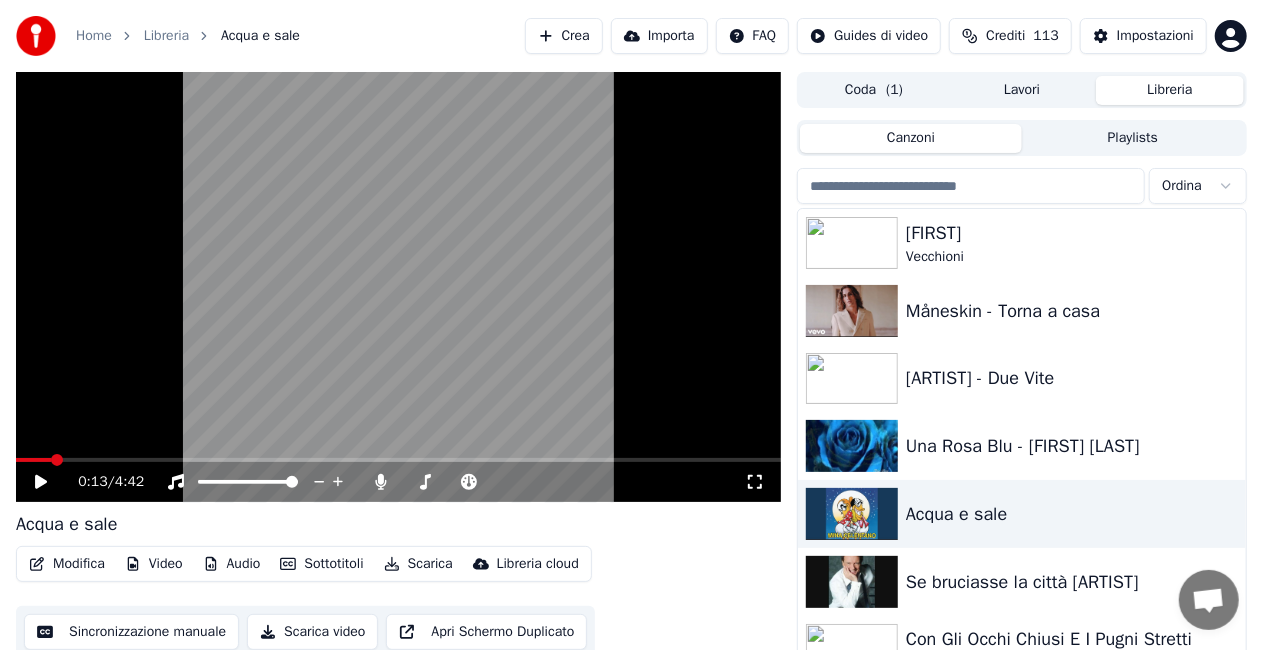 click on "Playlists" at bounding box center (1133, 138) 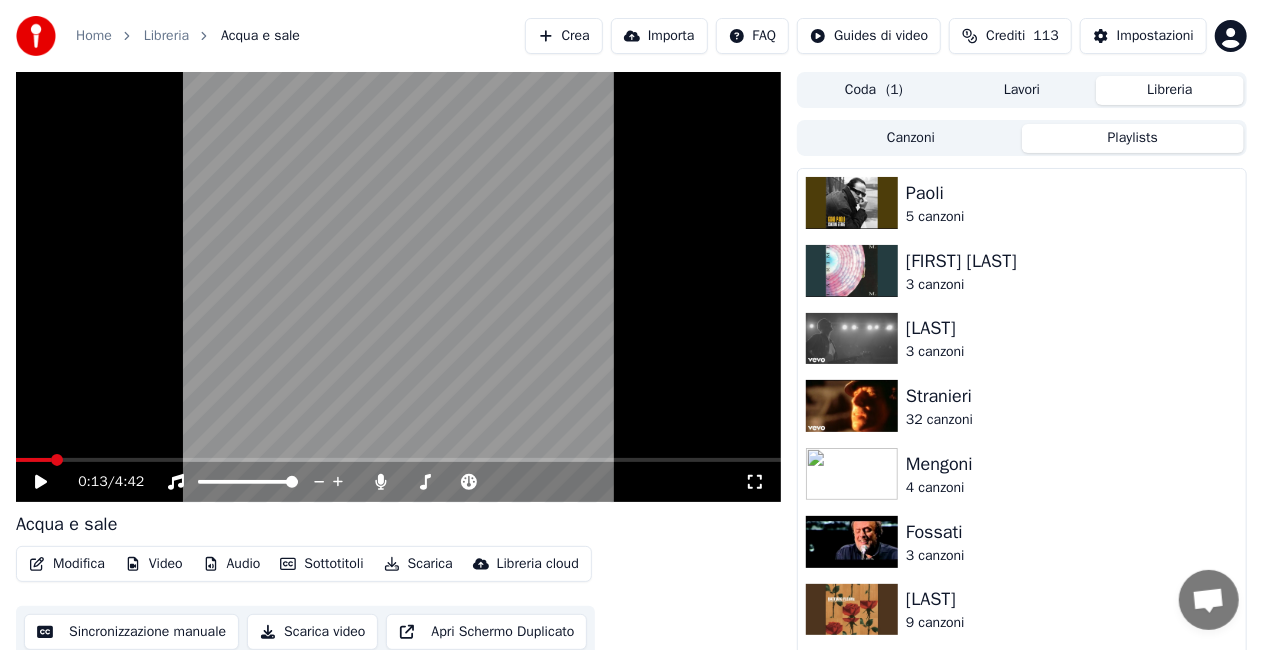 click on "Lavori" at bounding box center (1022, 90) 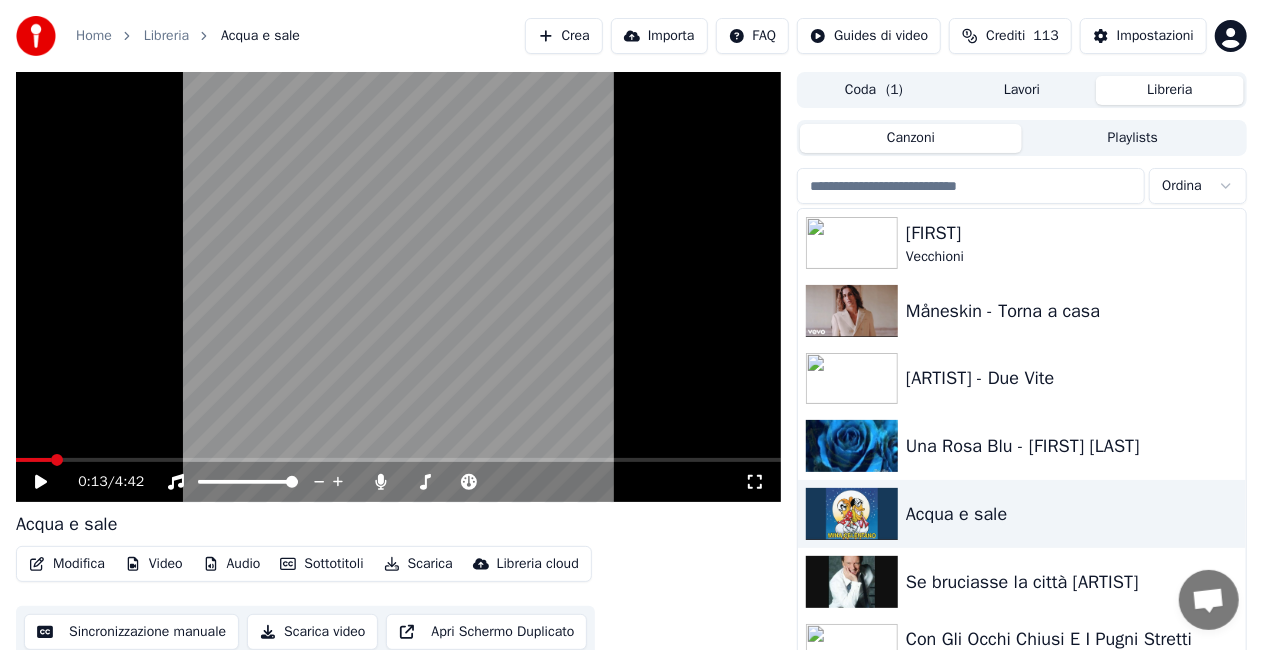 click on "Libreria" at bounding box center (1170, 90) 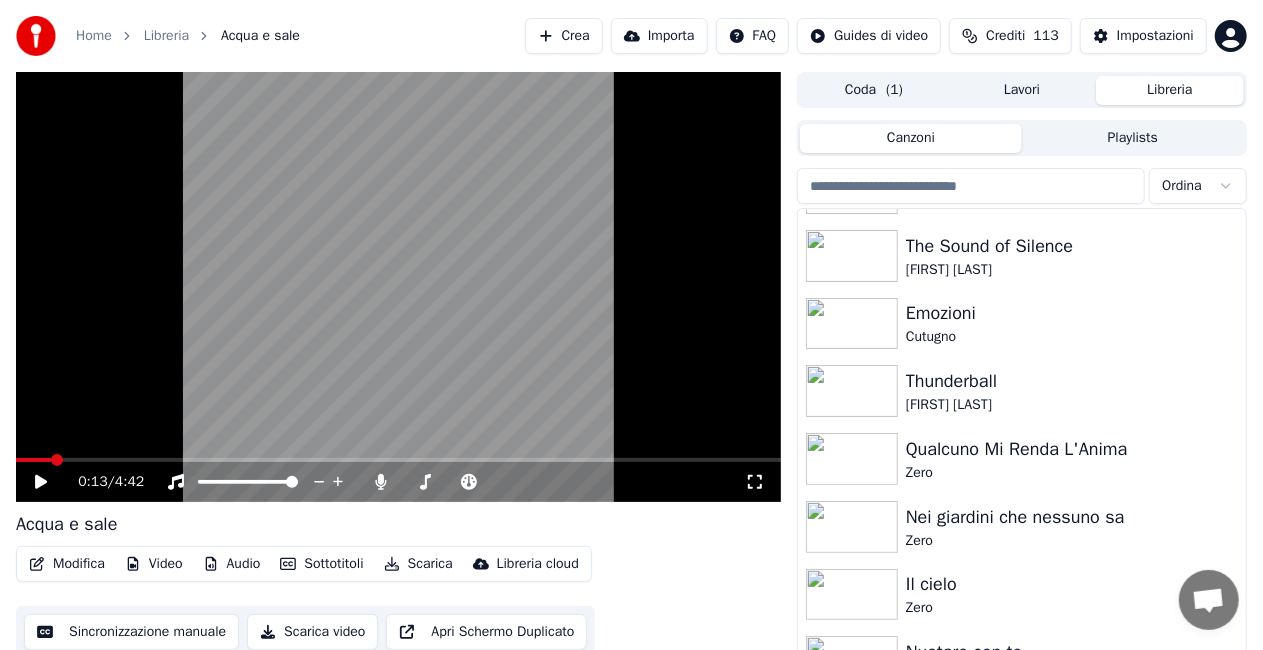scroll, scrollTop: 28276, scrollLeft: 0, axis: vertical 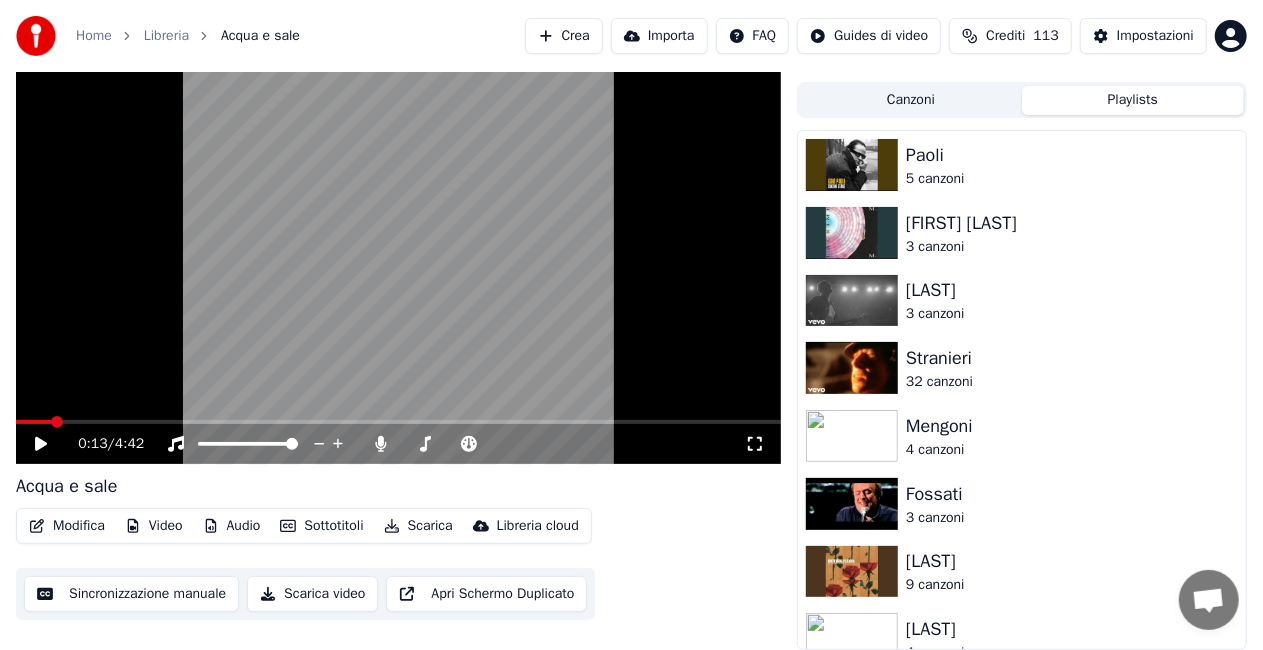 click on "Playlists" at bounding box center [1133, 100] 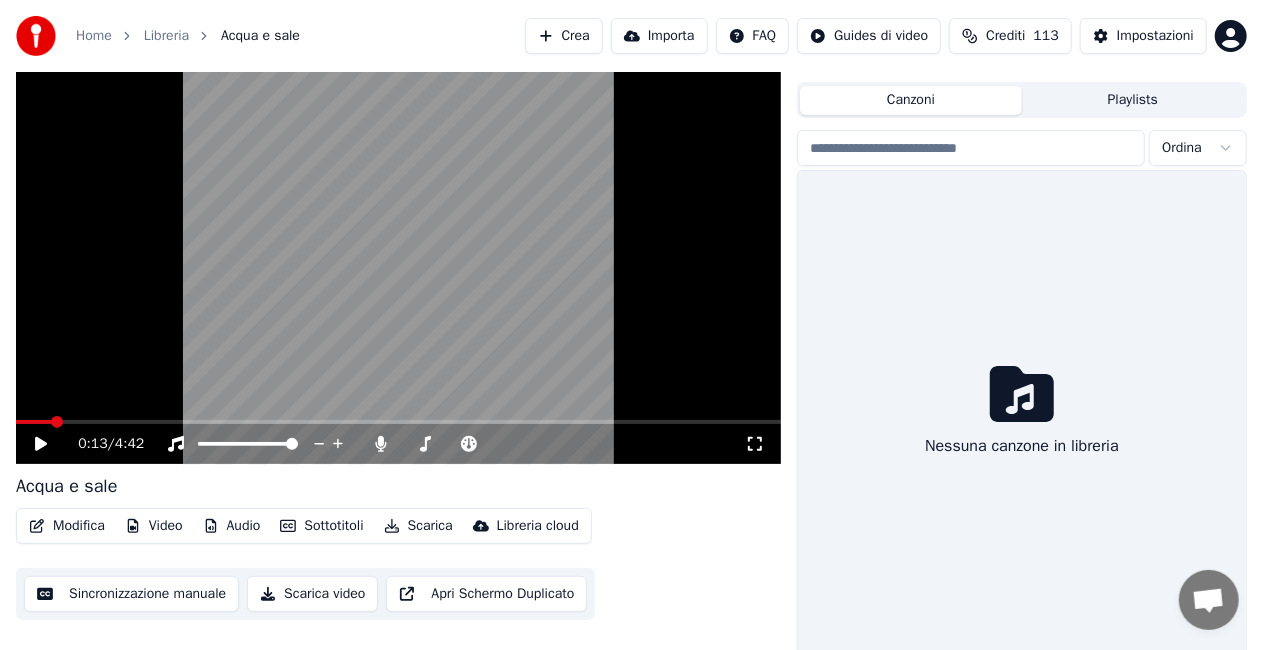 click on "Canzoni" at bounding box center (911, 100) 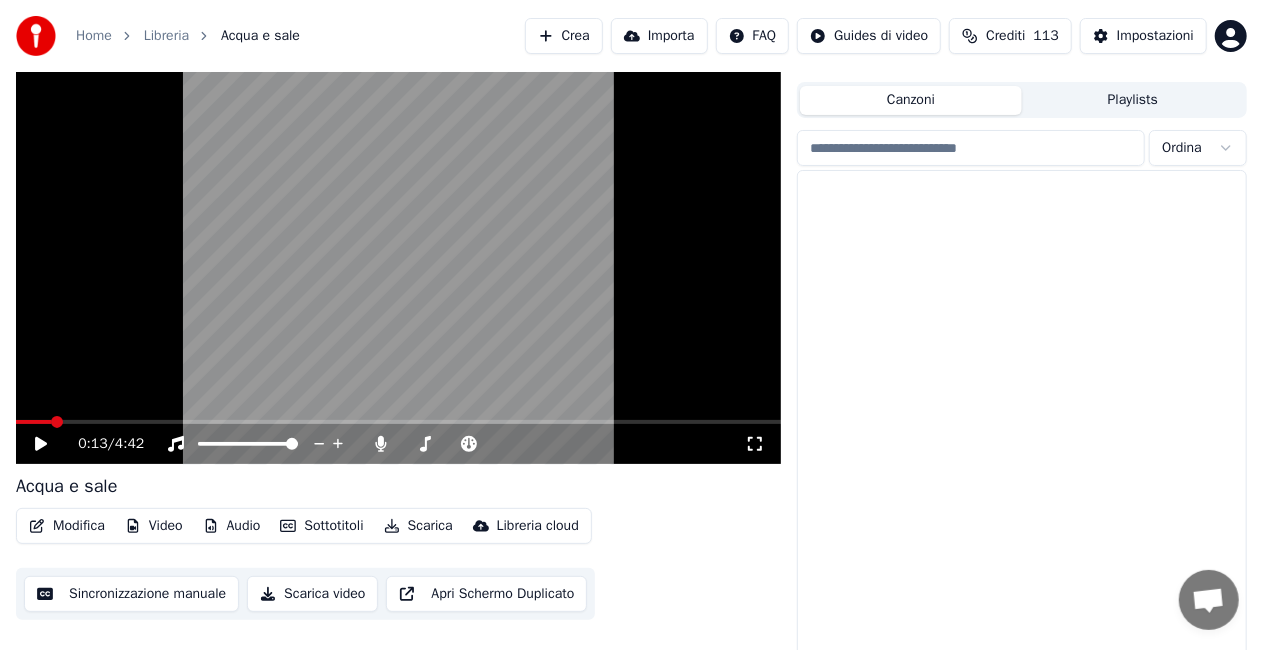 scroll, scrollTop: 28276, scrollLeft: 0, axis: vertical 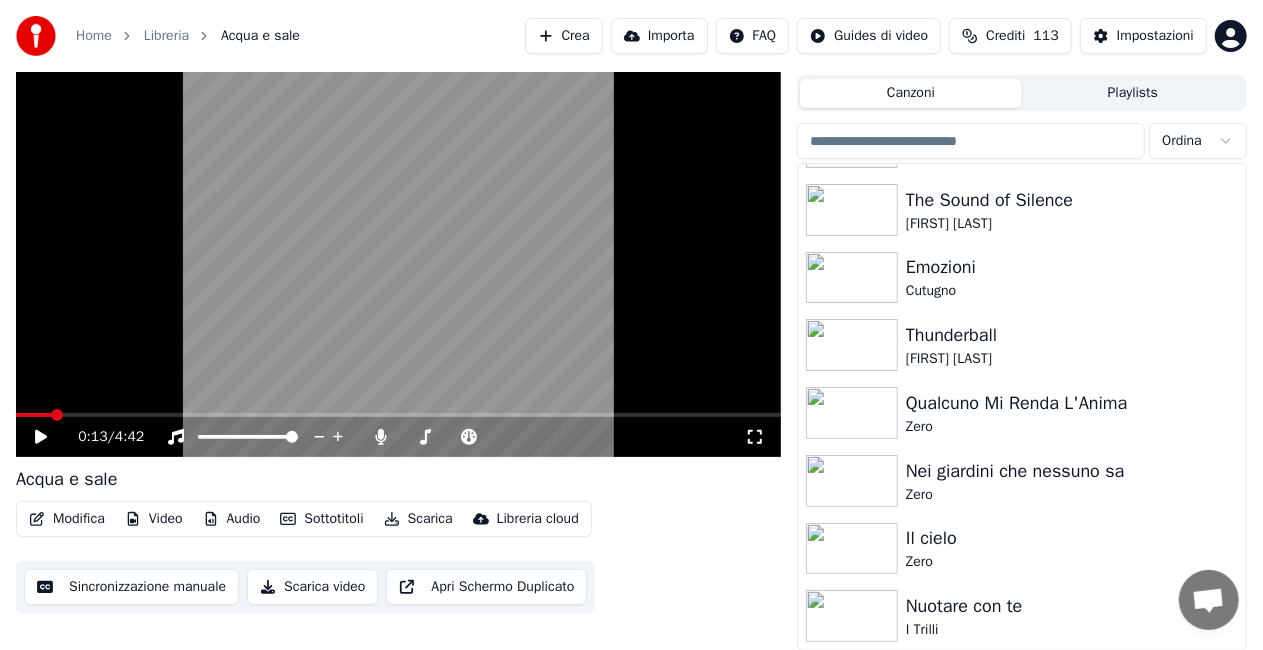 click on "Nuotare con te" at bounding box center (1062, 606) 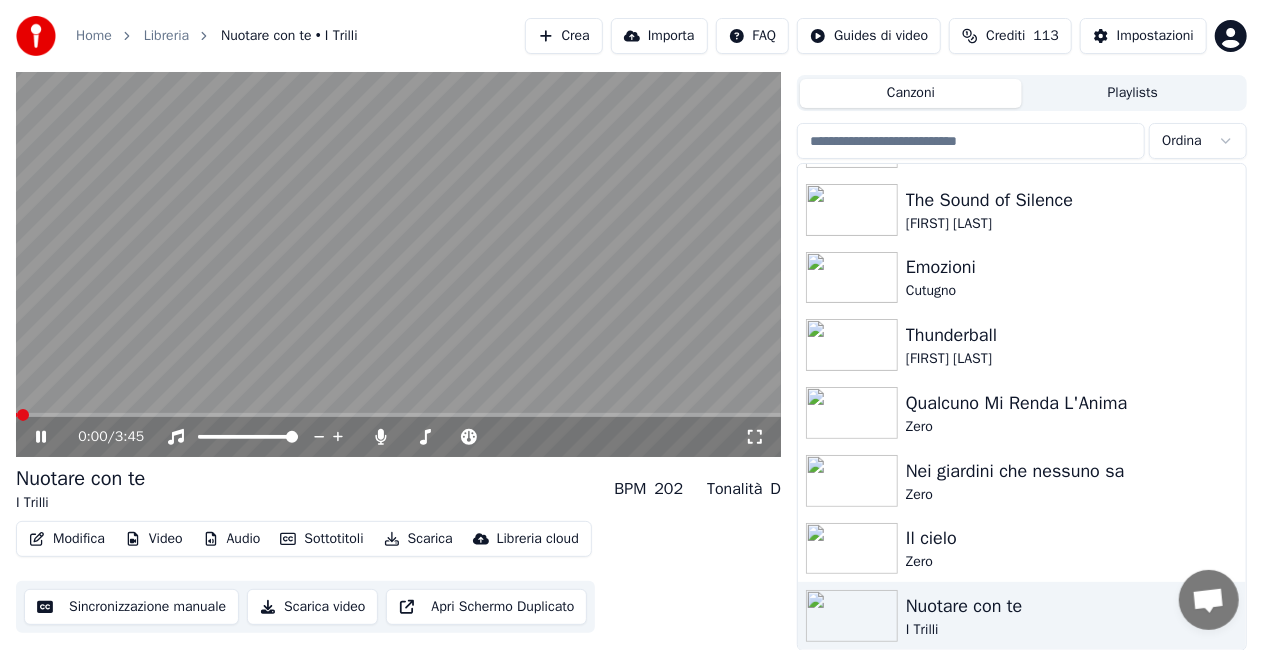 click 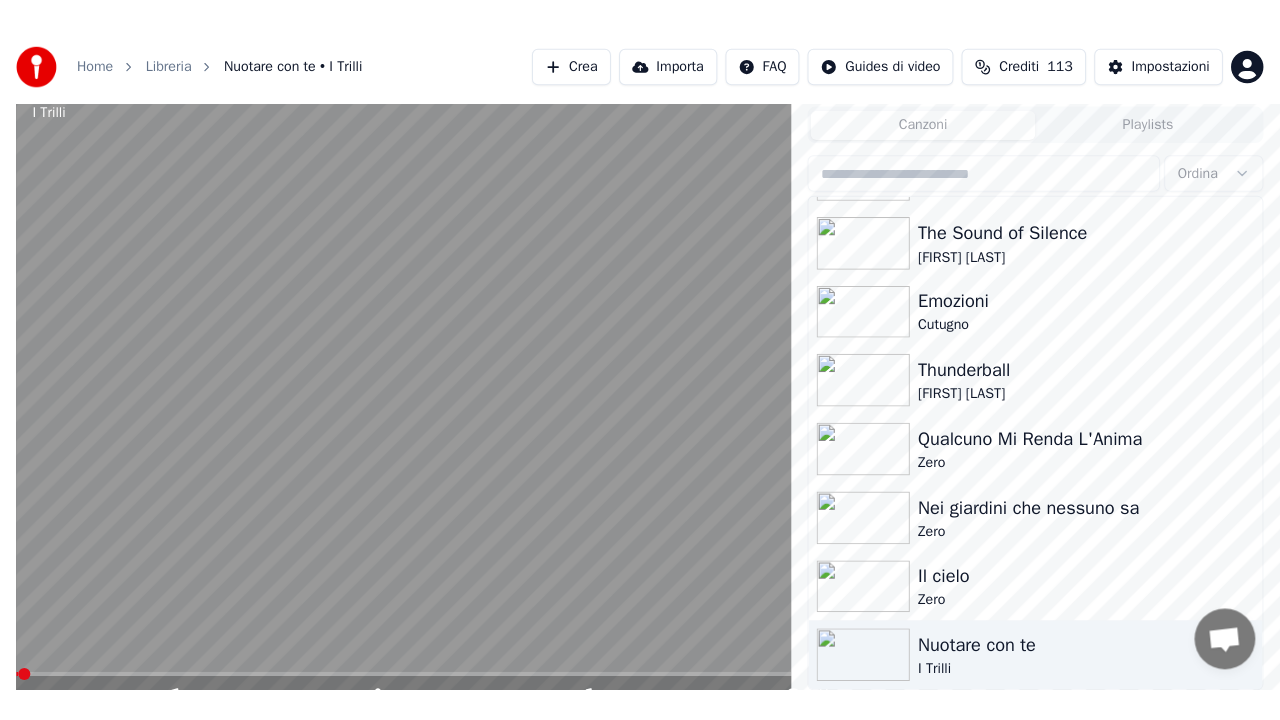 scroll, scrollTop: 28, scrollLeft: 0, axis: vertical 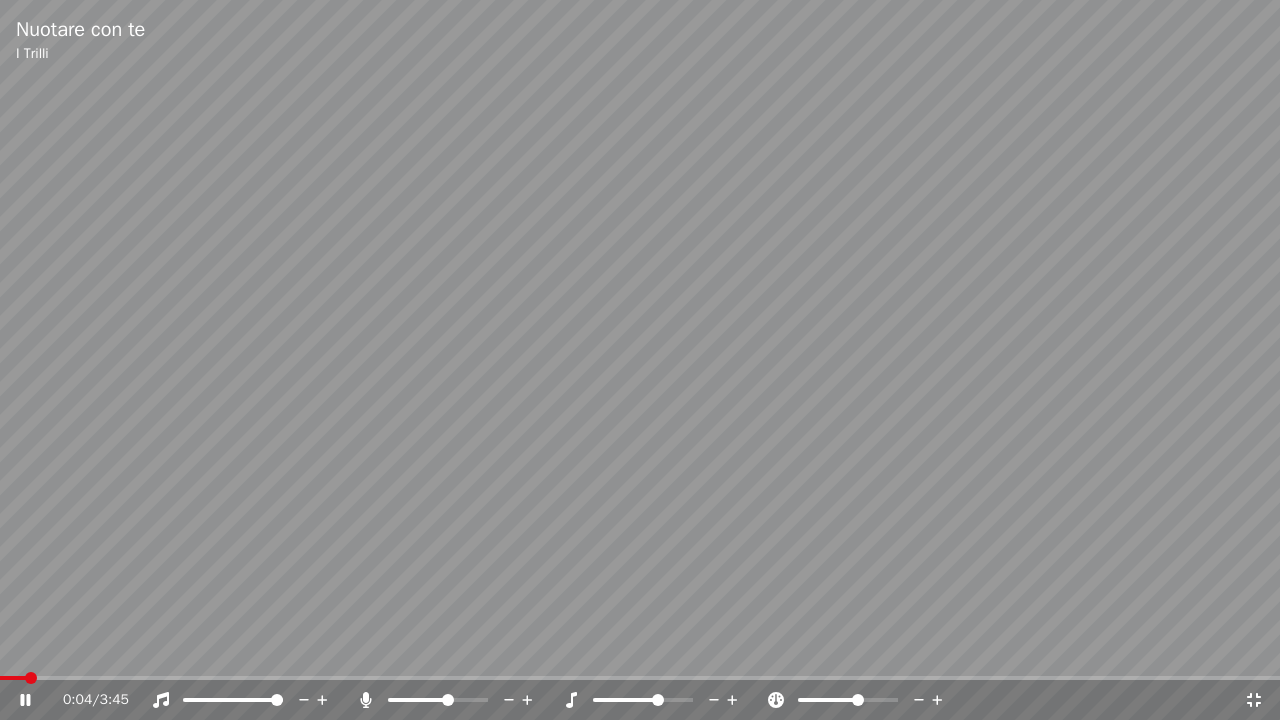 click 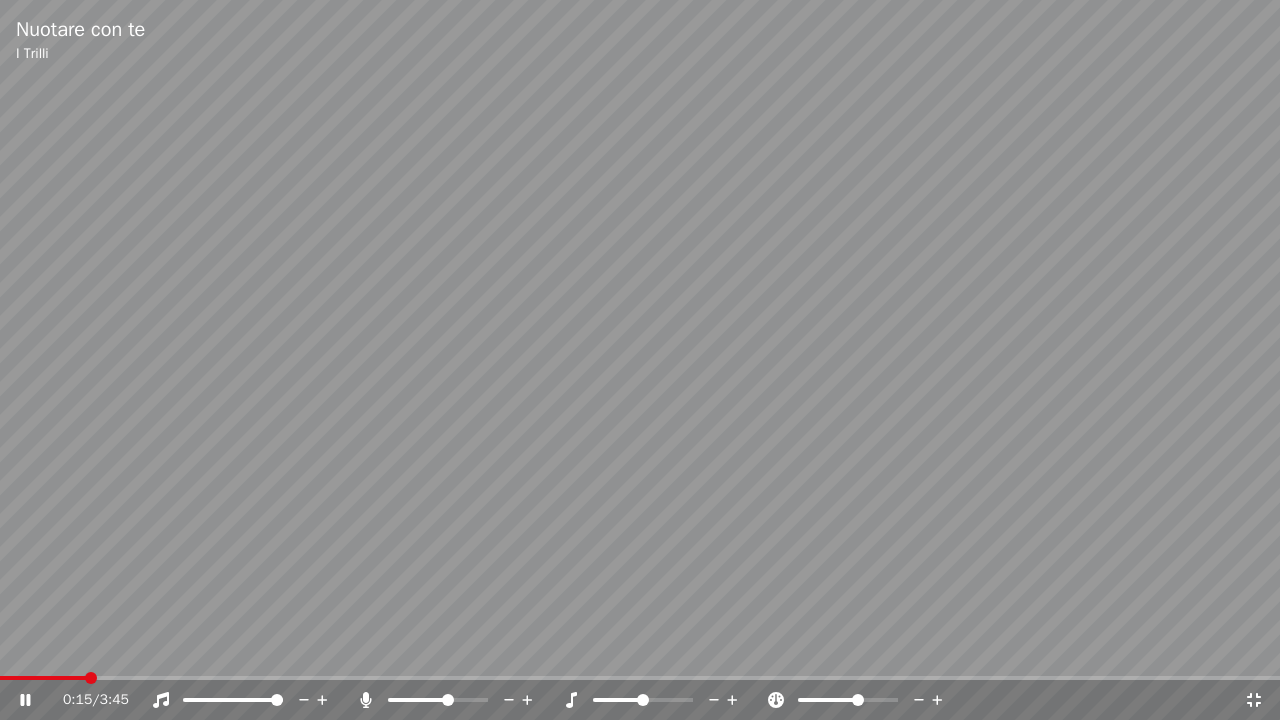 click 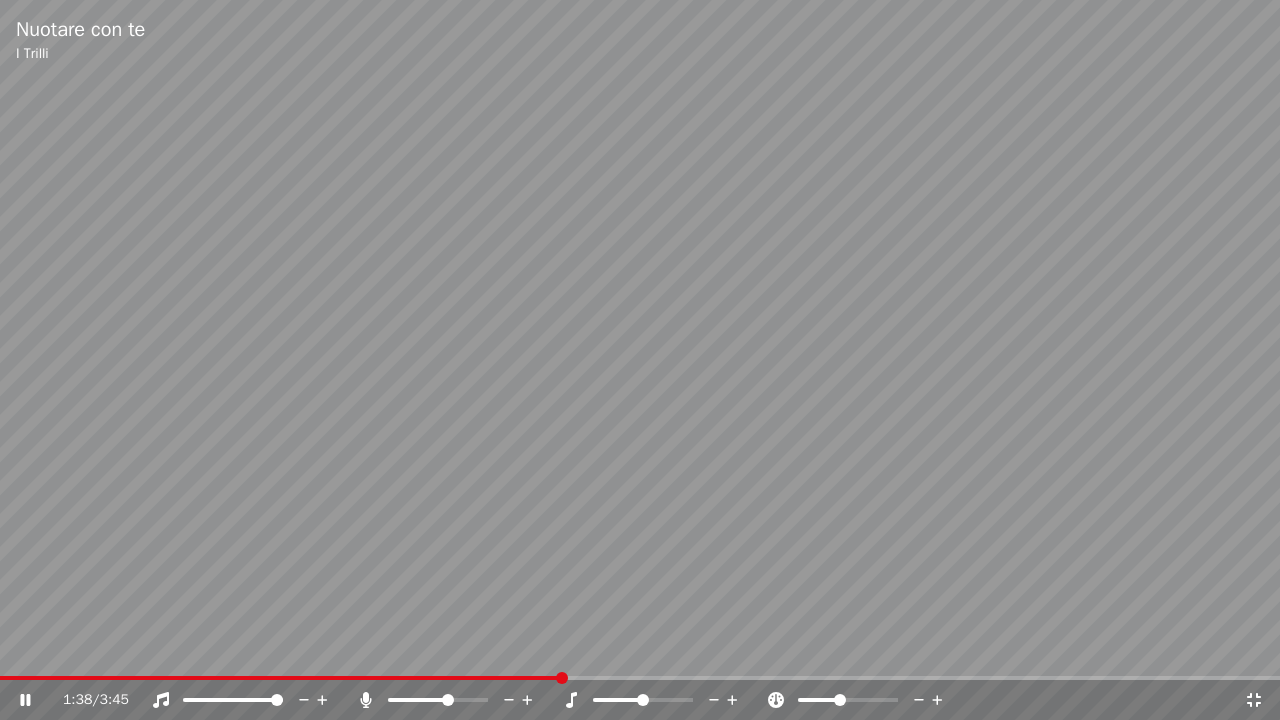 click at bounding box center (818, 700) 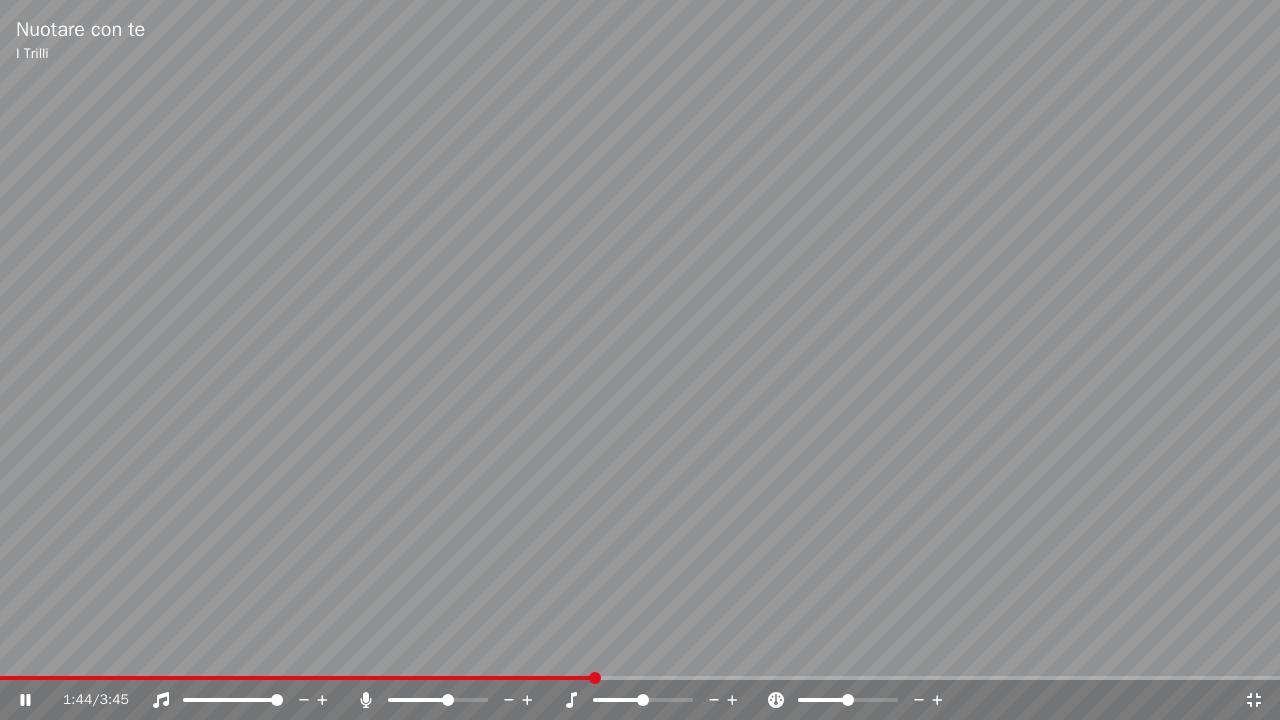 click at bounding box center [848, 700] 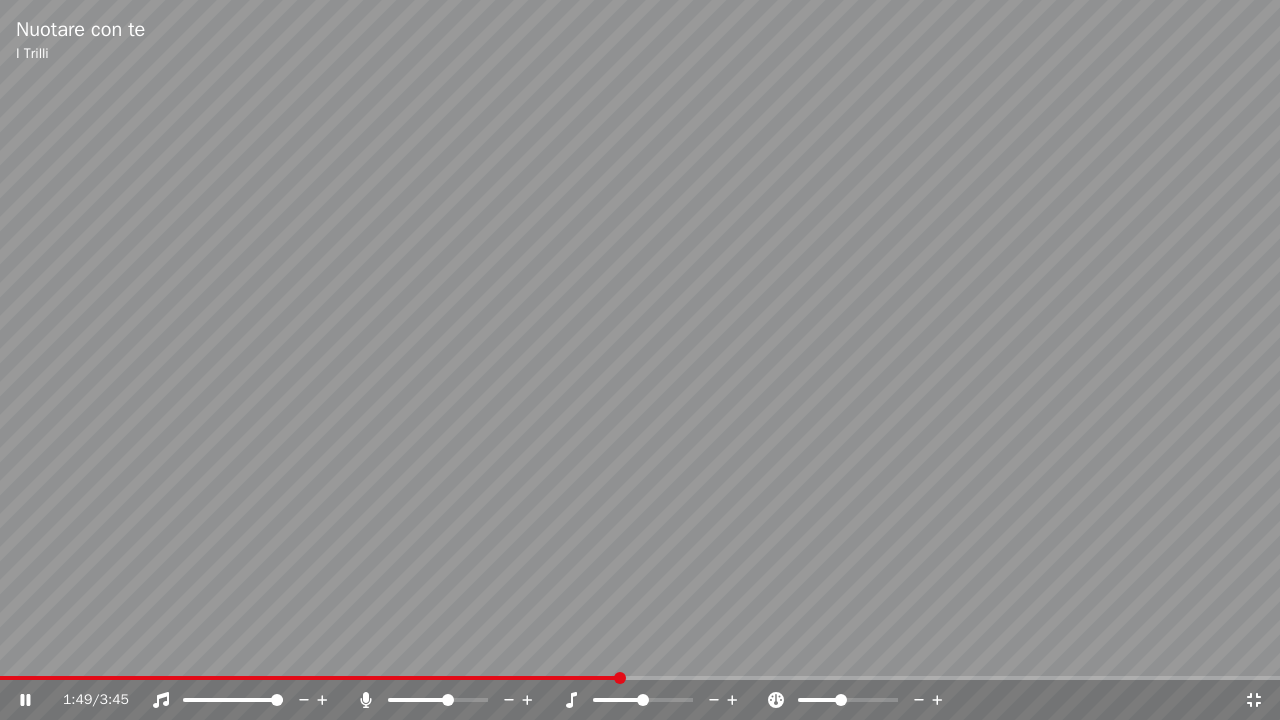 click at bounding box center [819, 700] 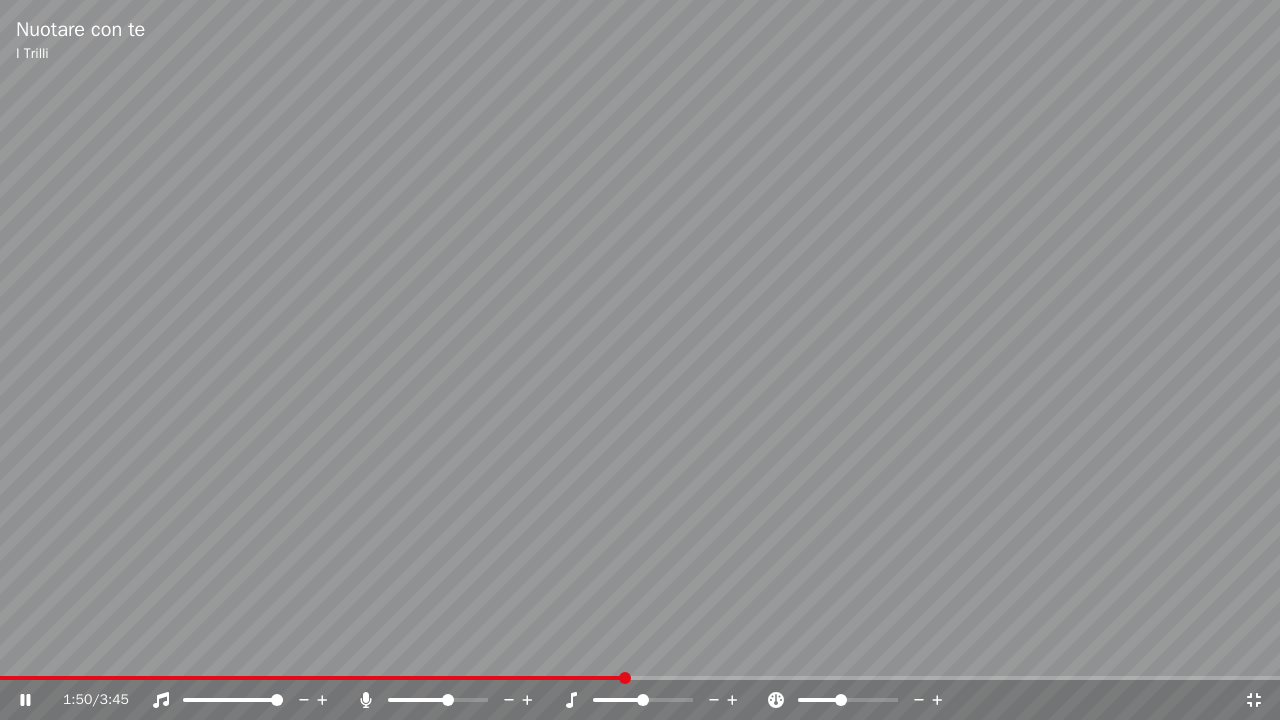 click at bounding box center (841, 700) 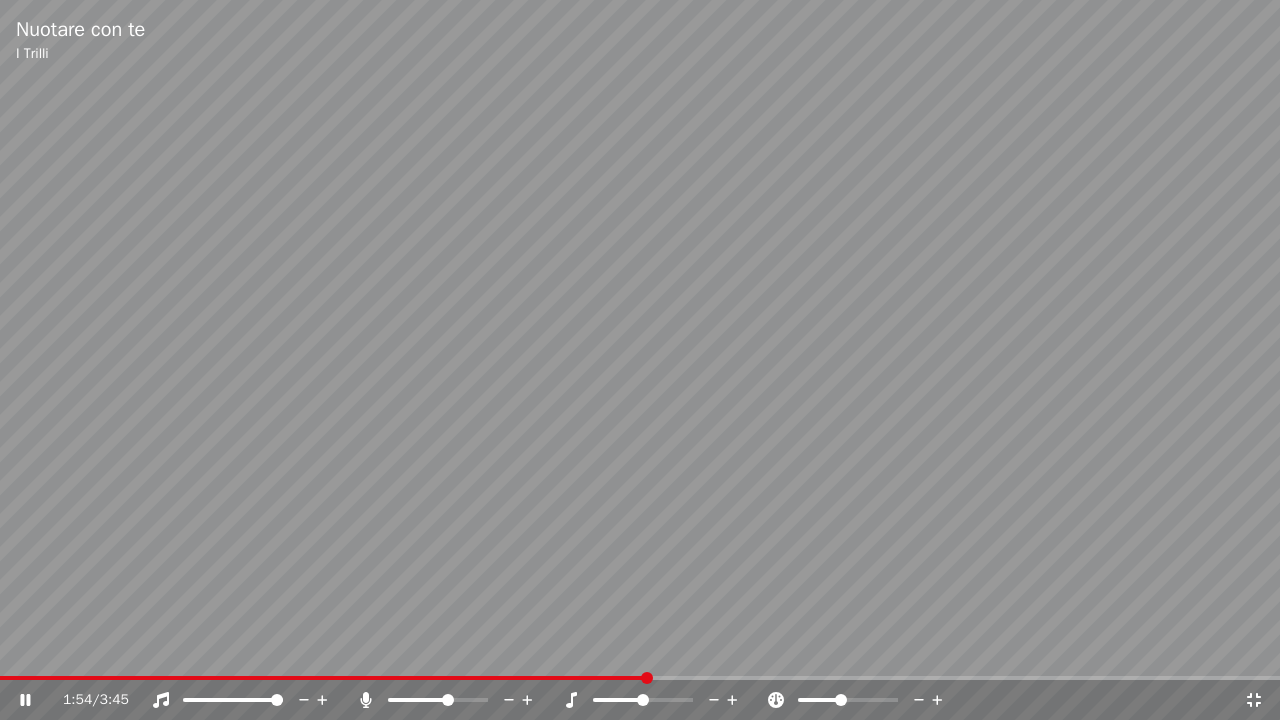 click at bounding box center [848, 700] 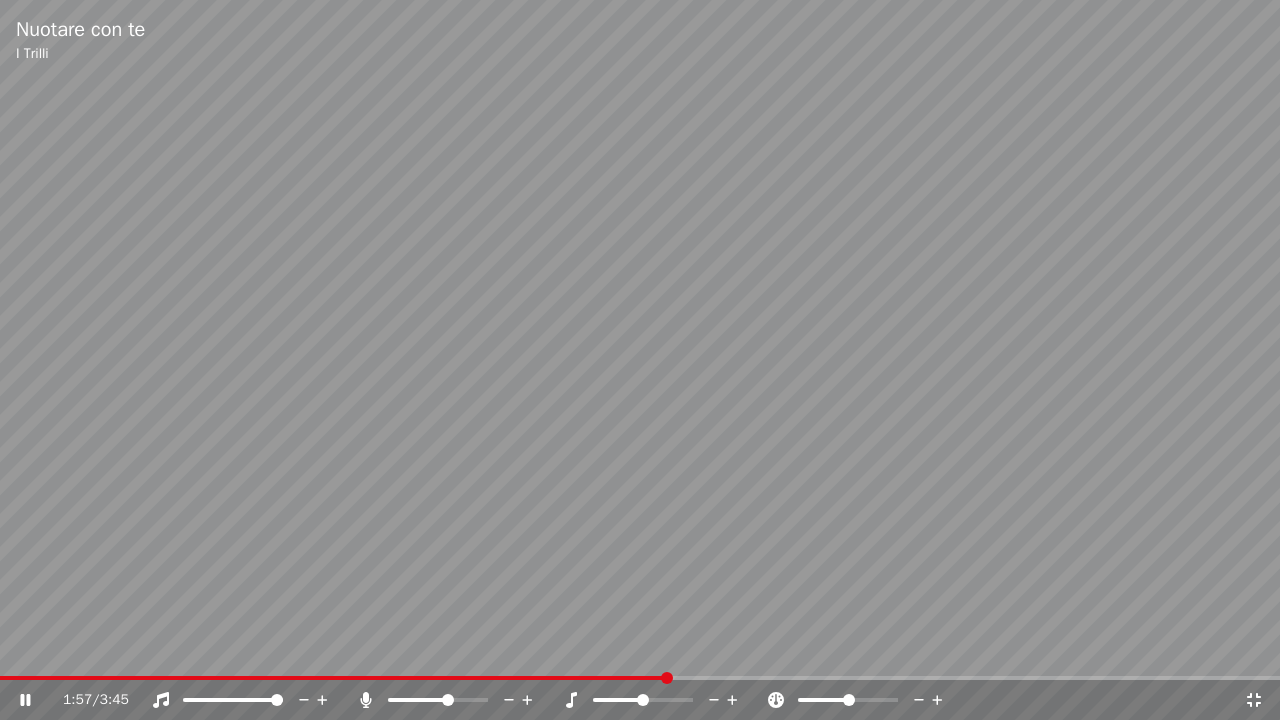 click 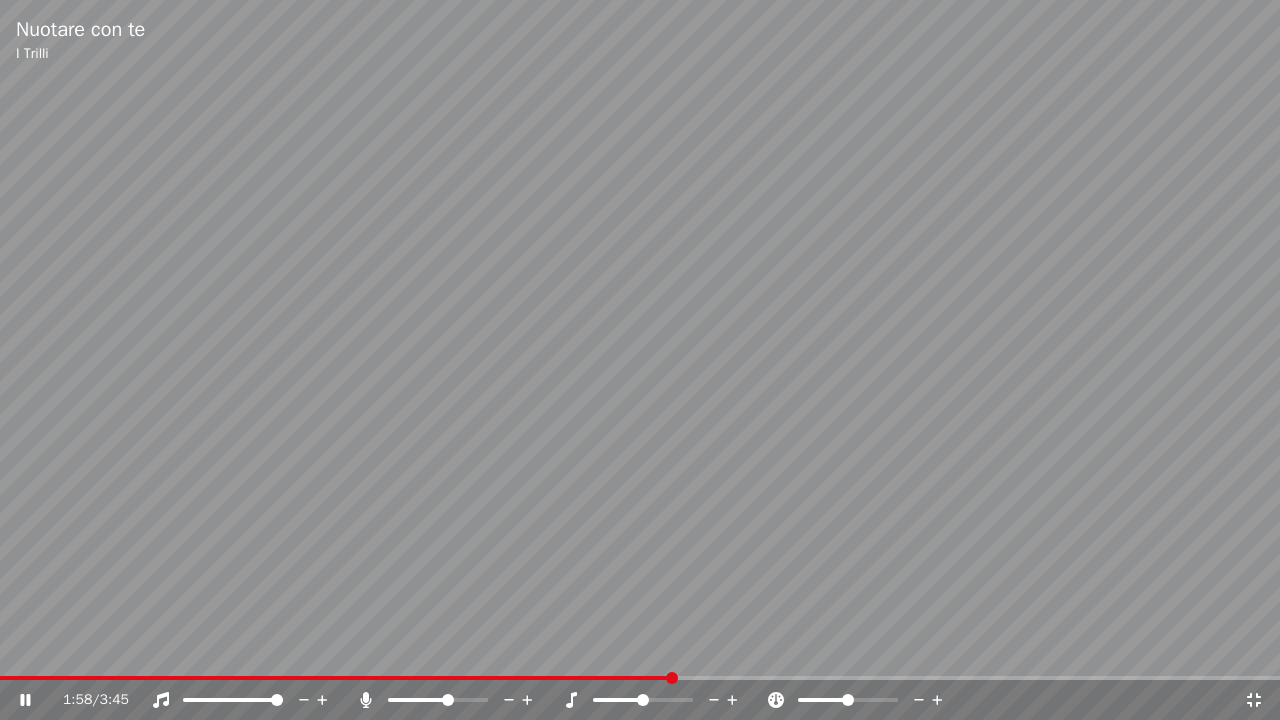 click 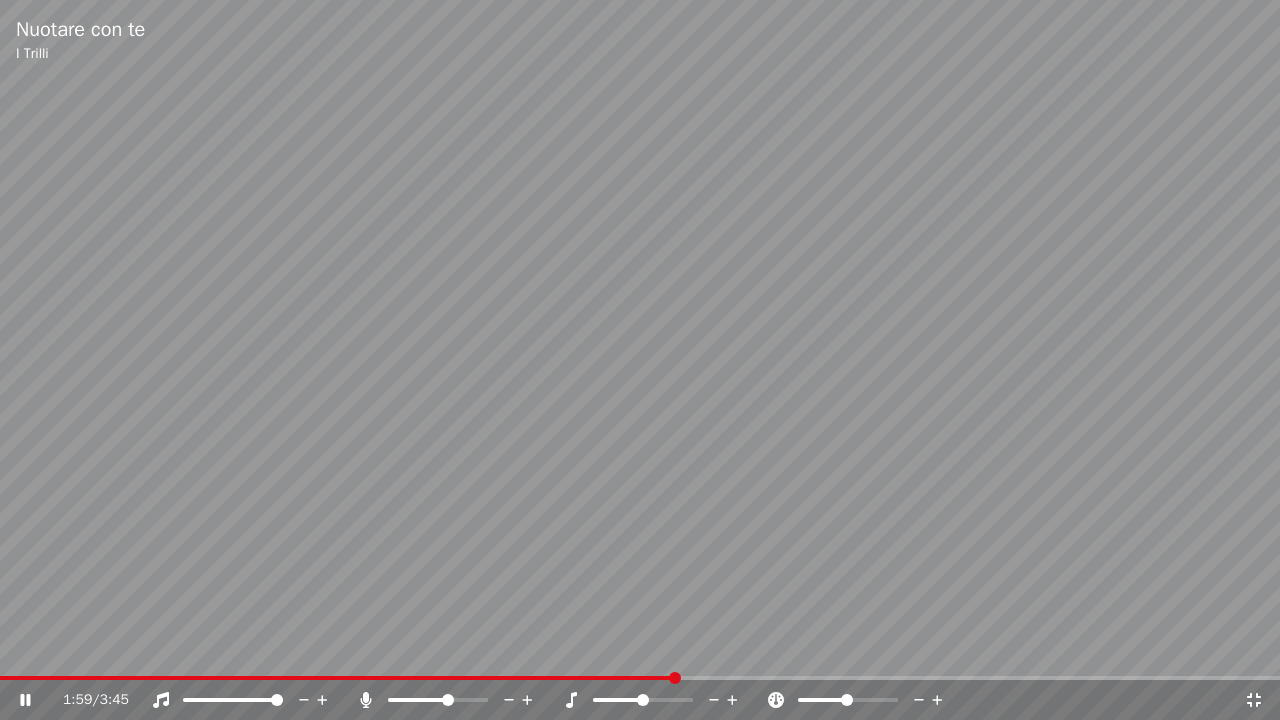click 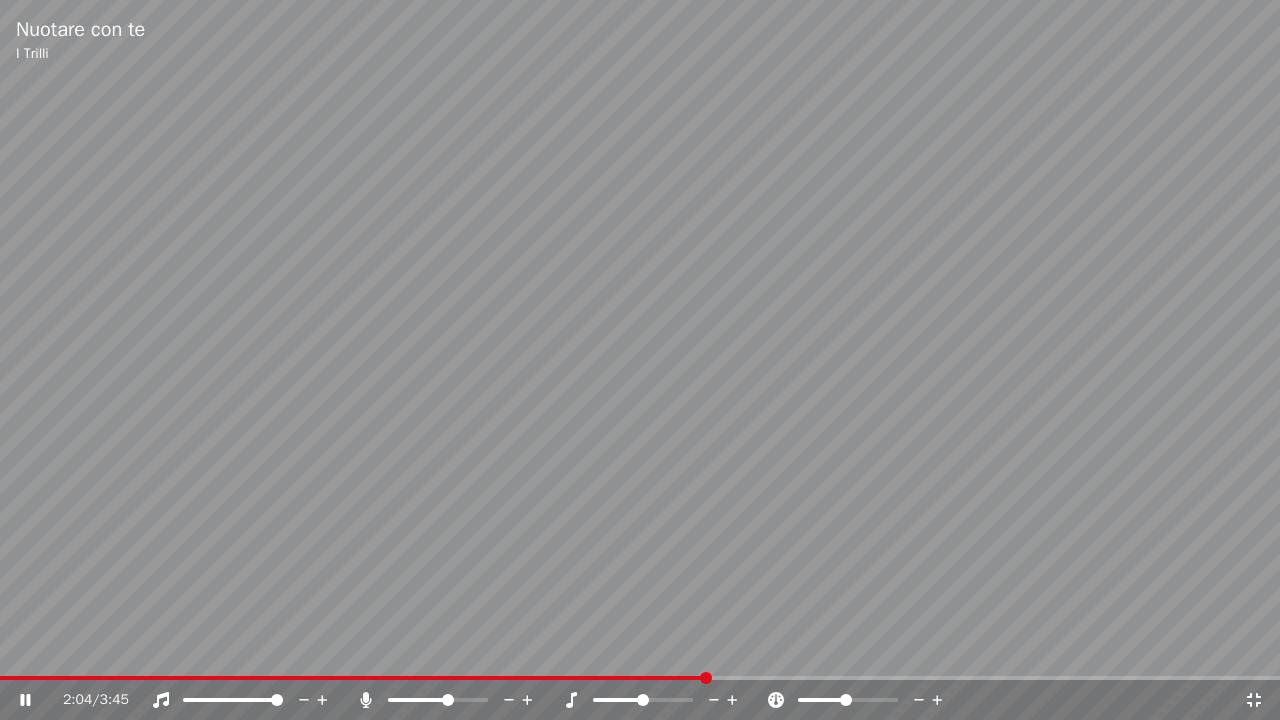 click 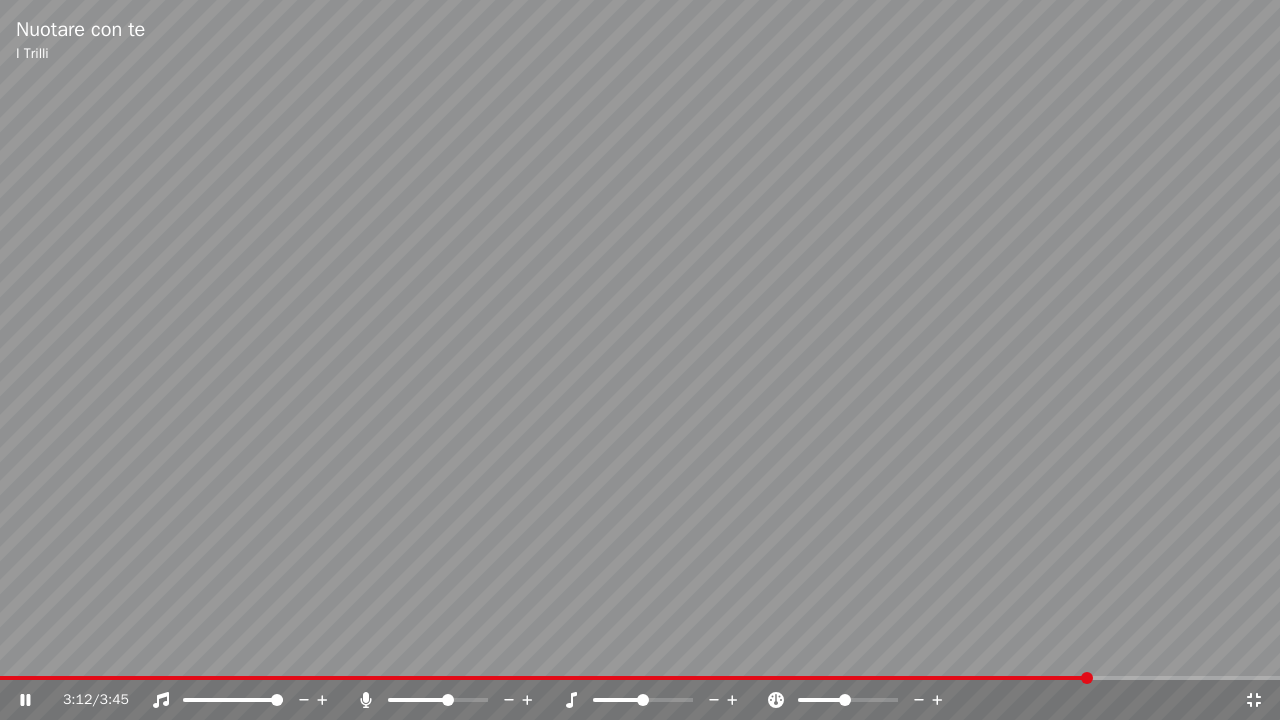 click at bounding box center (640, 360) 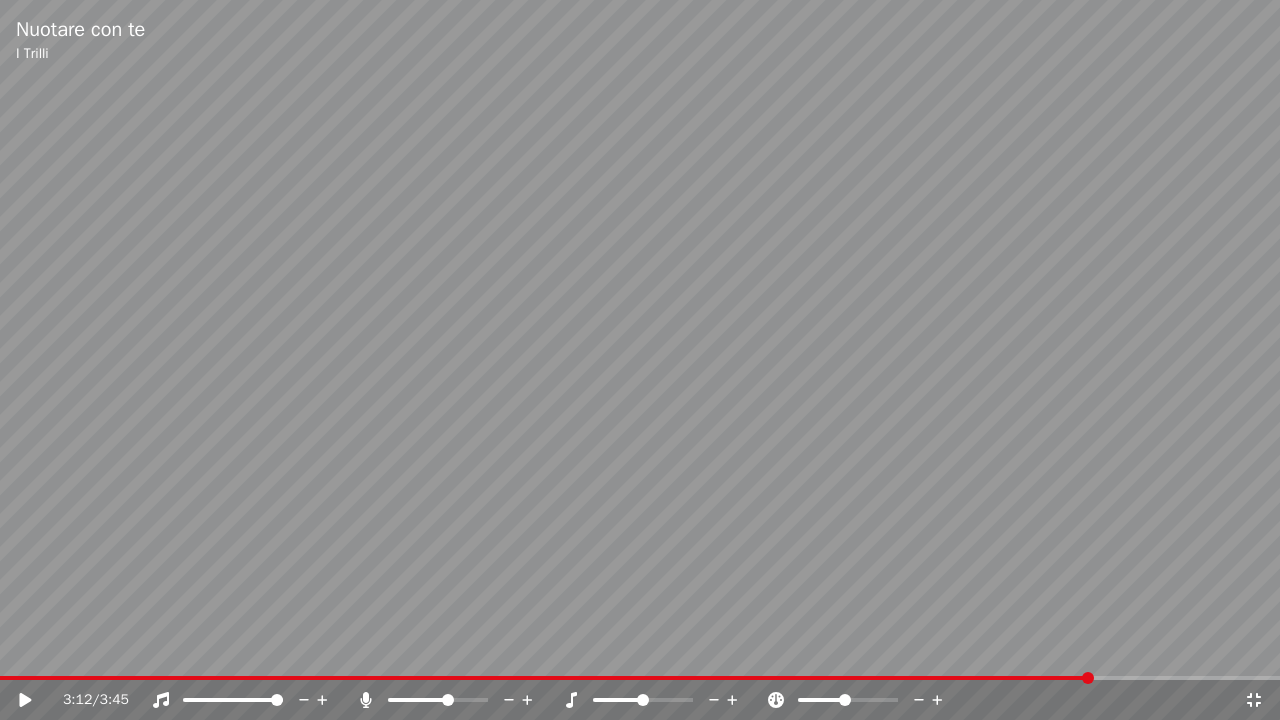 click 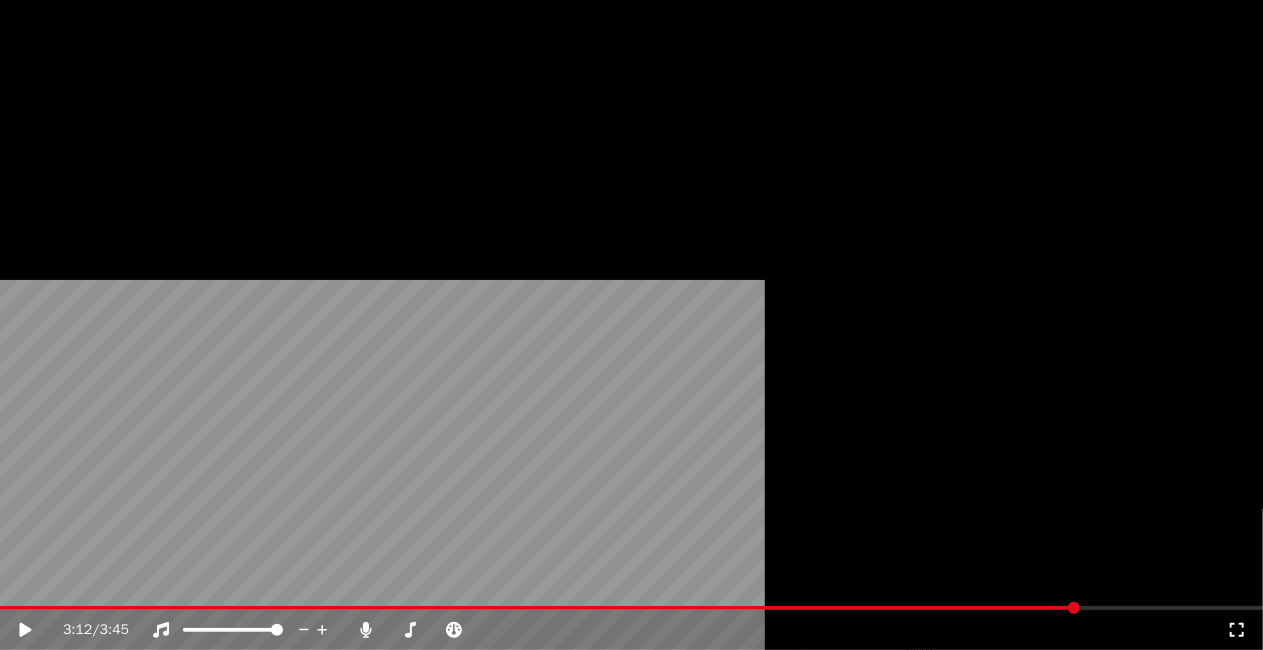 scroll, scrollTop: 28176, scrollLeft: 0, axis: vertical 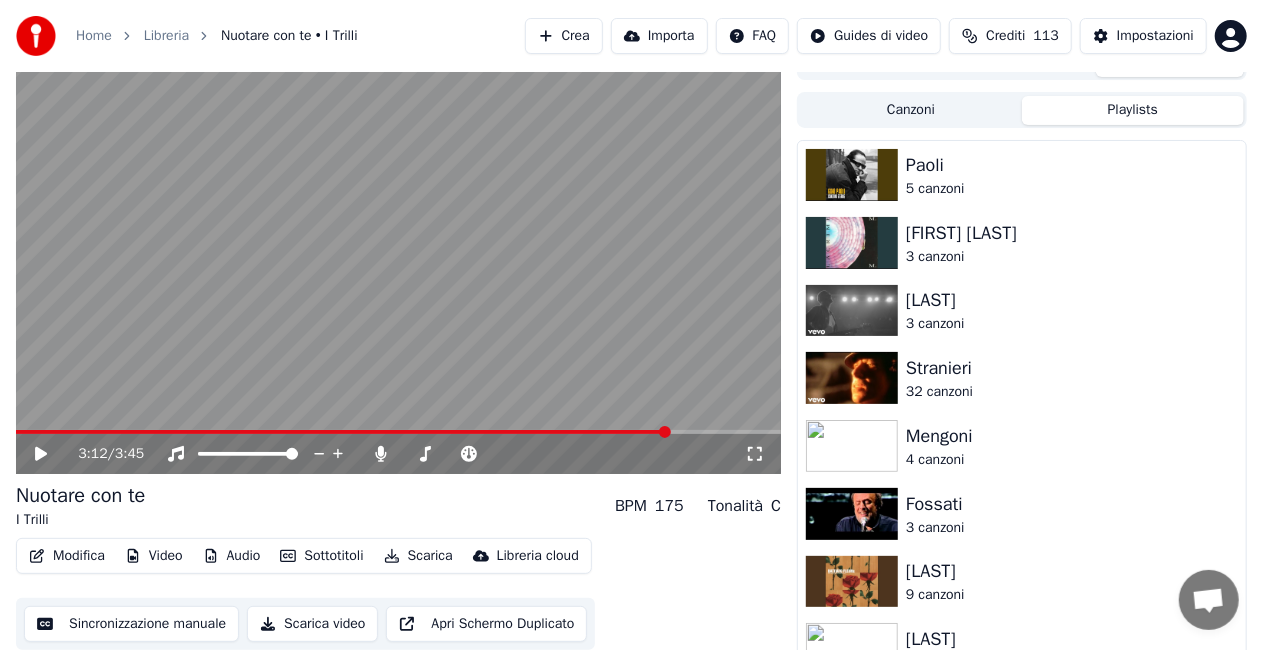 click on "Playlists" at bounding box center (1133, 110) 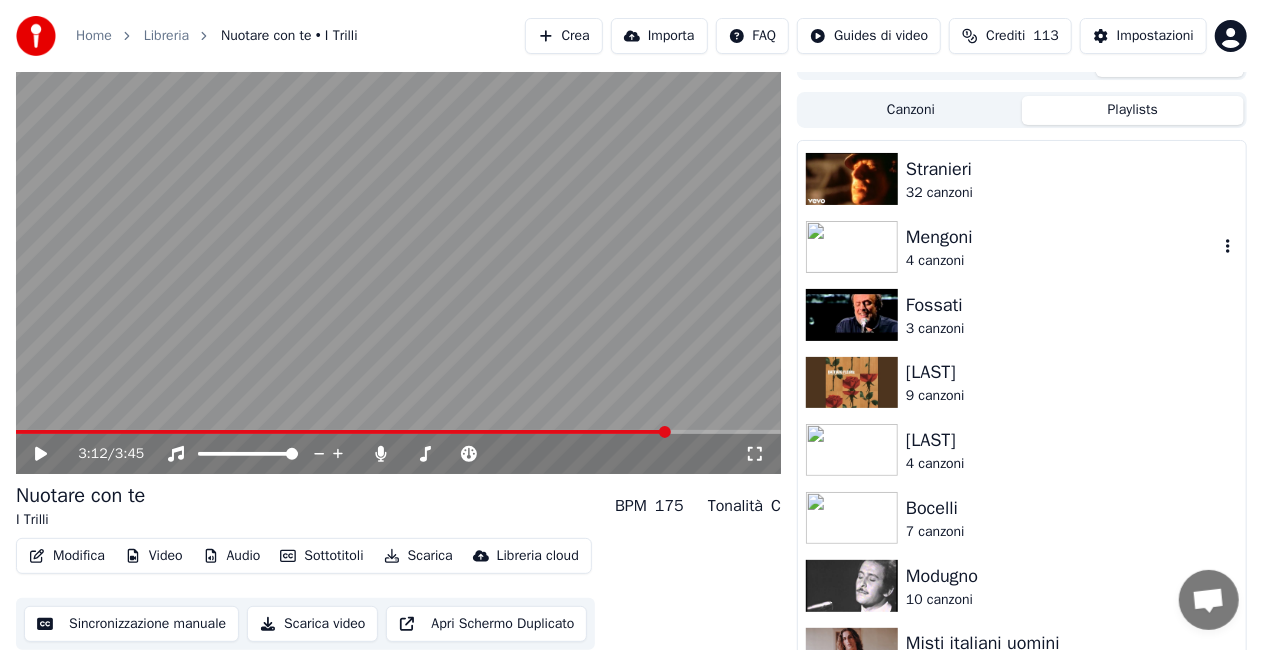 scroll, scrollTop: 200, scrollLeft: 0, axis: vertical 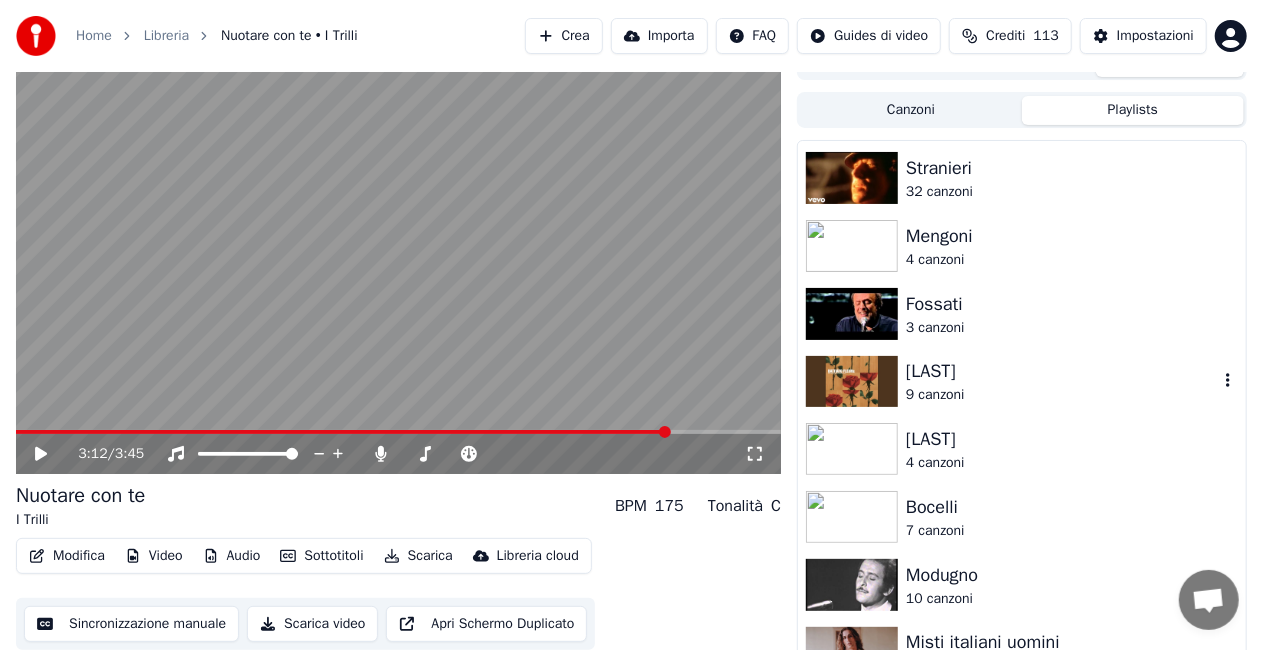 click on "9 canzoni" at bounding box center [1062, 395] 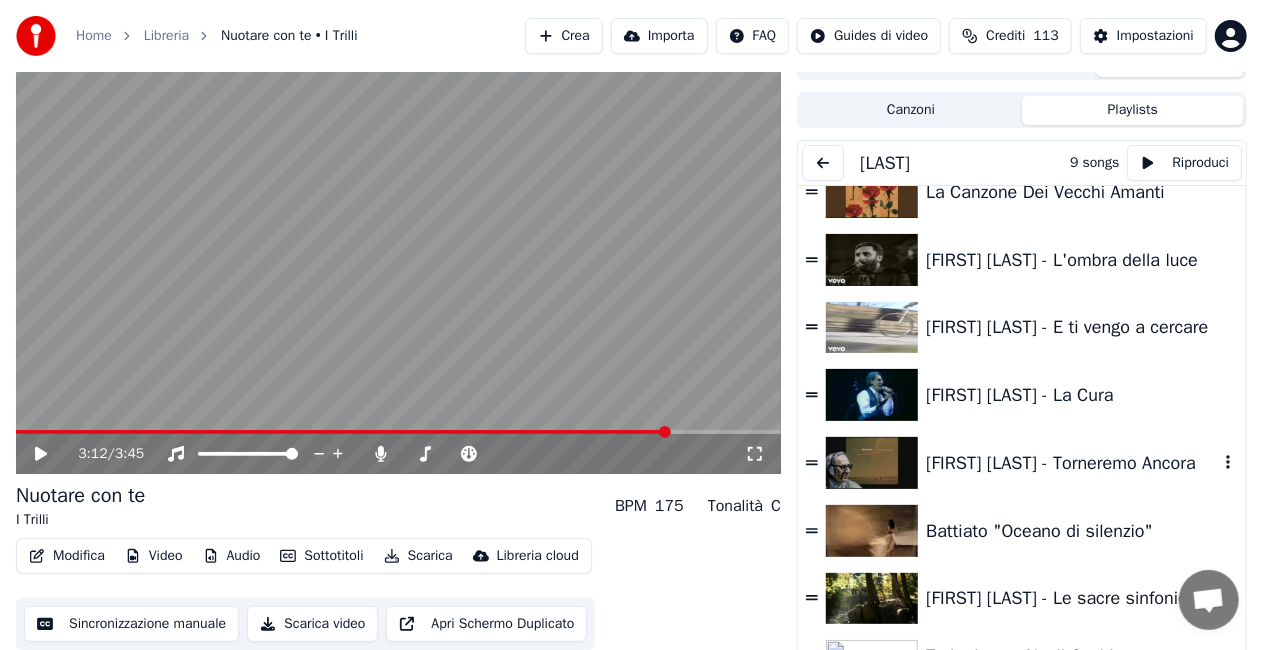 scroll, scrollTop: 0, scrollLeft: 0, axis: both 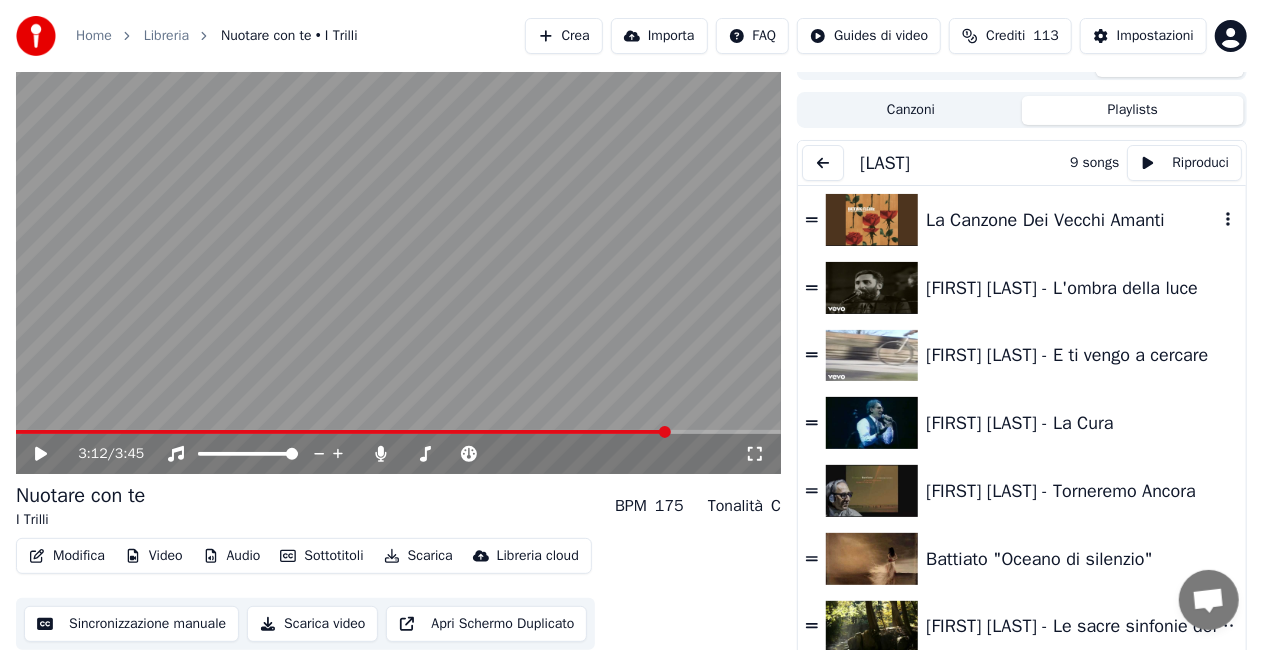 drag, startPoint x: 1030, startPoint y: 238, endPoint x: 952, endPoint y: 263, distance: 81.908485 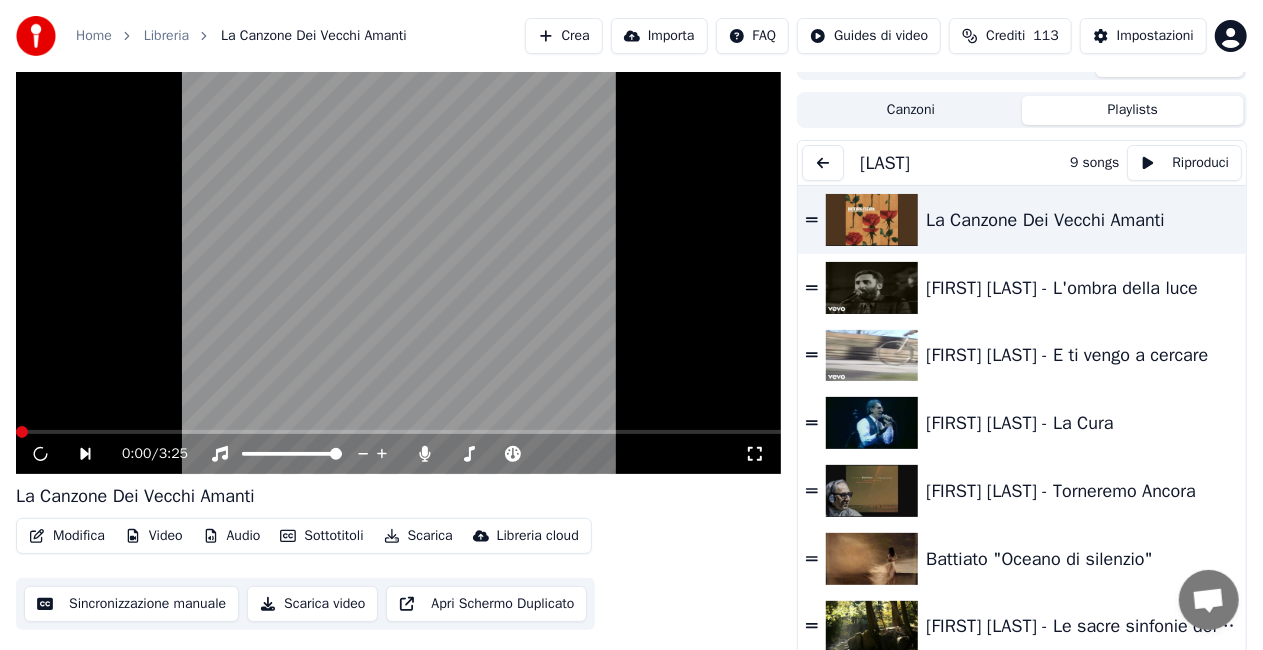 click 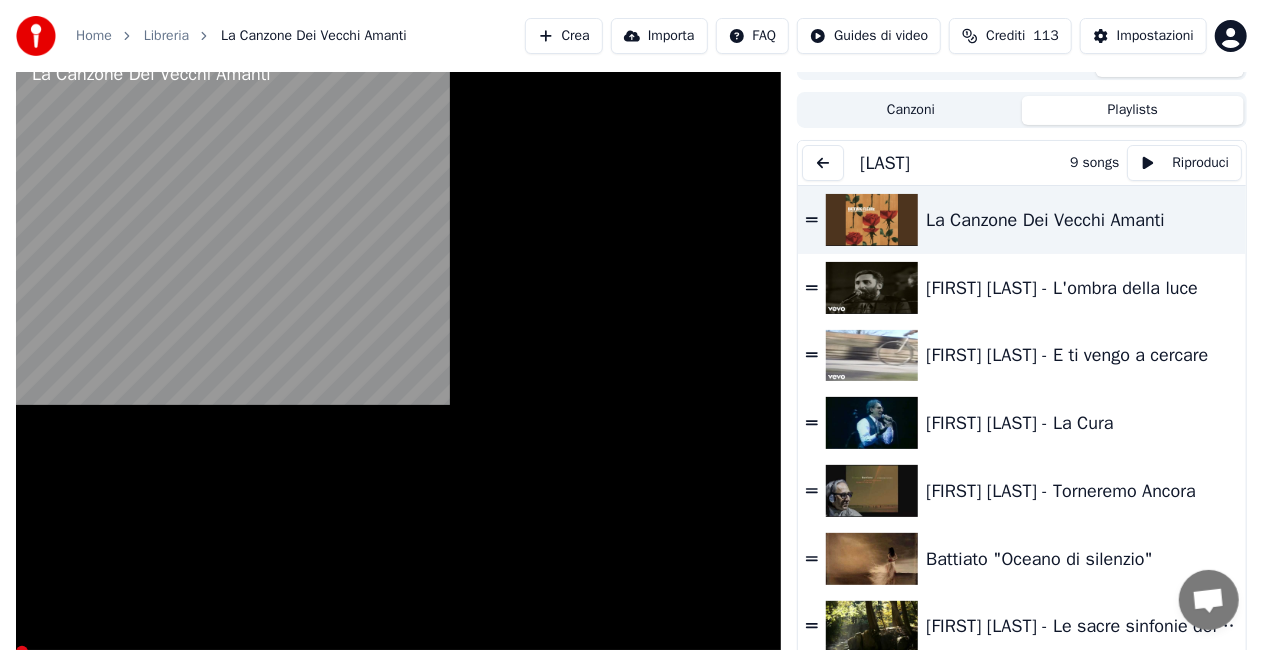 scroll, scrollTop: 24, scrollLeft: 0, axis: vertical 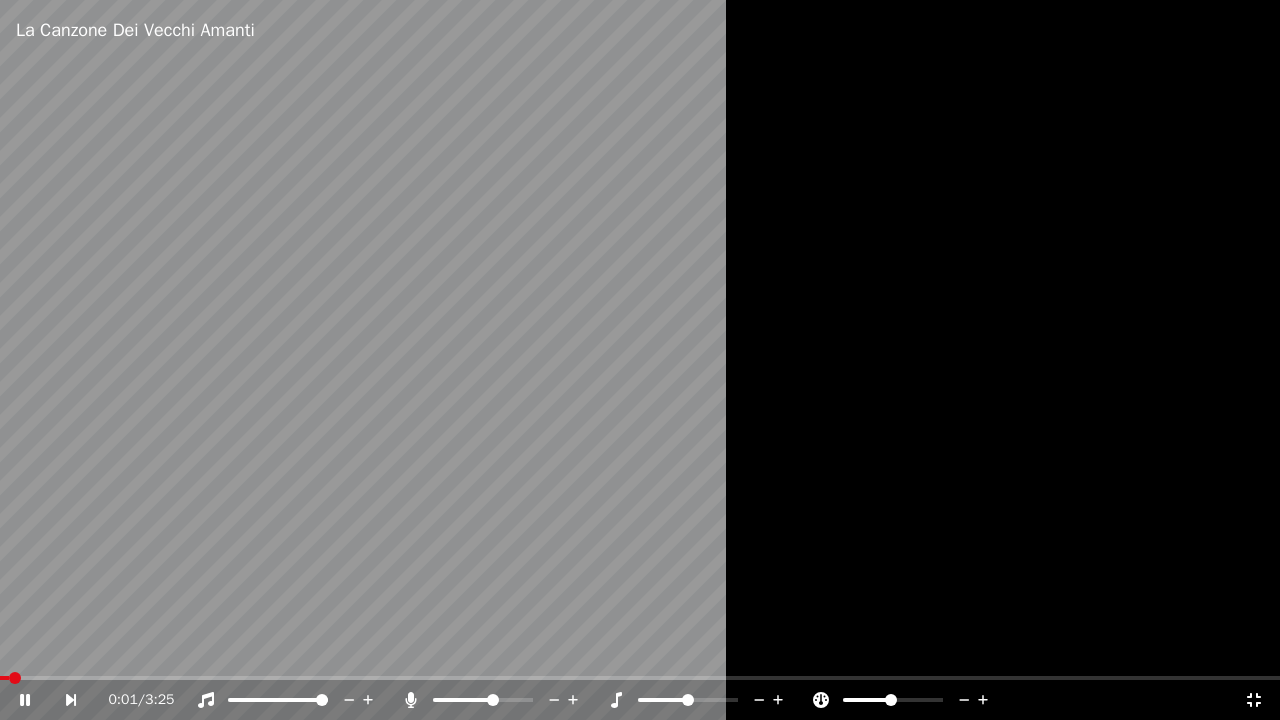 click 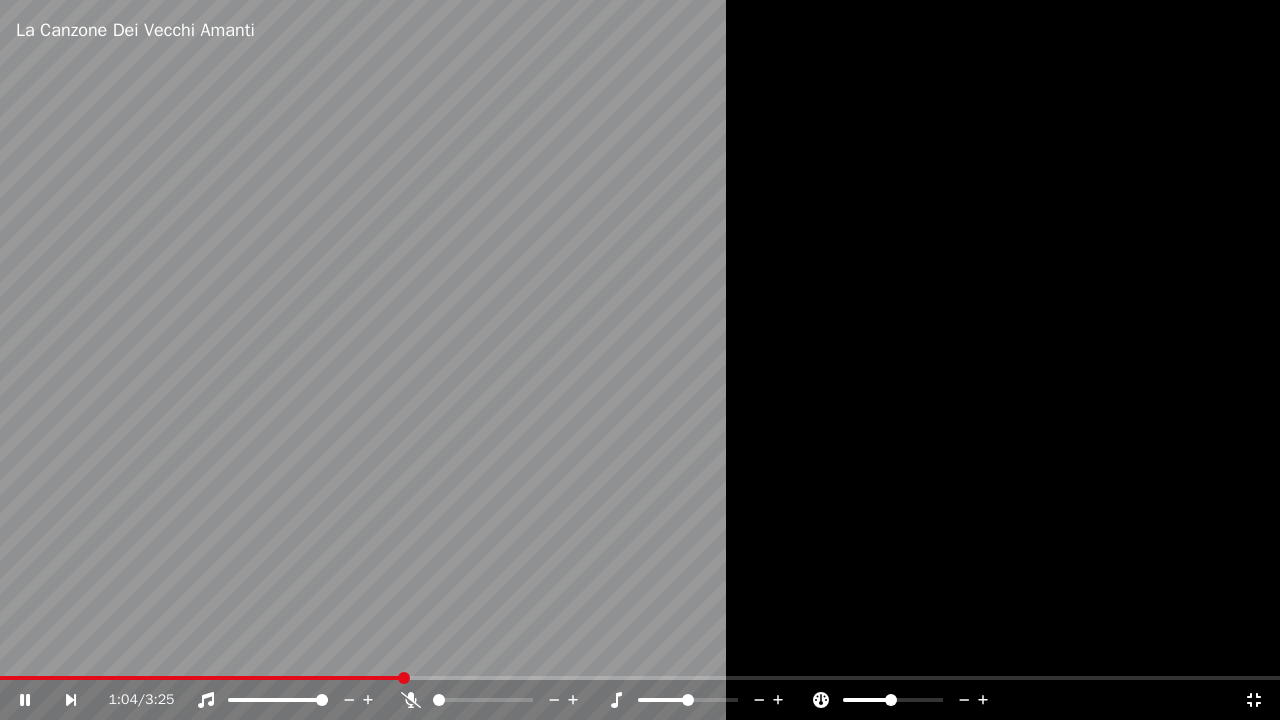 drag, startPoint x: 1264, startPoint y: 11, endPoint x: 1252, endPoint y: 4, distance: 13.892444 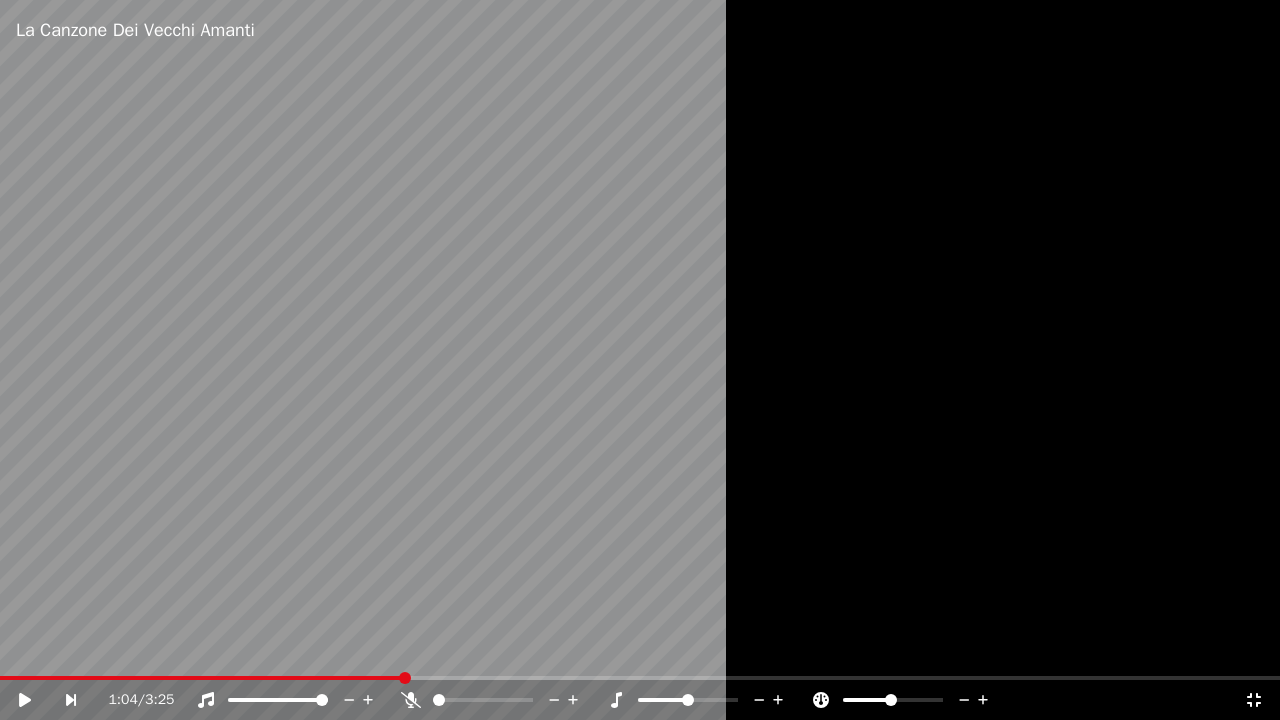 click 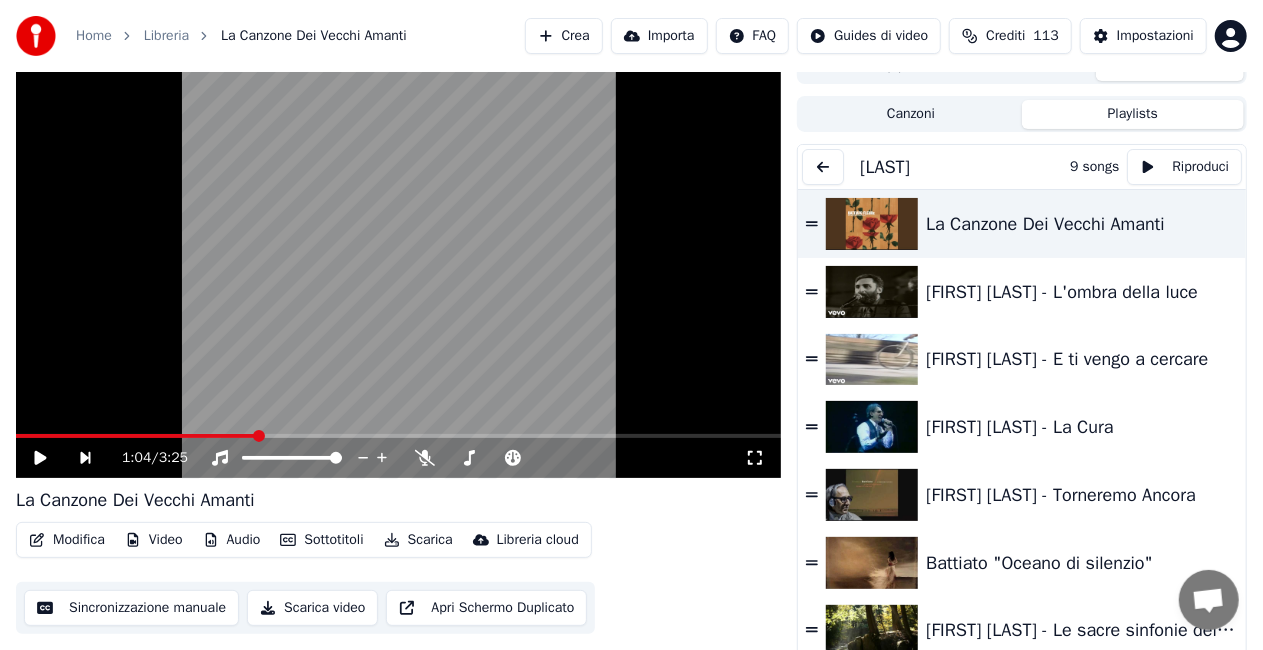 drag, startPoint x: 808, startPoint y: 174, endPoint x: 819, endPoint y: 171, distance: 11.401754 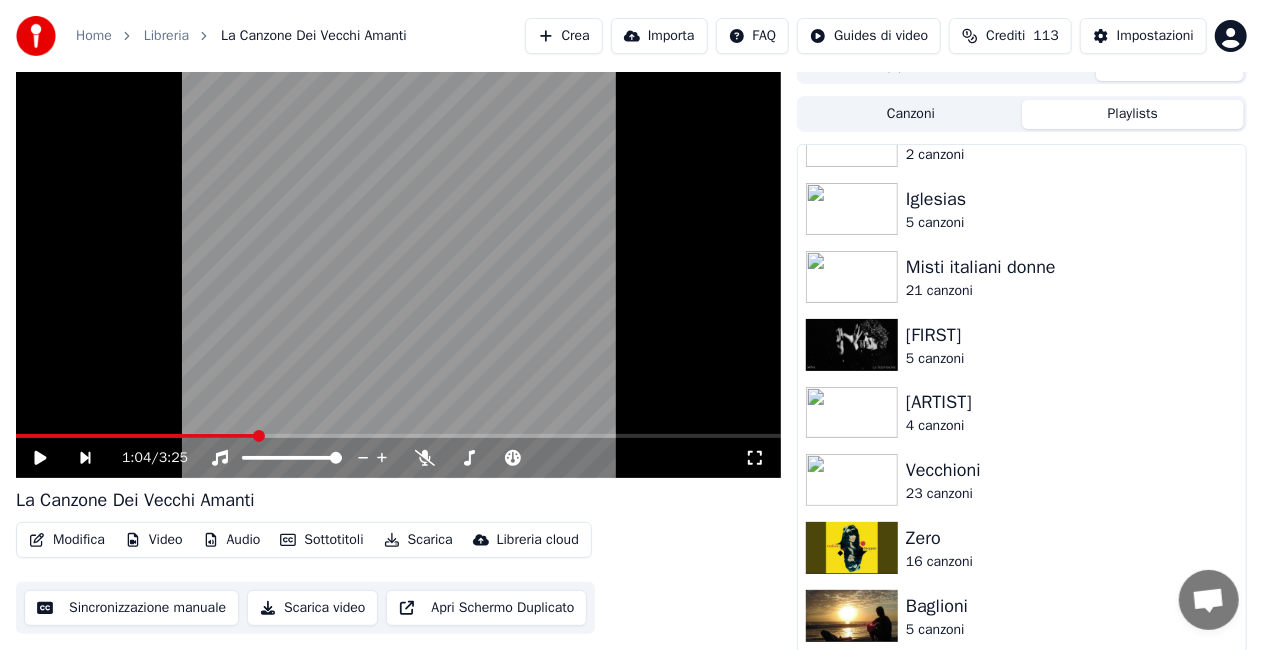 scroll, scrollTop: 1477, scrollLeft: 0, axis: vertical 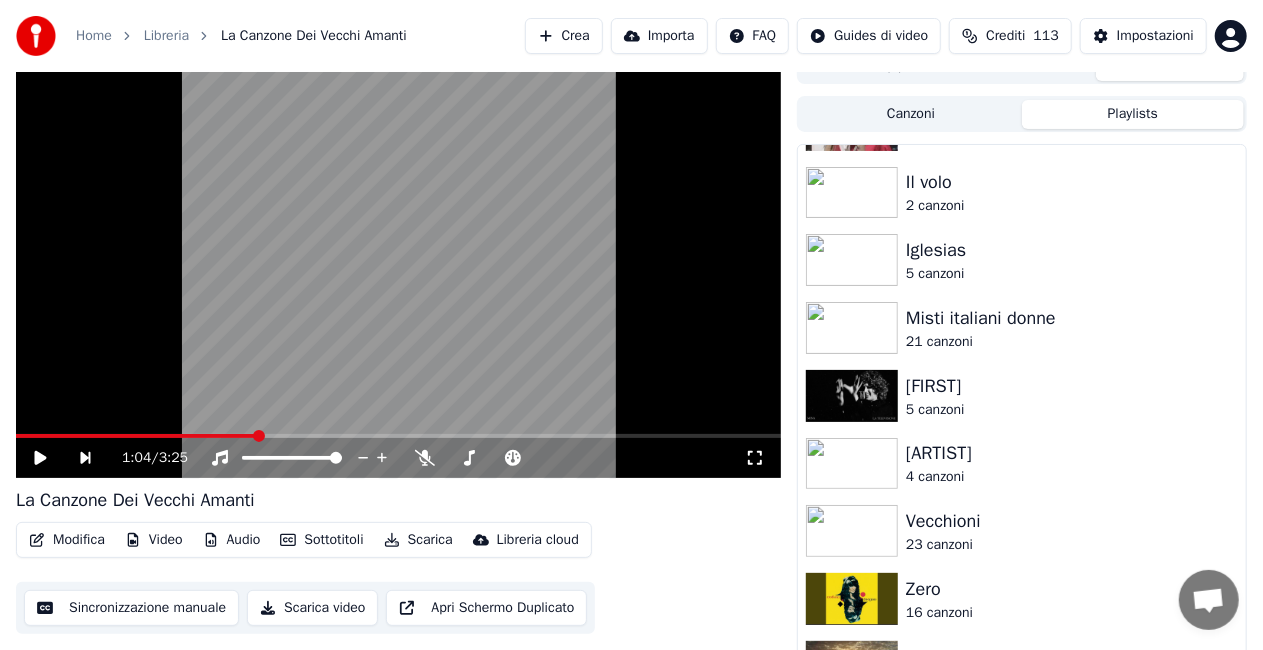 click on "Zero" at bounding box center [1062, 589] 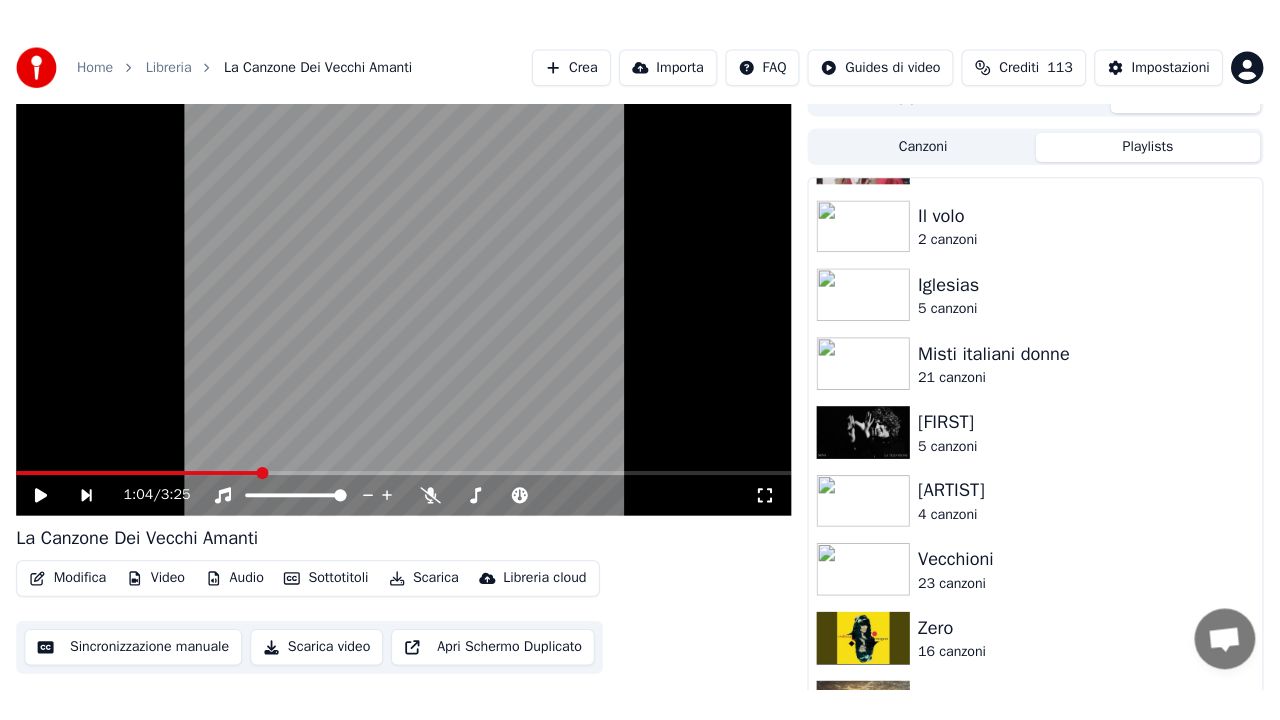 scroll, scrollTop: 614, scrollLeft: 0, axis: vertical 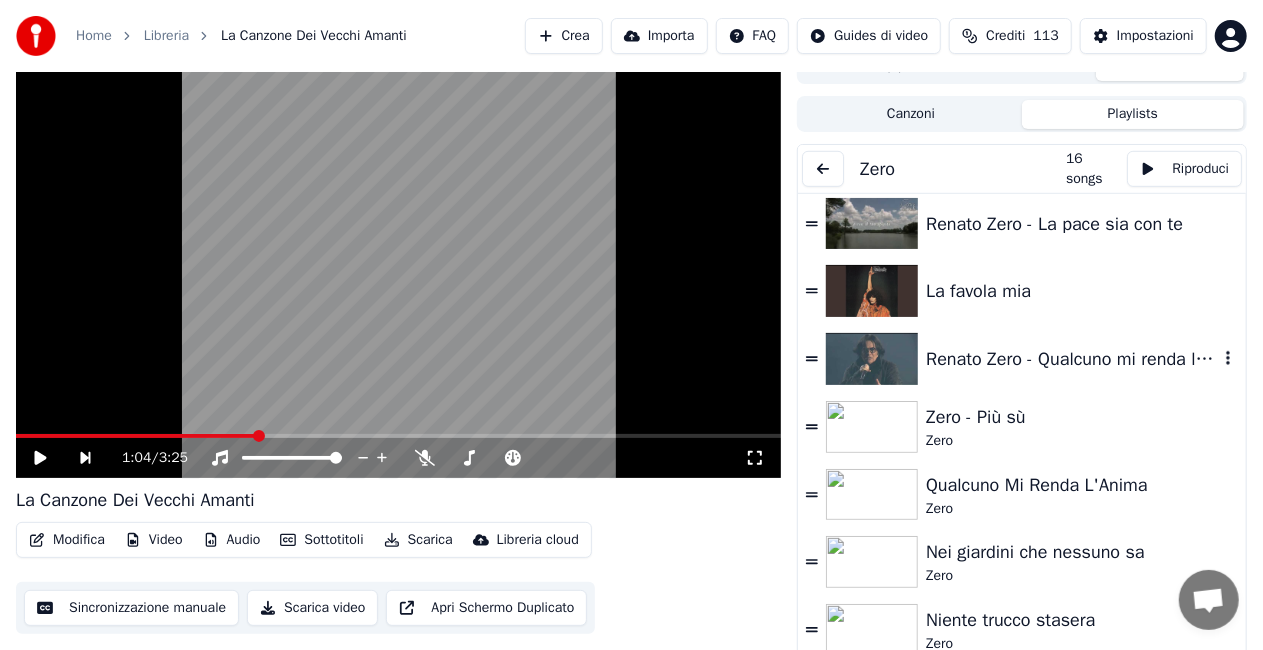 click on "Renato Zero - Qualcuno mi renda l'anima" at bounding box center (1072, 359) 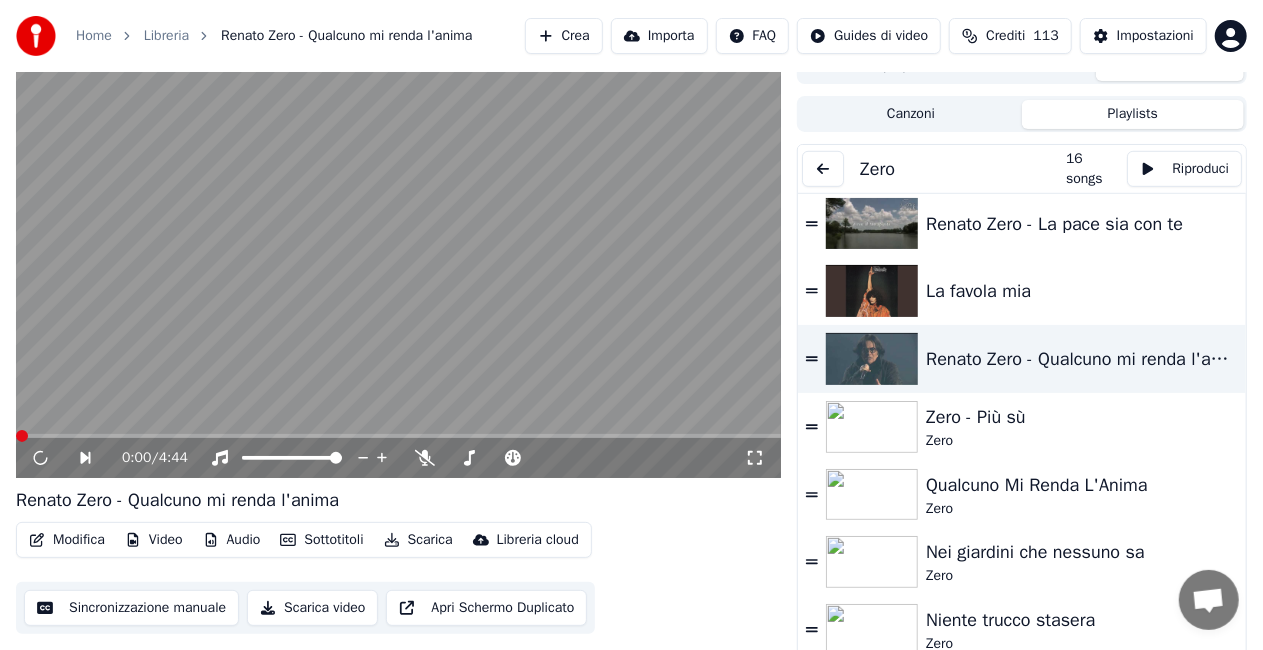 click 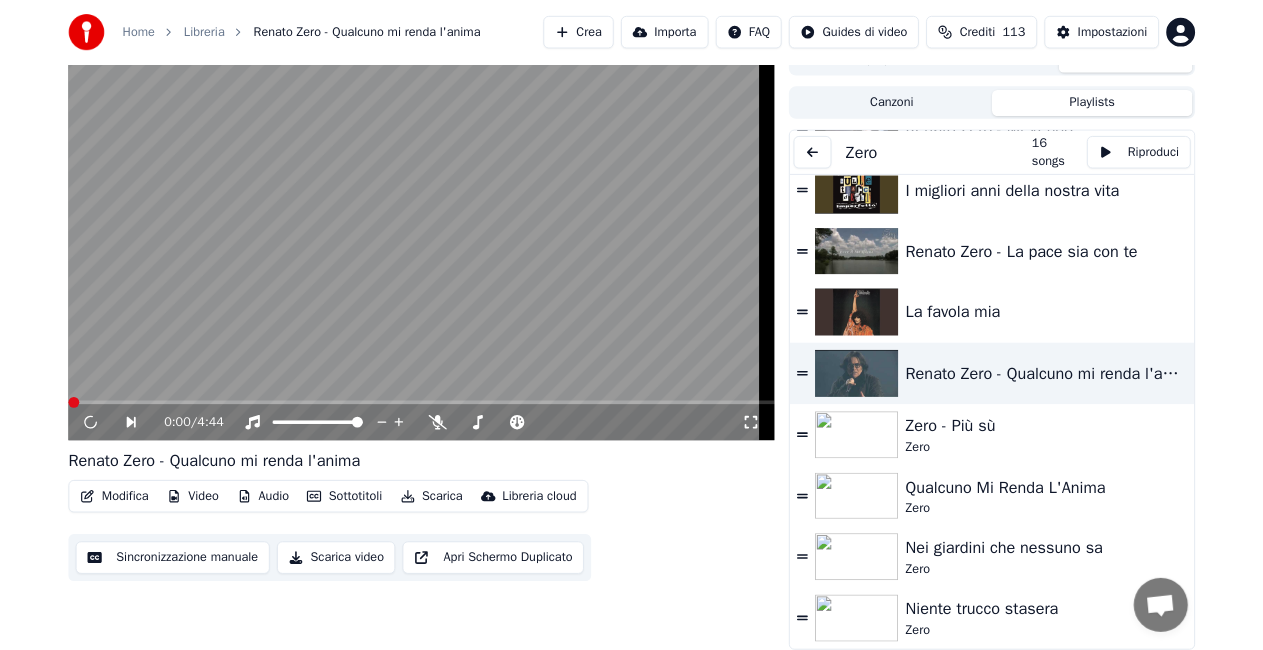 scroll, scrollTop: 558, scrollLeft: 0, axis: vertical 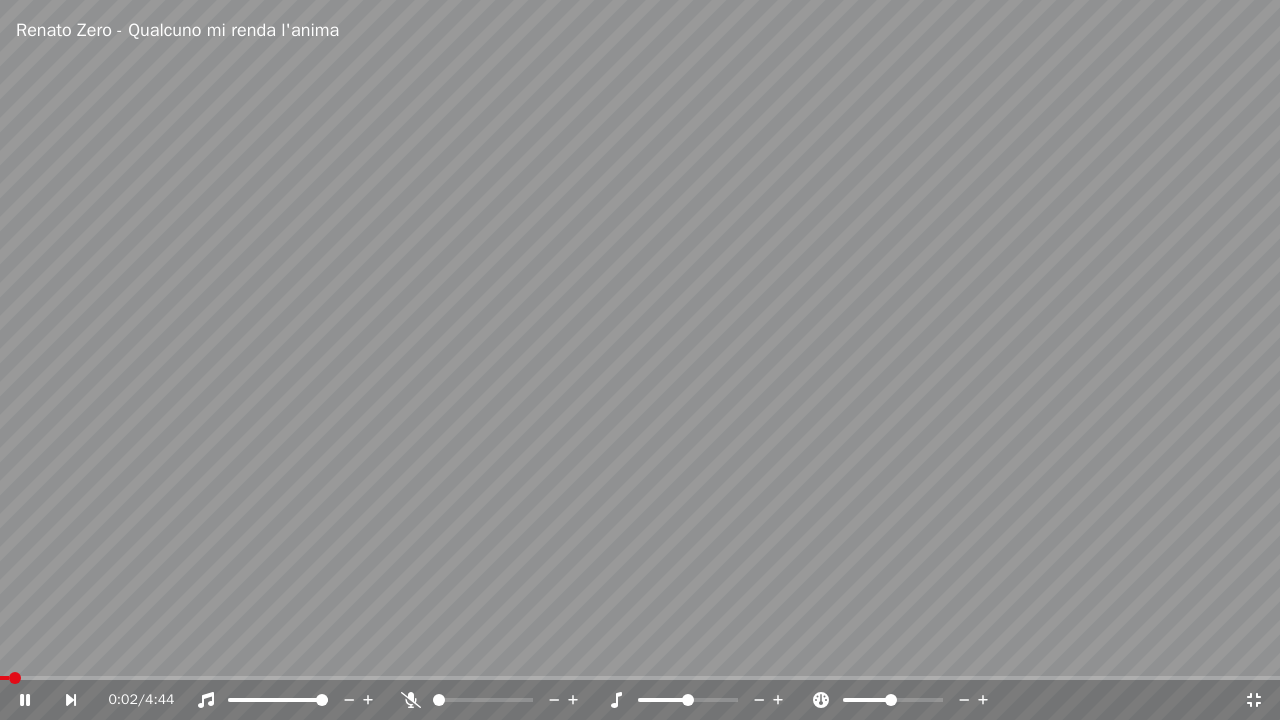 click at bounding box center (4, 678) 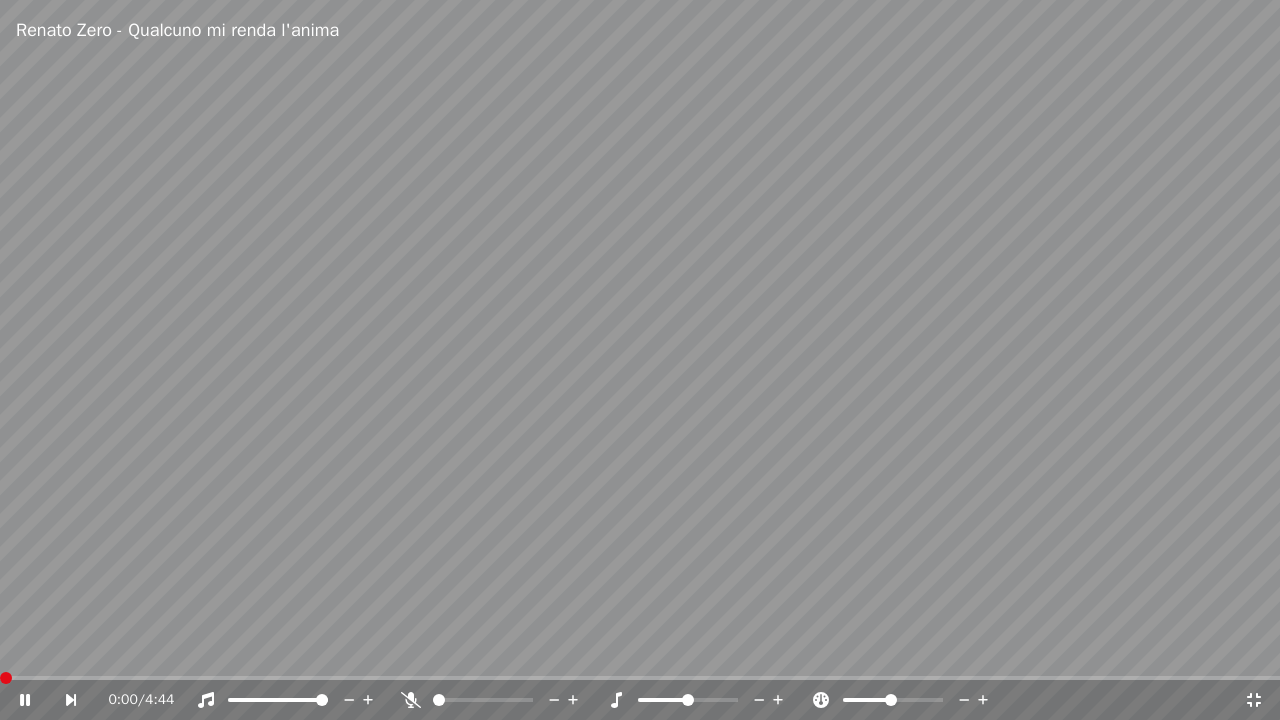 click at bounding box center (0, 678) 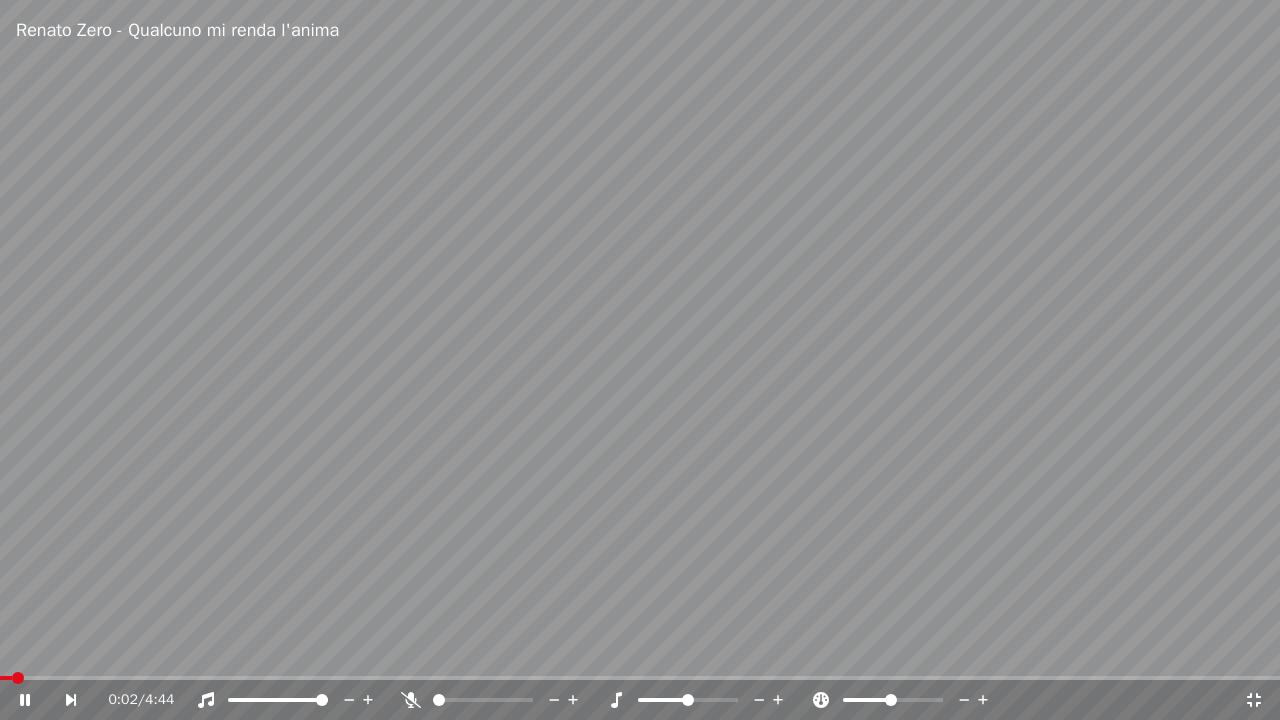 click at bounding box center [640, 360] 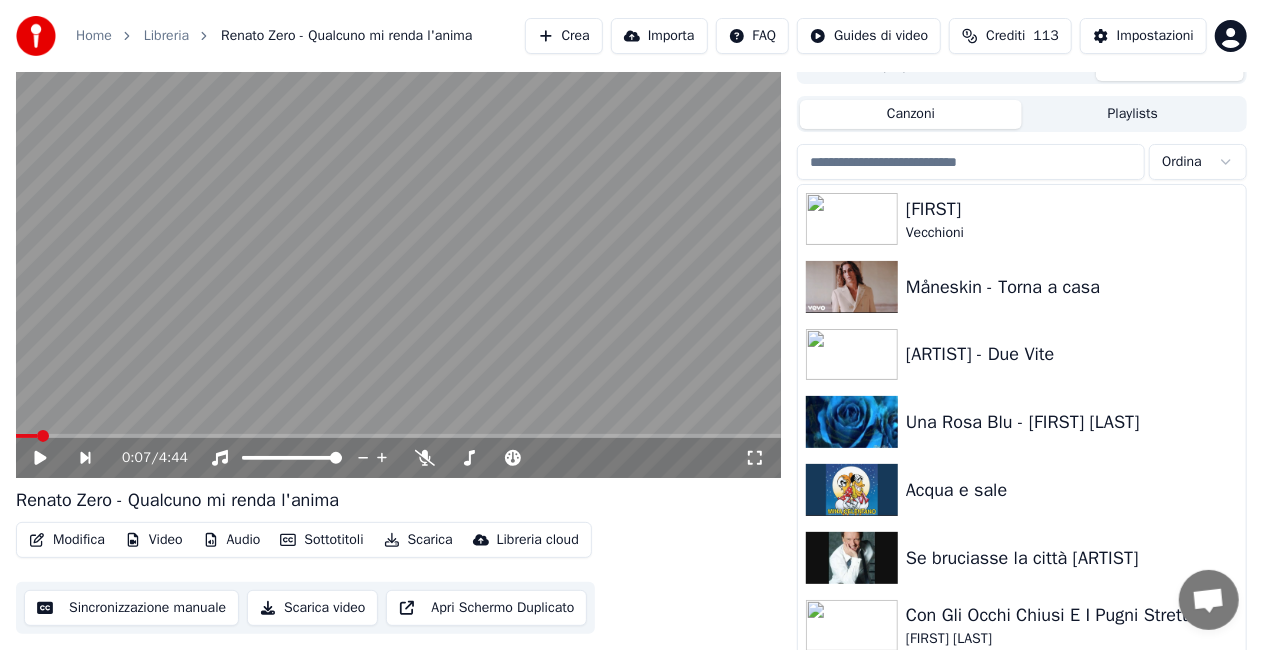 click on "Canzoni" at bounding box center (911, 114) 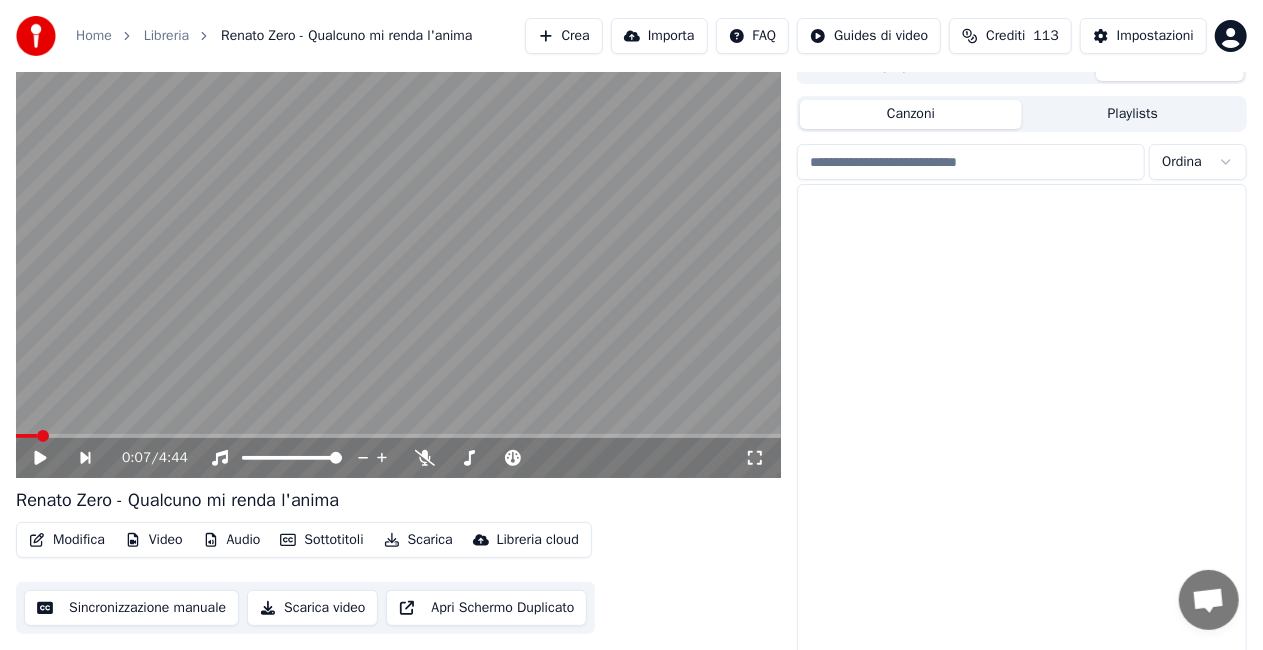 scroll, scrollTop: 28276, scrollLeft: 0, axis: vertical 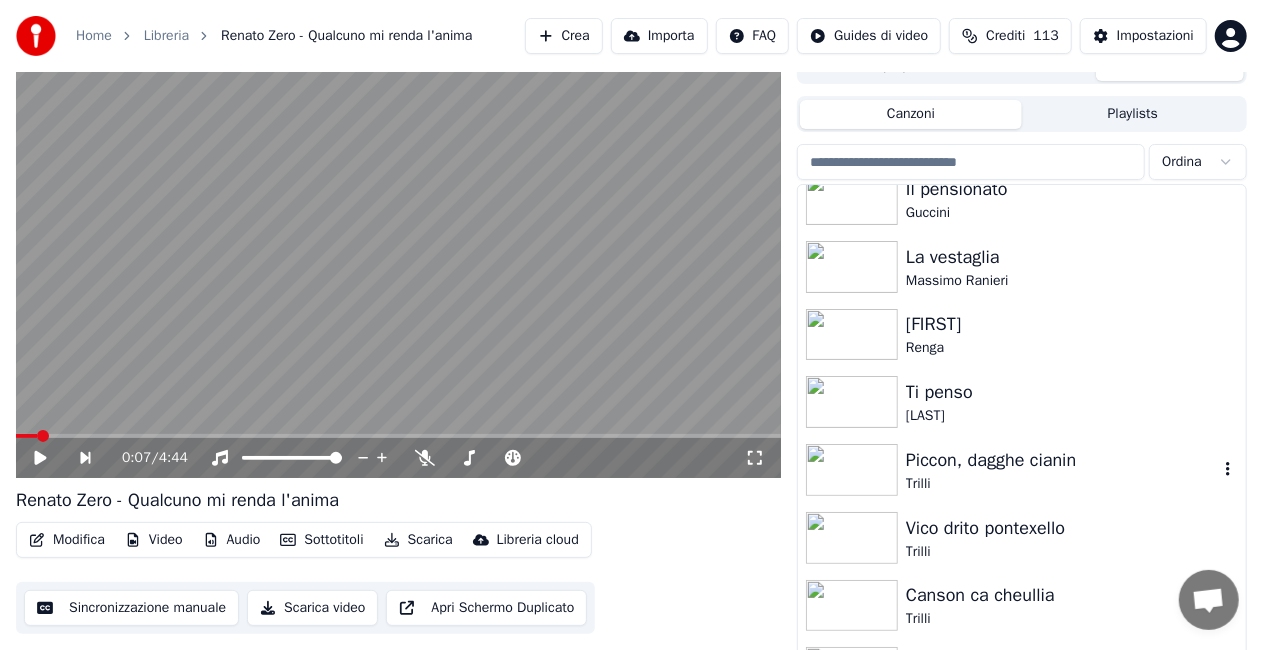 click on "Piccon, dagghe cianin" at bounding box center [1062, 460] 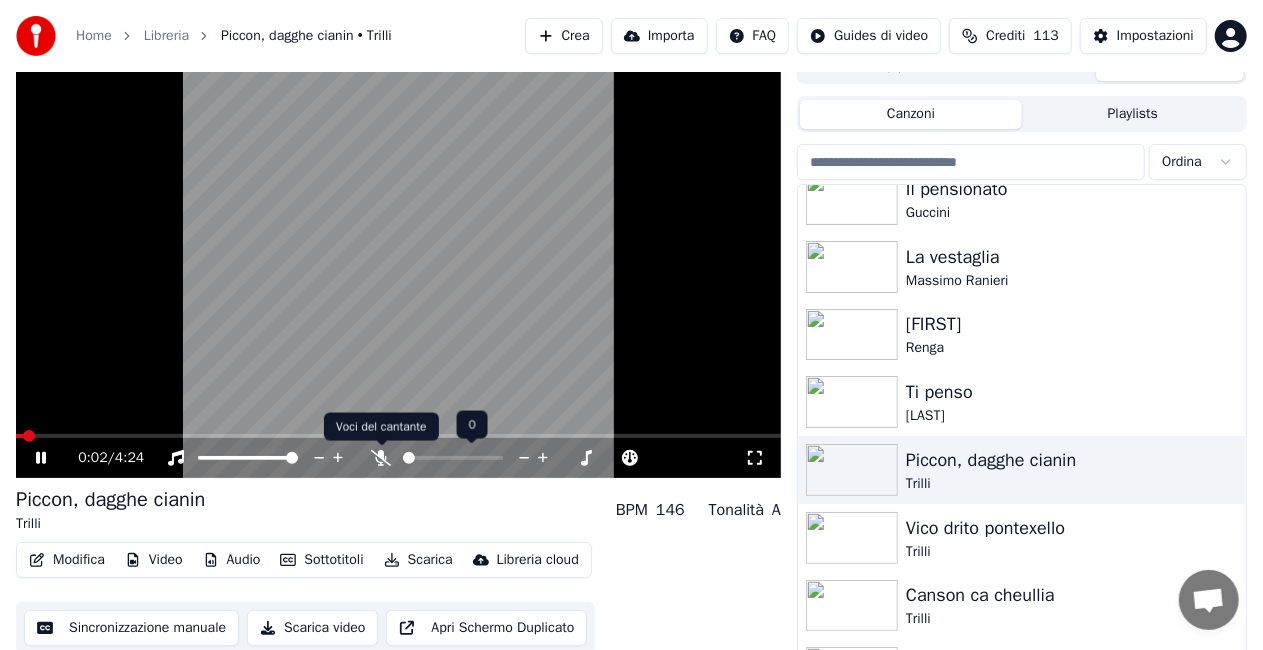 click 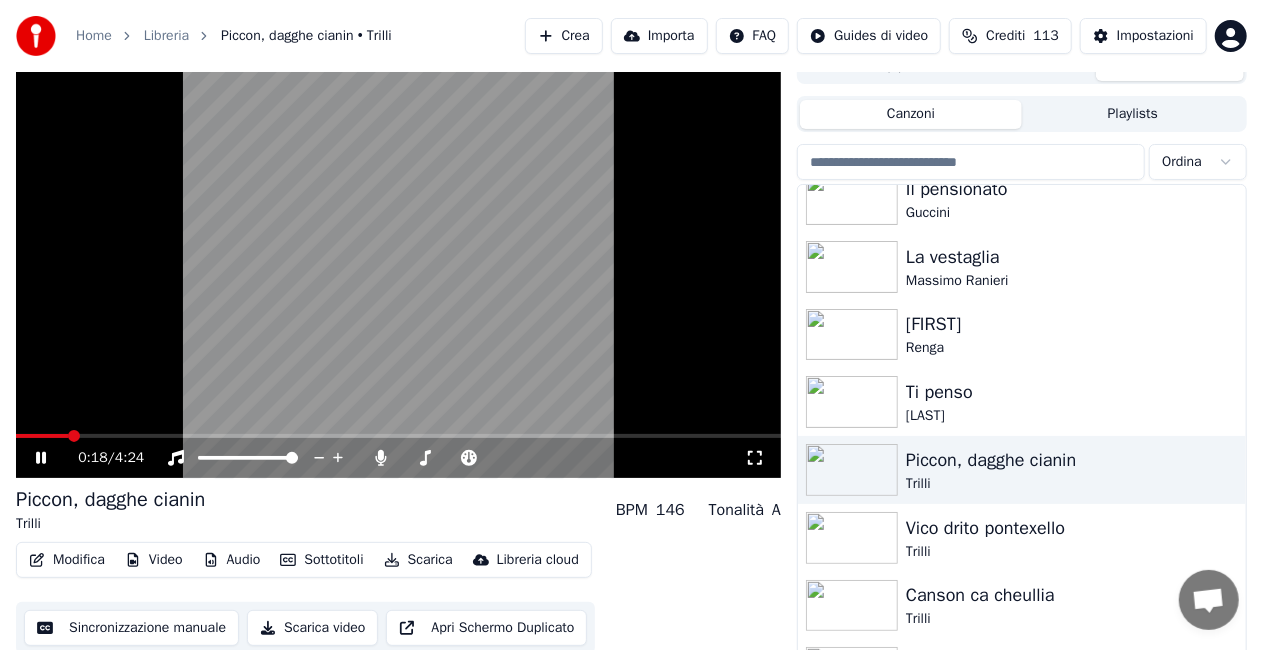 drag, startPoint x: 582, startPoint y: 339, endPoint x: 592, endPoint y: 338, distance: 10.049875 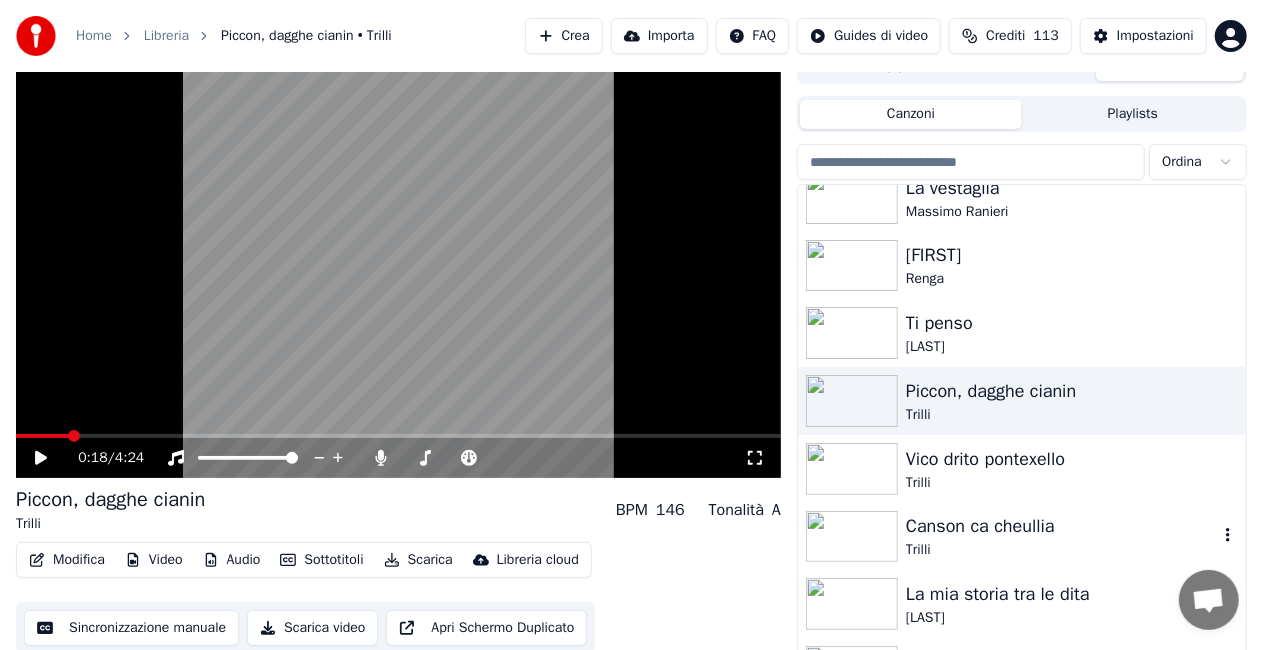 scroll, scrollTop: 26776, scrollLeft: 0, axis: vertical 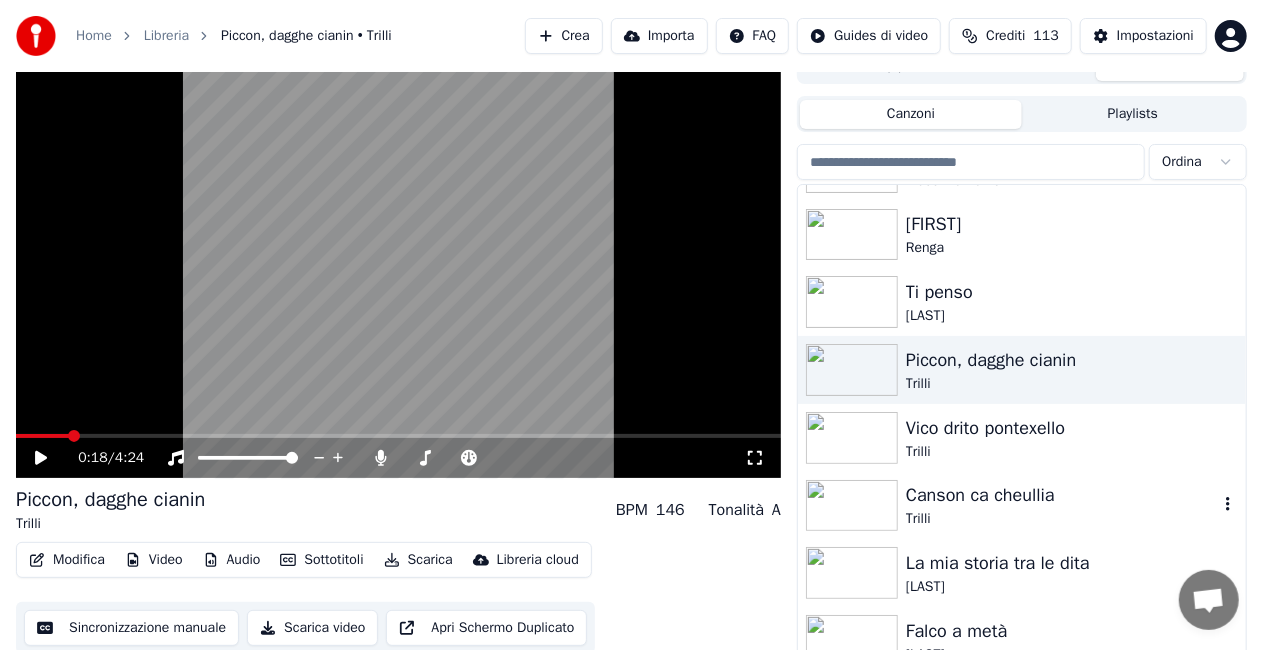 click on "Trilli" at bounding box center (1062, 519) 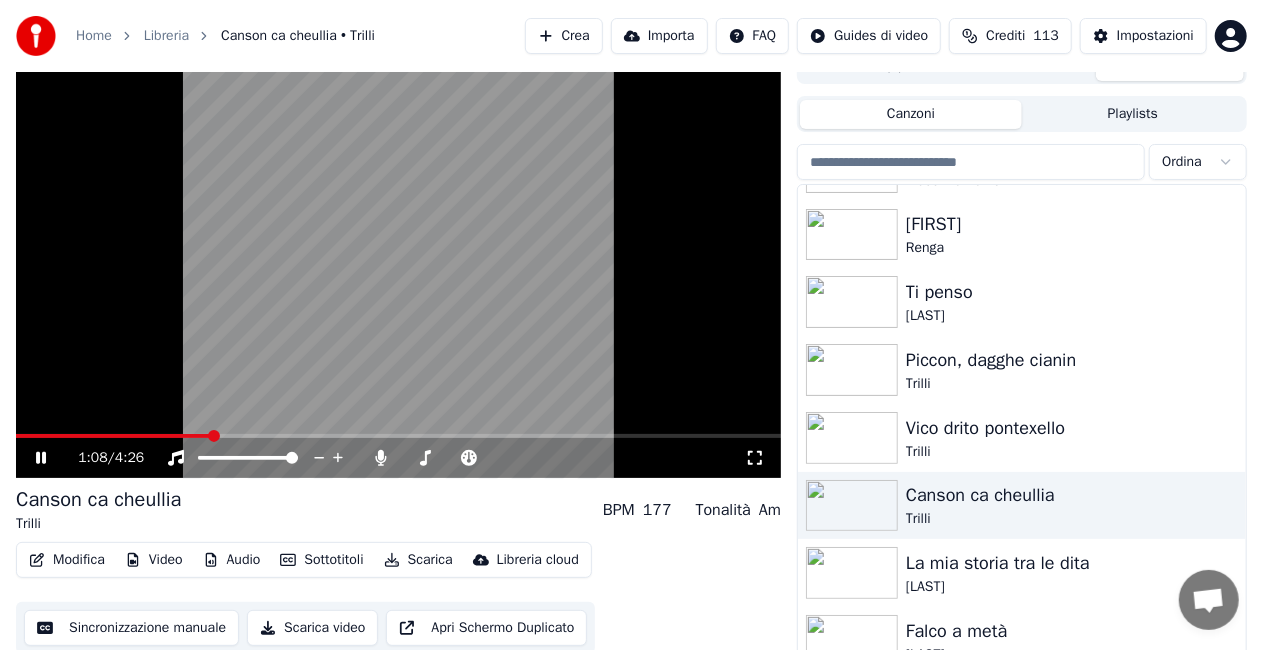 click at bounding box center [398, 436] 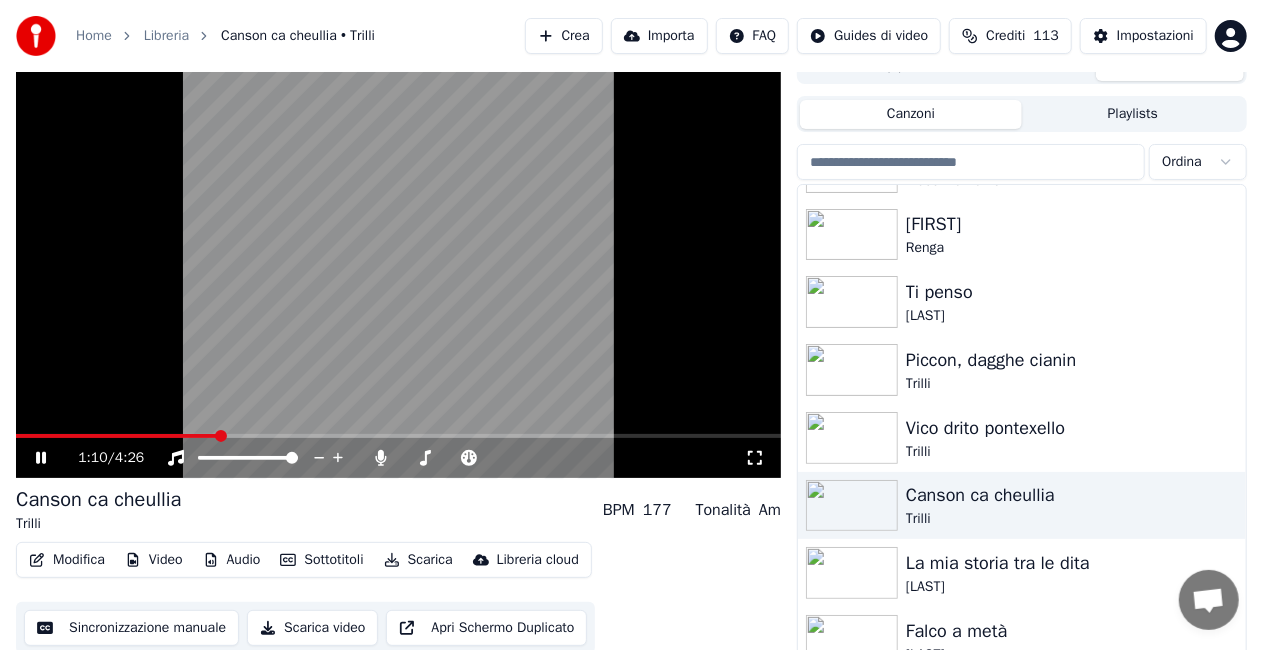 click at bounding box center [398, 263] 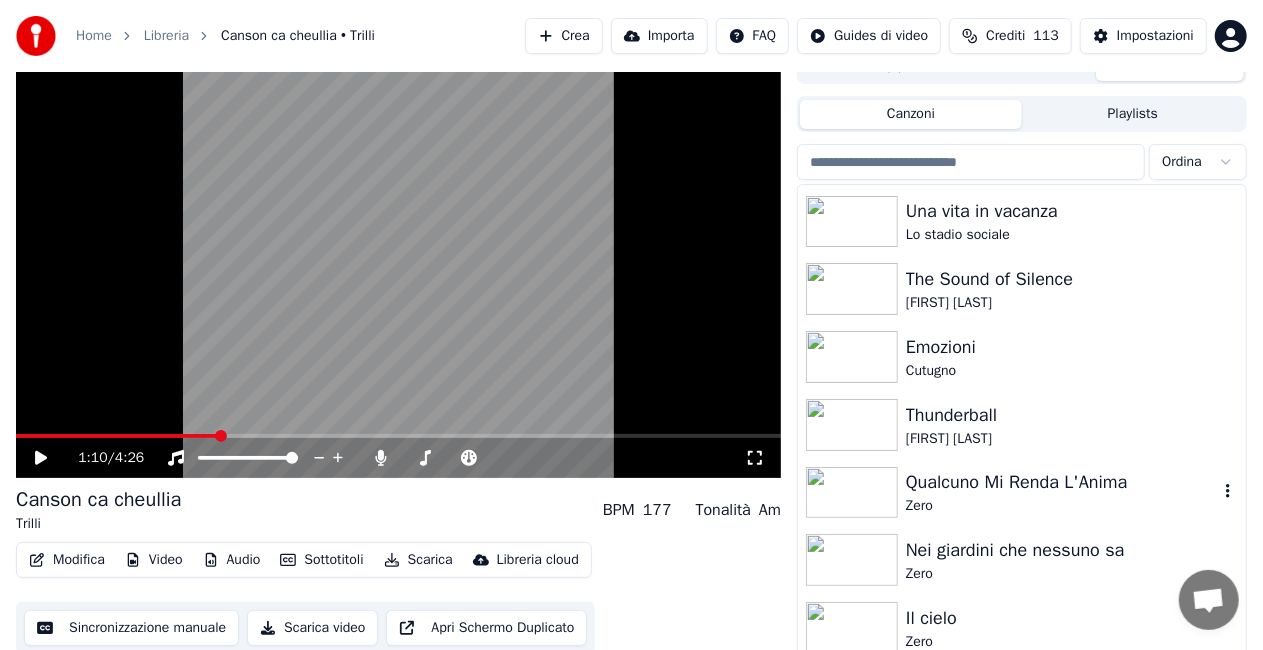 scroll, scrollTop: 28275, scrollLeft: 0, axis: vertical 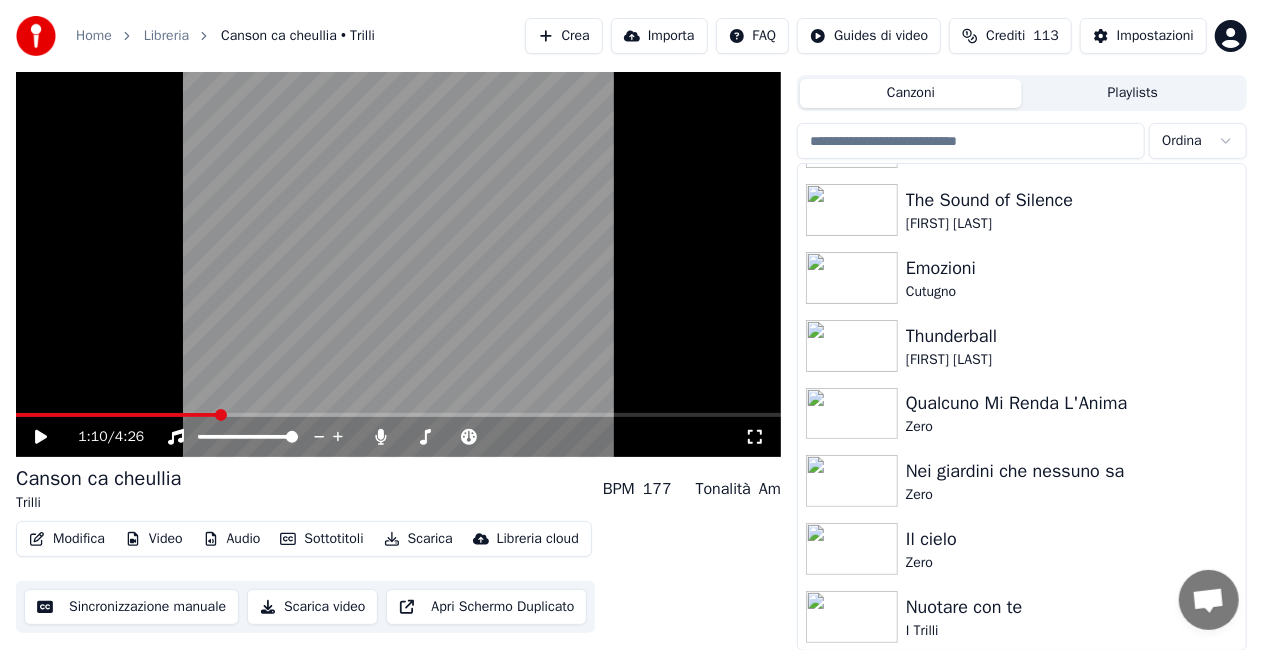 click on "I Trilli" at bounding box center (1062, 631) 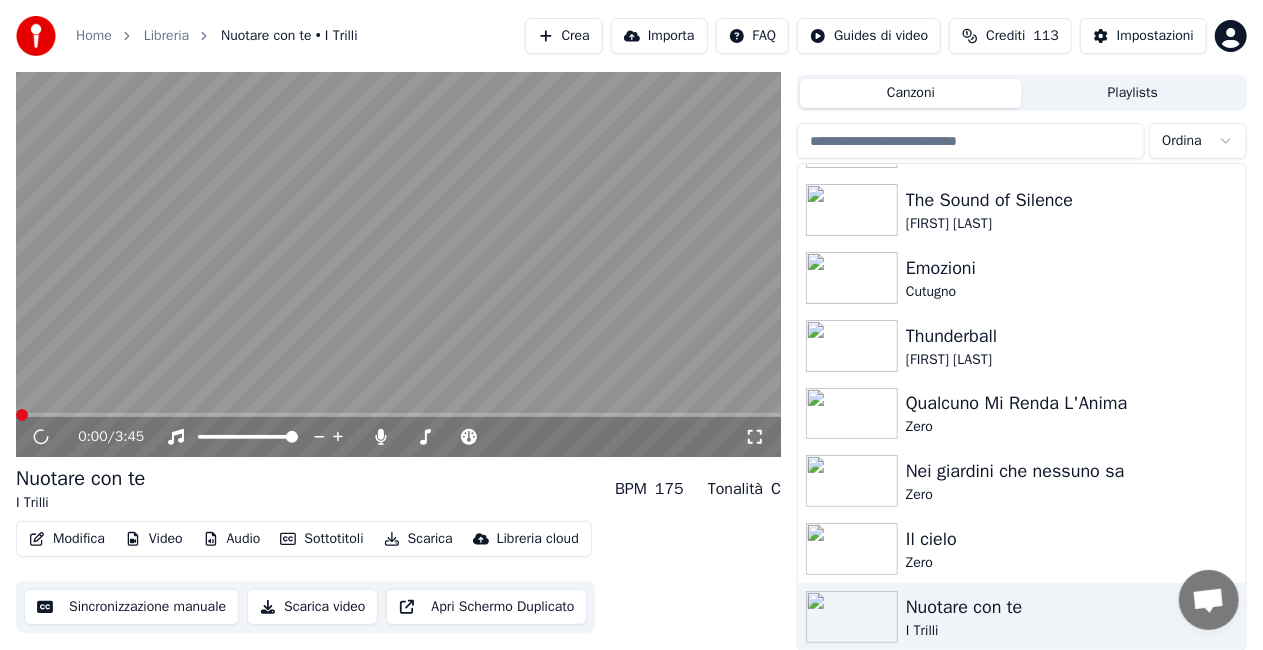 click 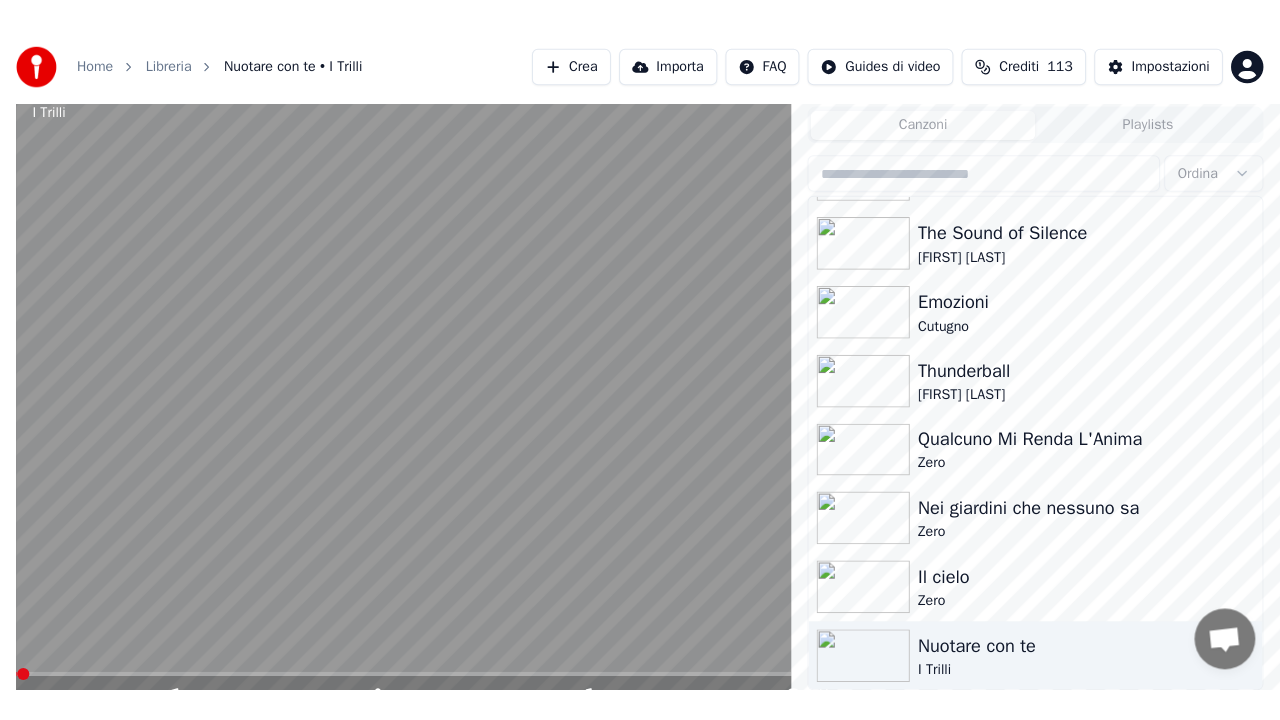 scroll, scrollTop: 28, scrollLeft: 0, axis: vertical 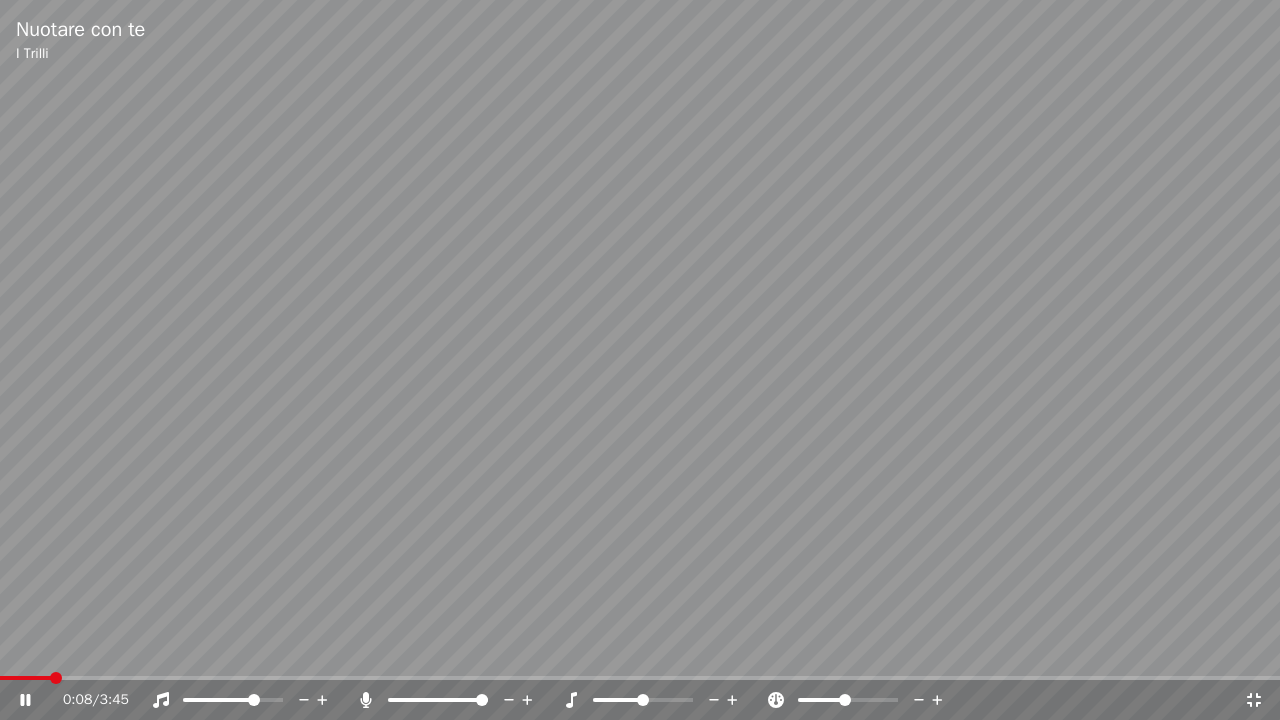 click at bounding box center [254, 700] 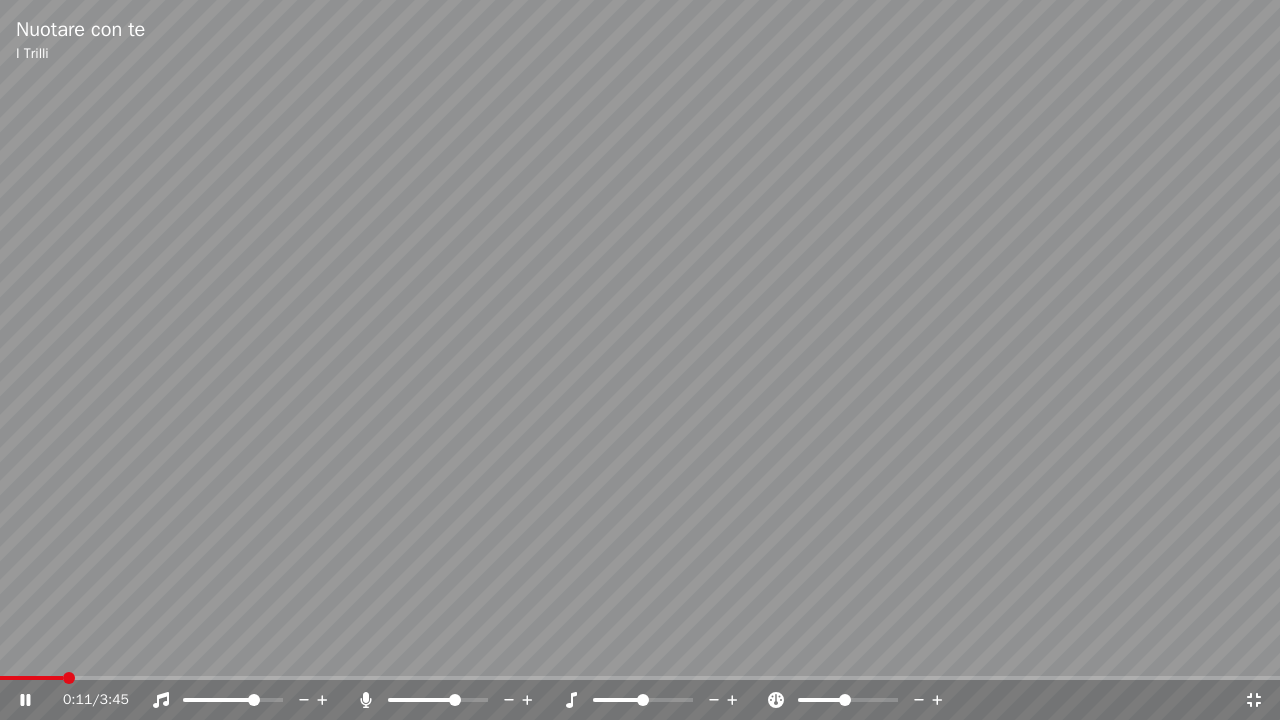 click at bounding box center (455, 700) 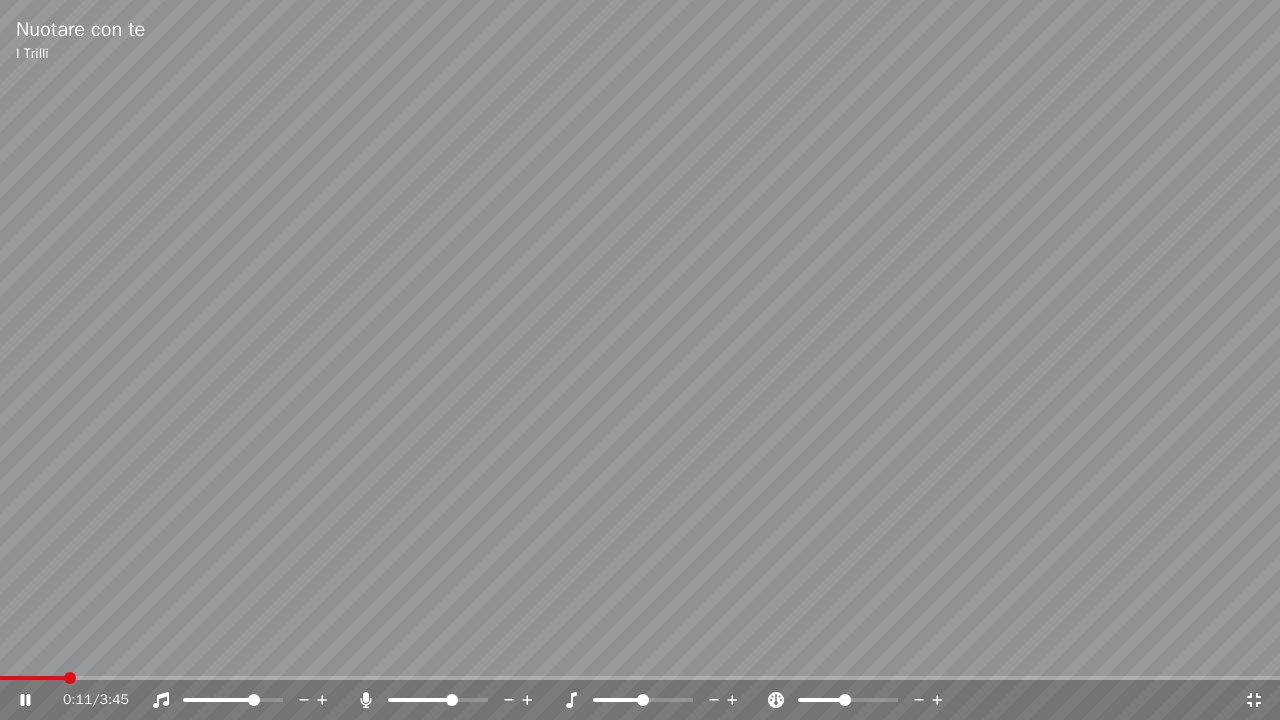 click at bounding box center [640, 360] 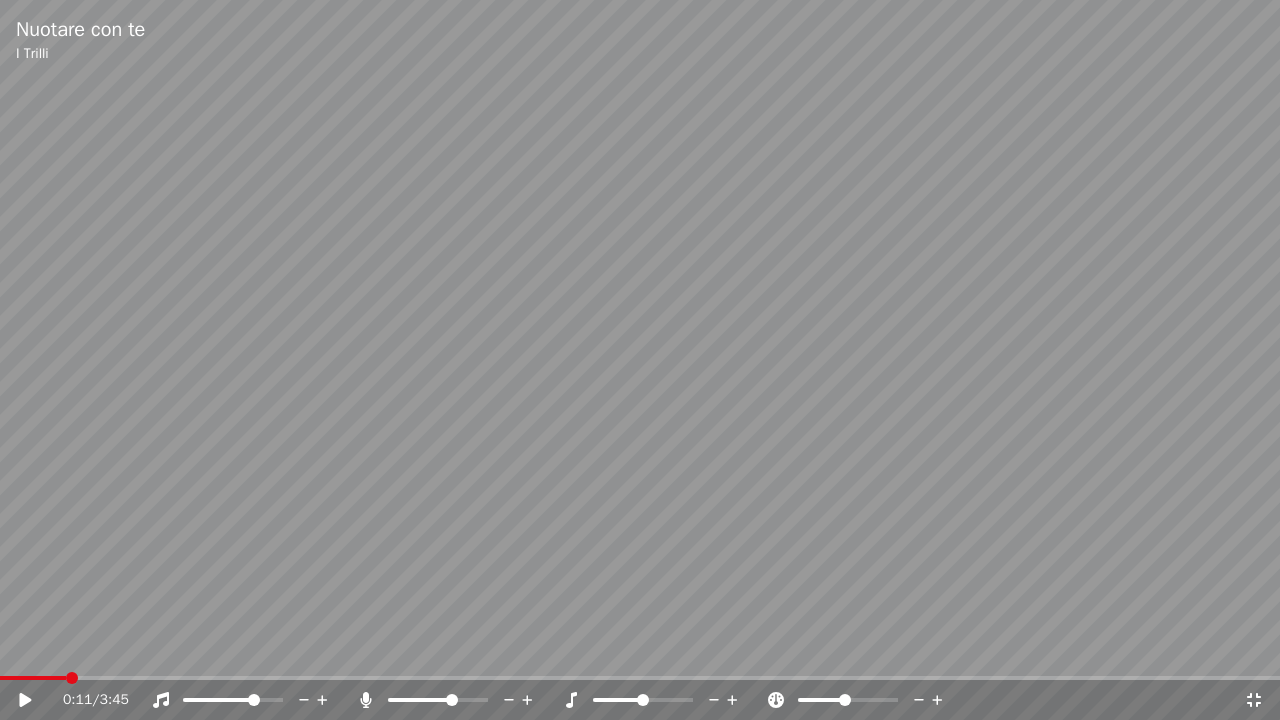click at bounding box center (640, 360) 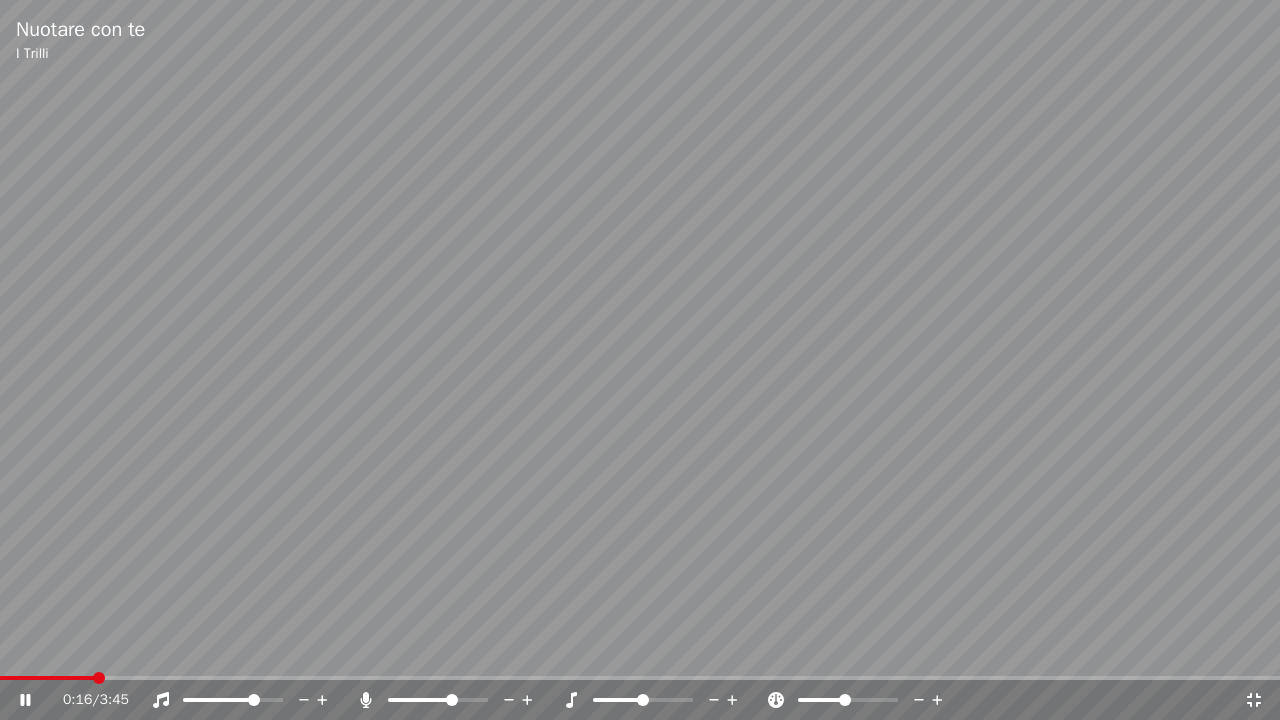 click at bounding box center [640, 360] 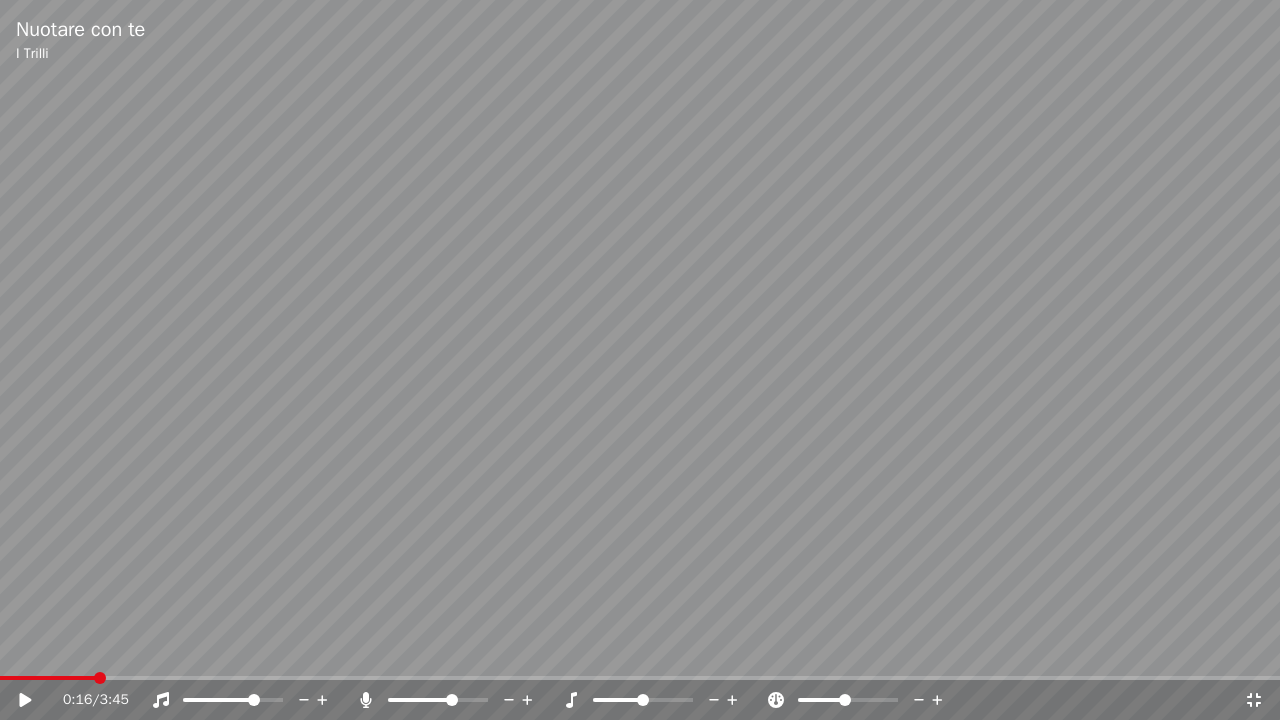 click at bounding box center (640, 360) 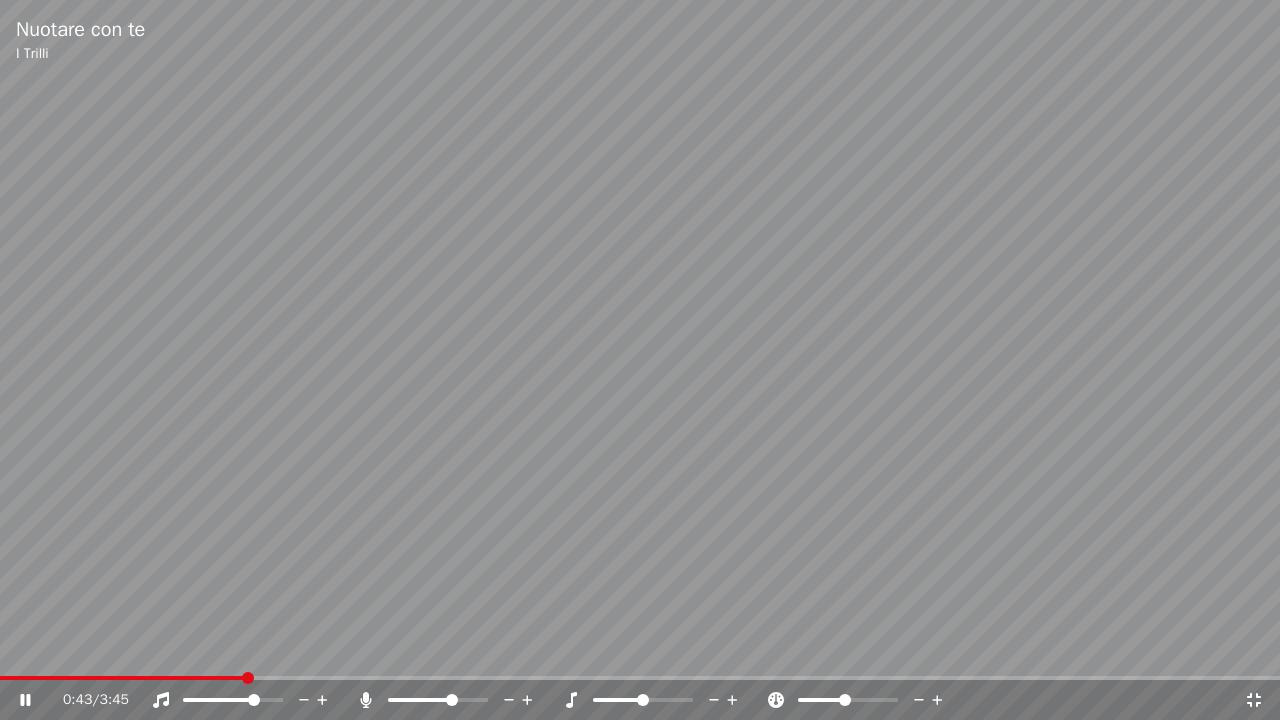 click at bounding box center [640, 360] 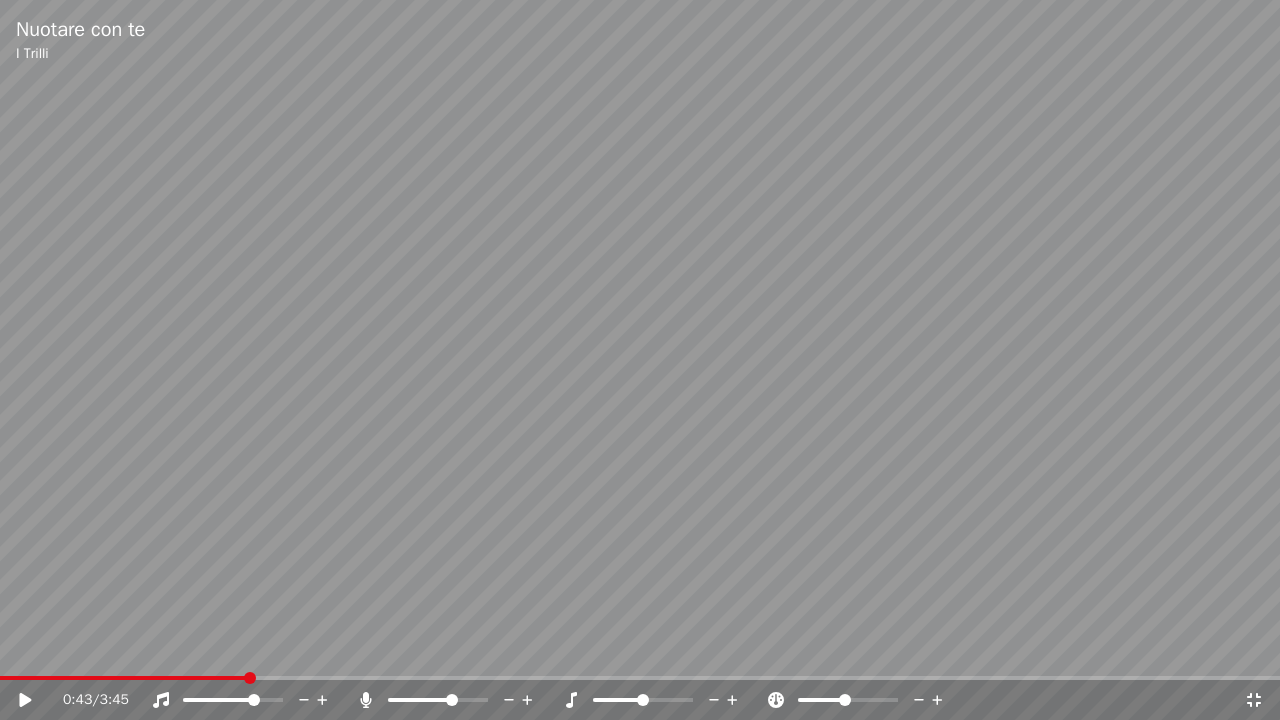click 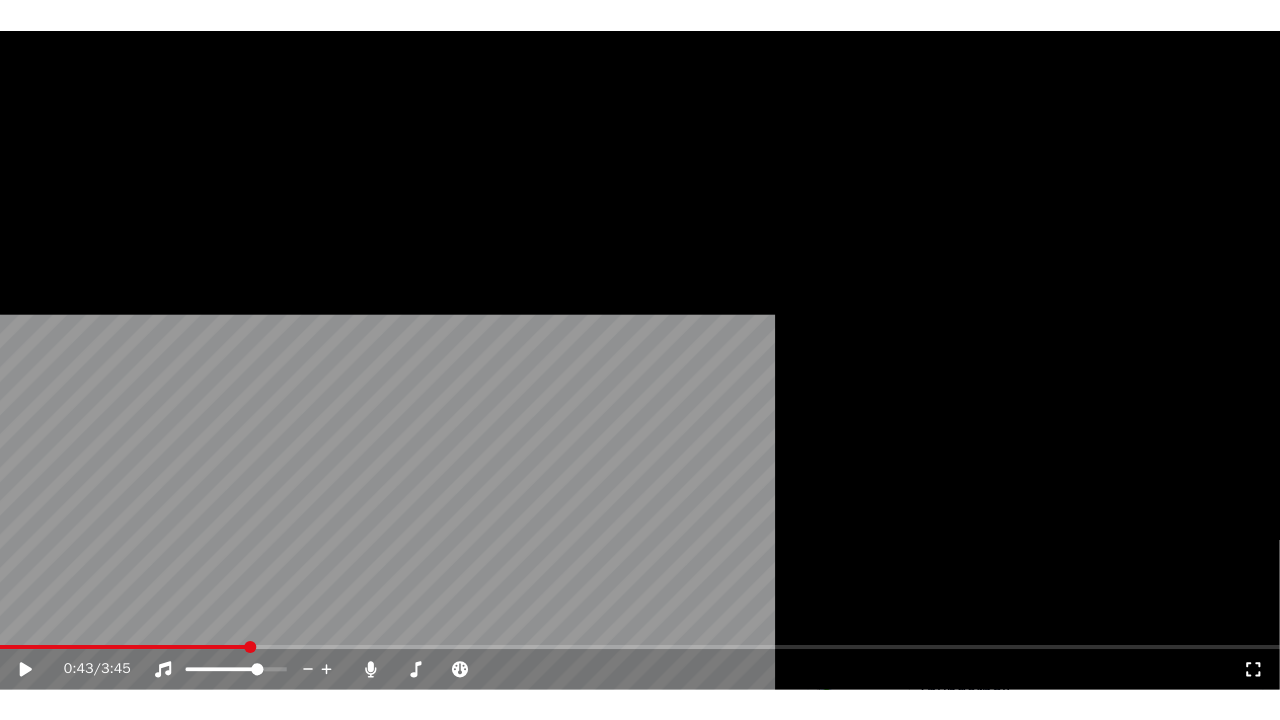 scroll, scrollTop: 28275, scrollLeft: 0, axis: vertical 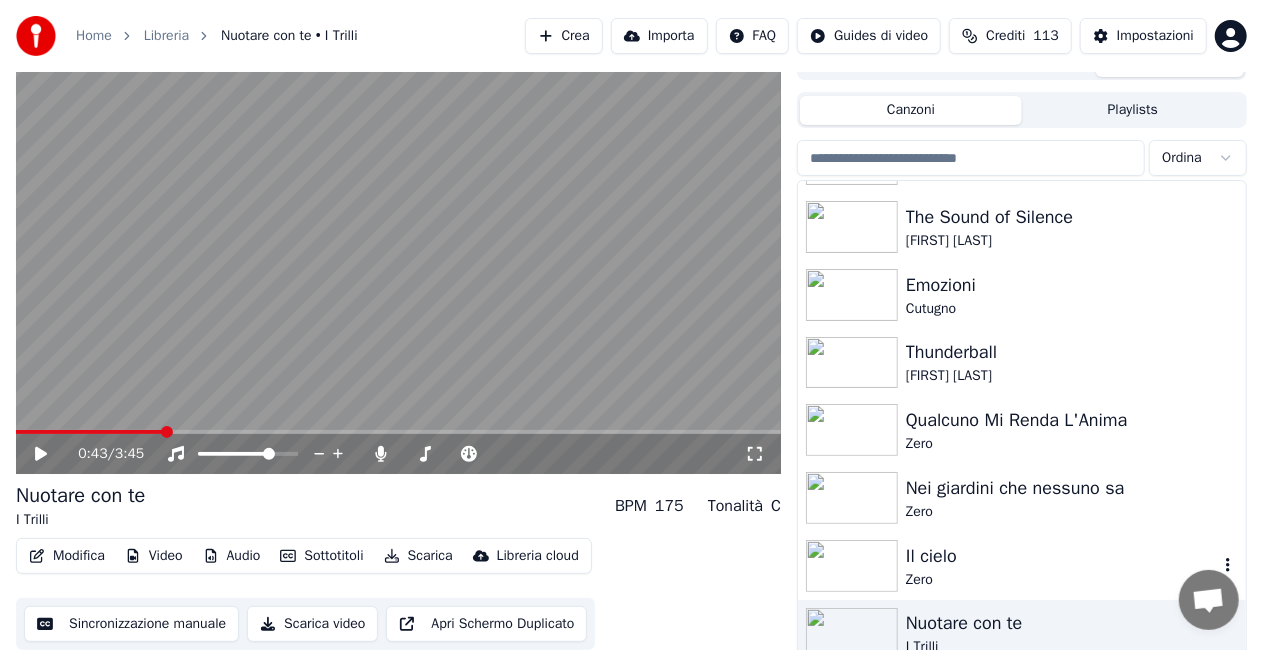 drag, startPoint x: 1035, startPoint y: 565, endPoint x: 1032, endPoint y: 527, distance: 38.118237 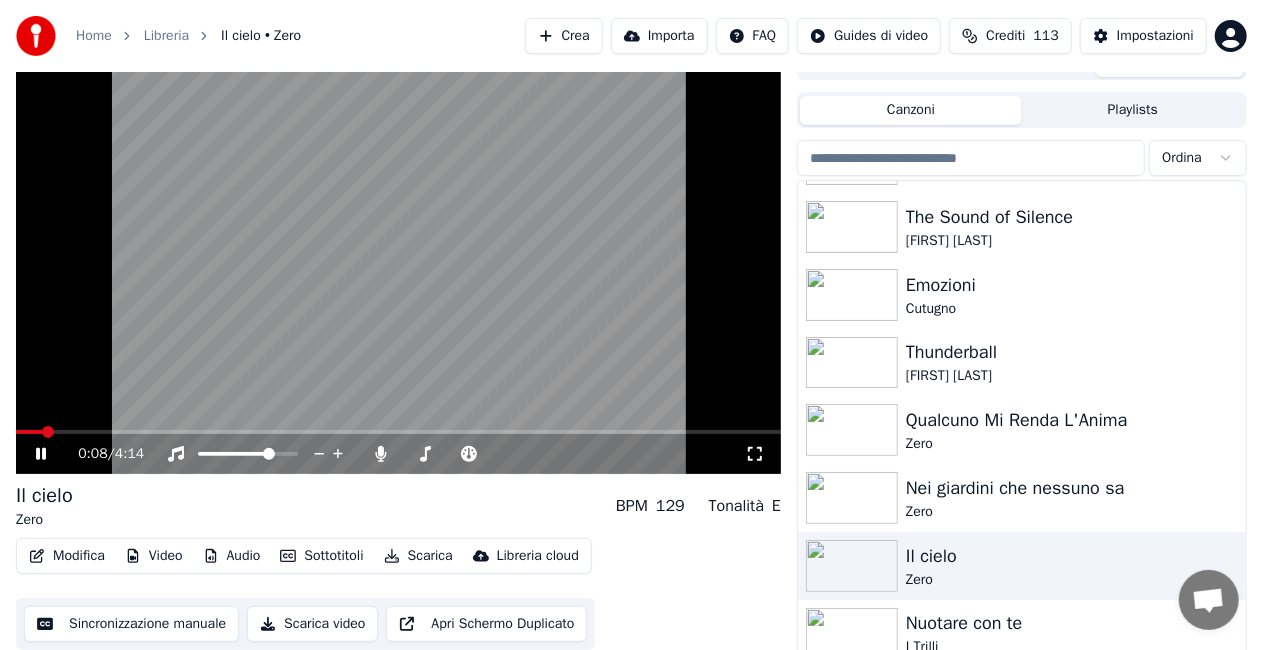 drag, startPoint x: 752, startPoint y: 450, endPoint x: 753, endPoint y: 474, distance: 24.020824 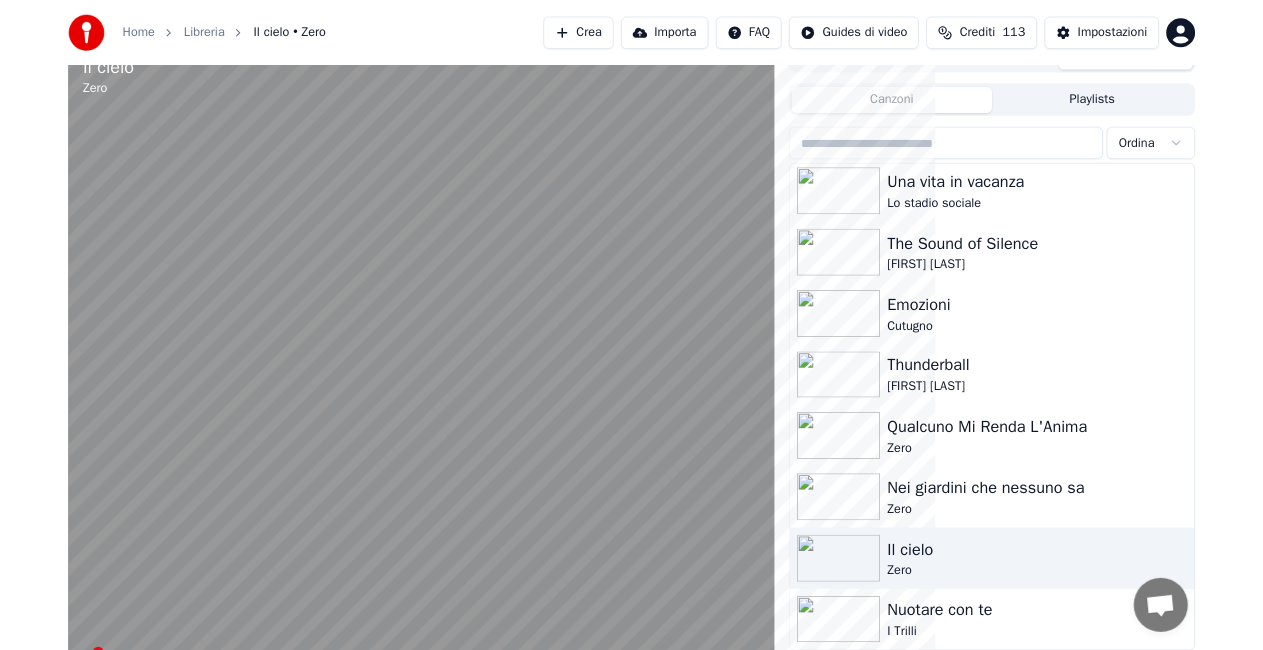 scroll, scrollTop: 28222, scrollLeft: 0, axis: vertical 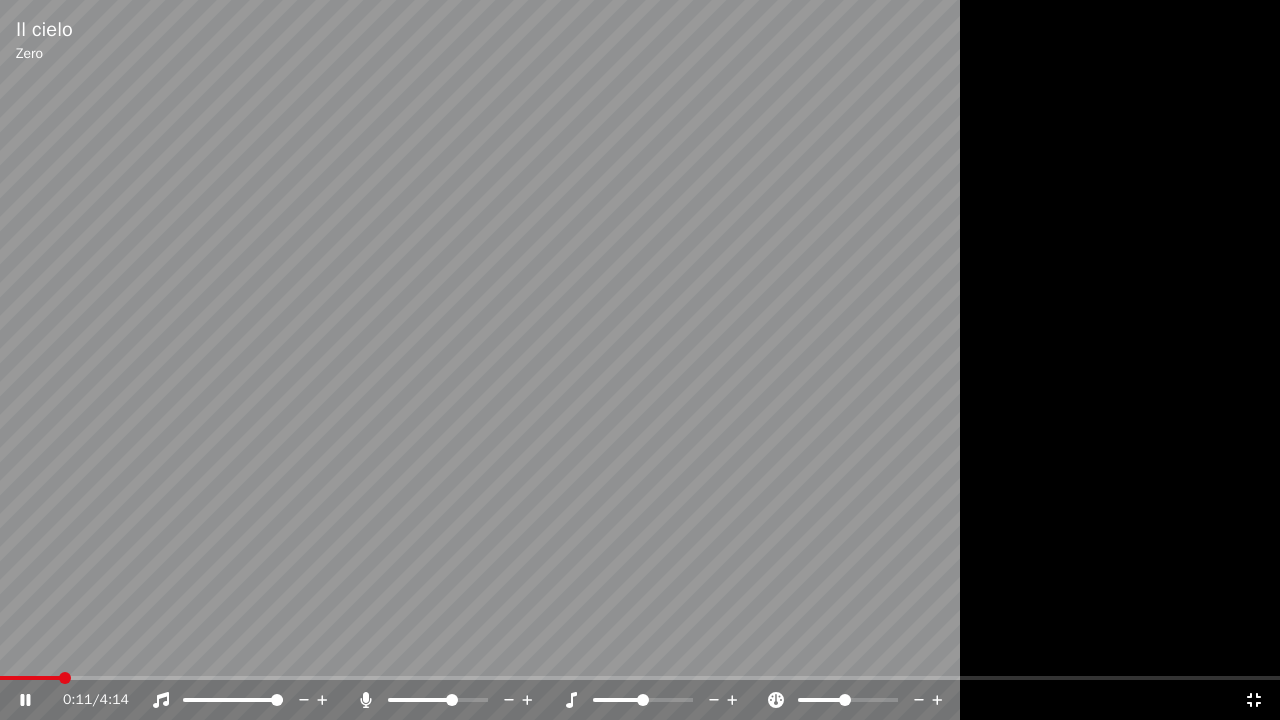 click at bounding box center [277, 700] 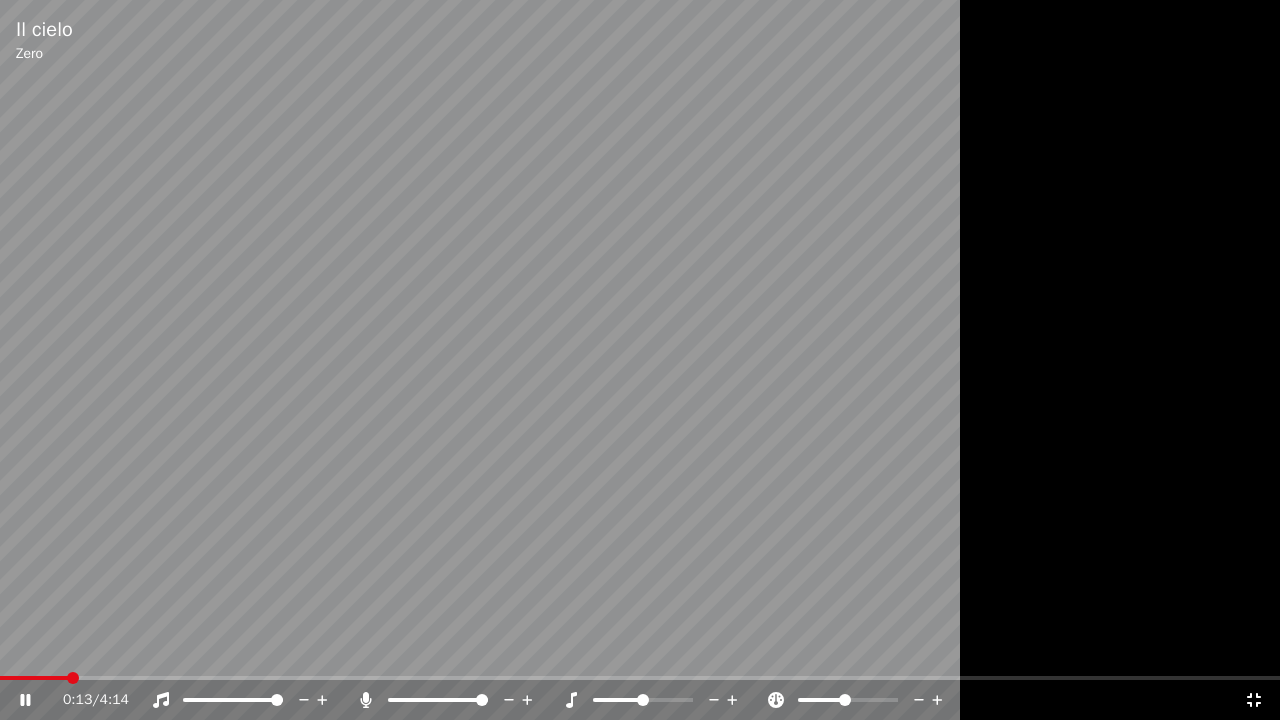click at bounding box center (482, 700) 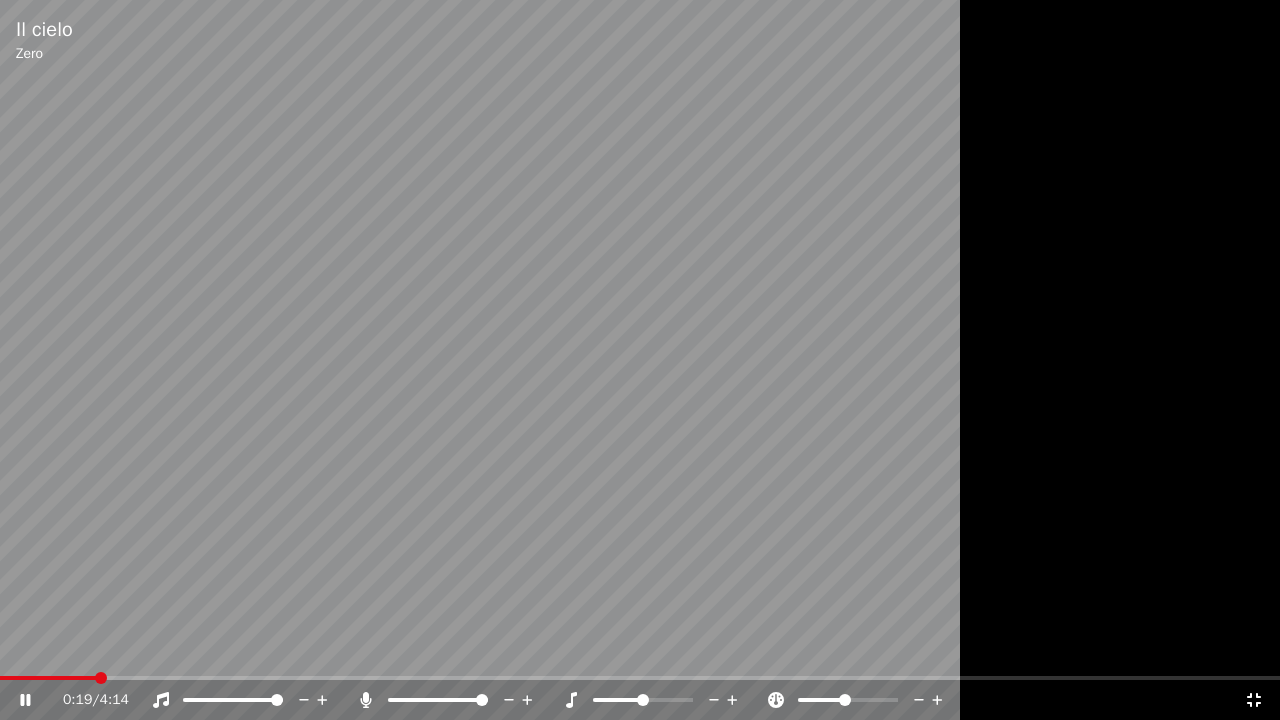 click at bounding box center [640, 360] 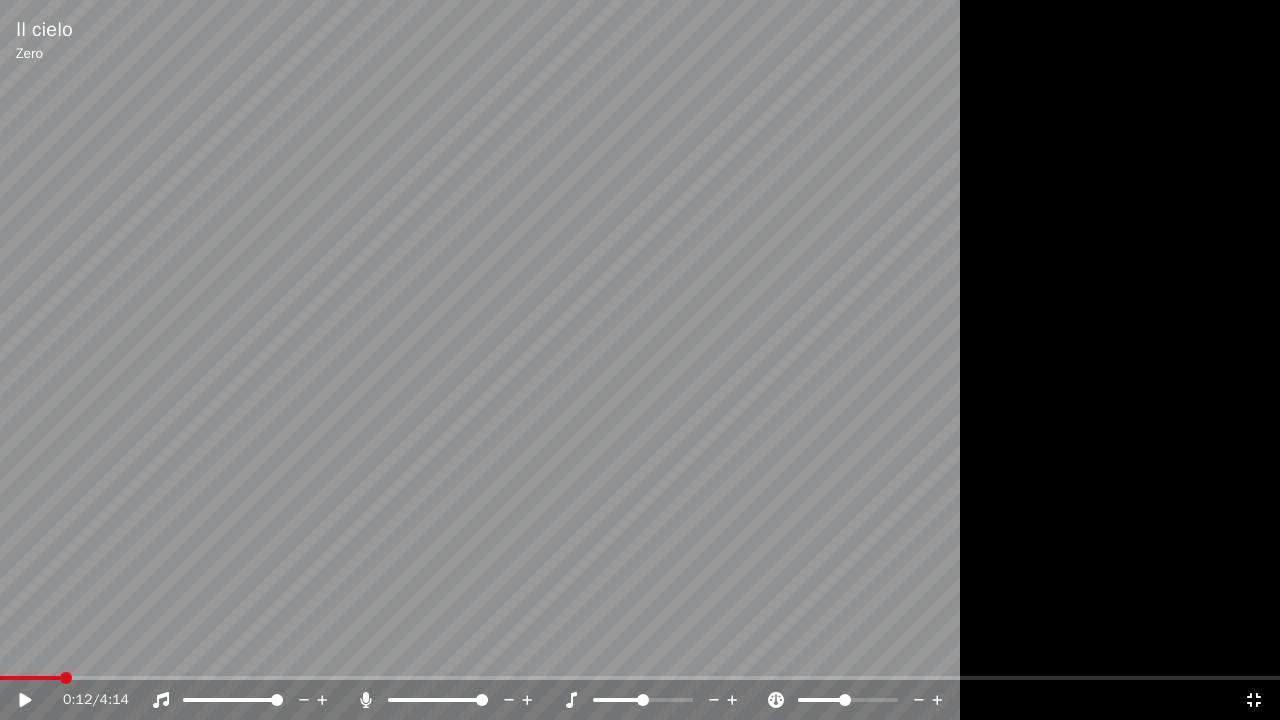 click at bounding box center (30, 678) 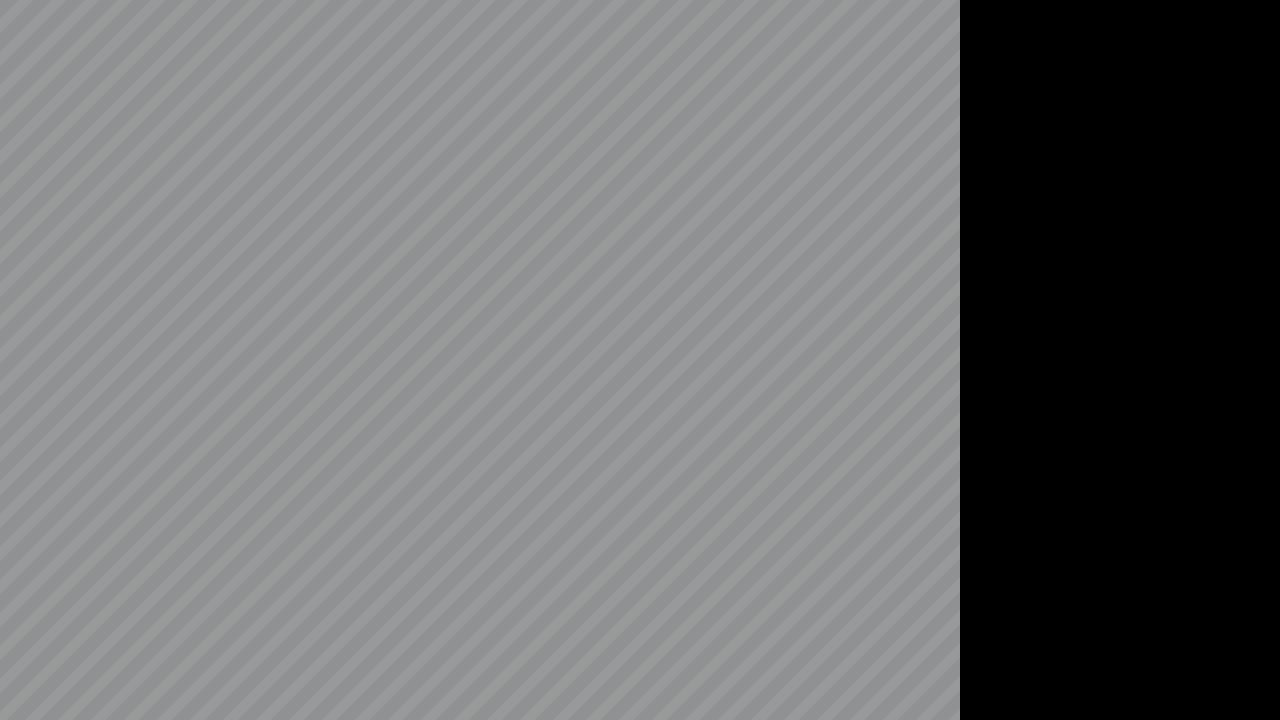 click at bounding box center (640, 360) 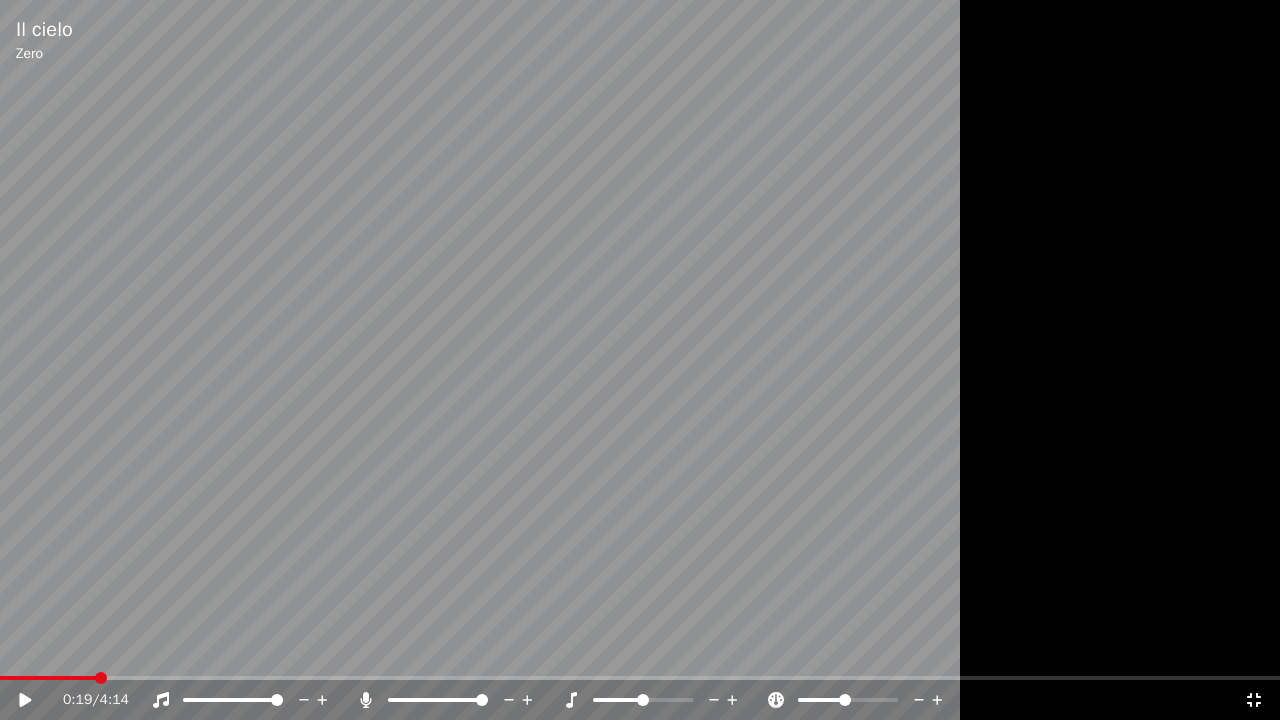 click at bounding box center [640, 360] 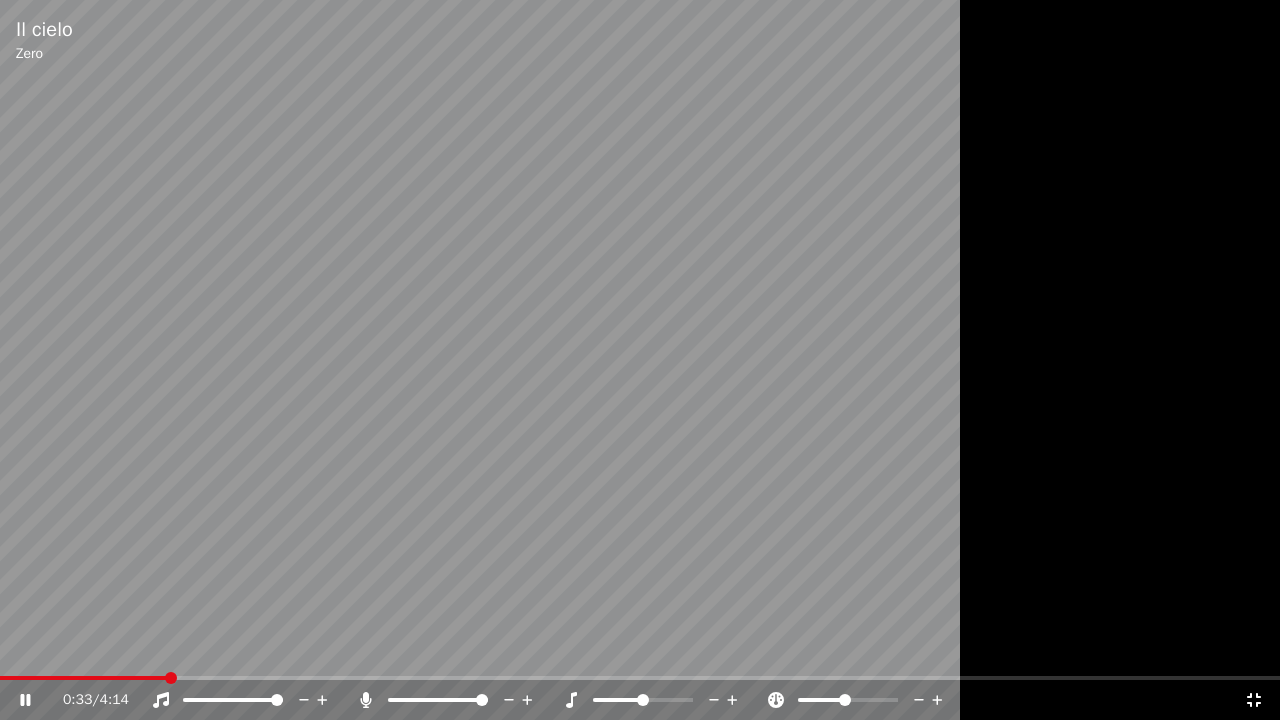 click 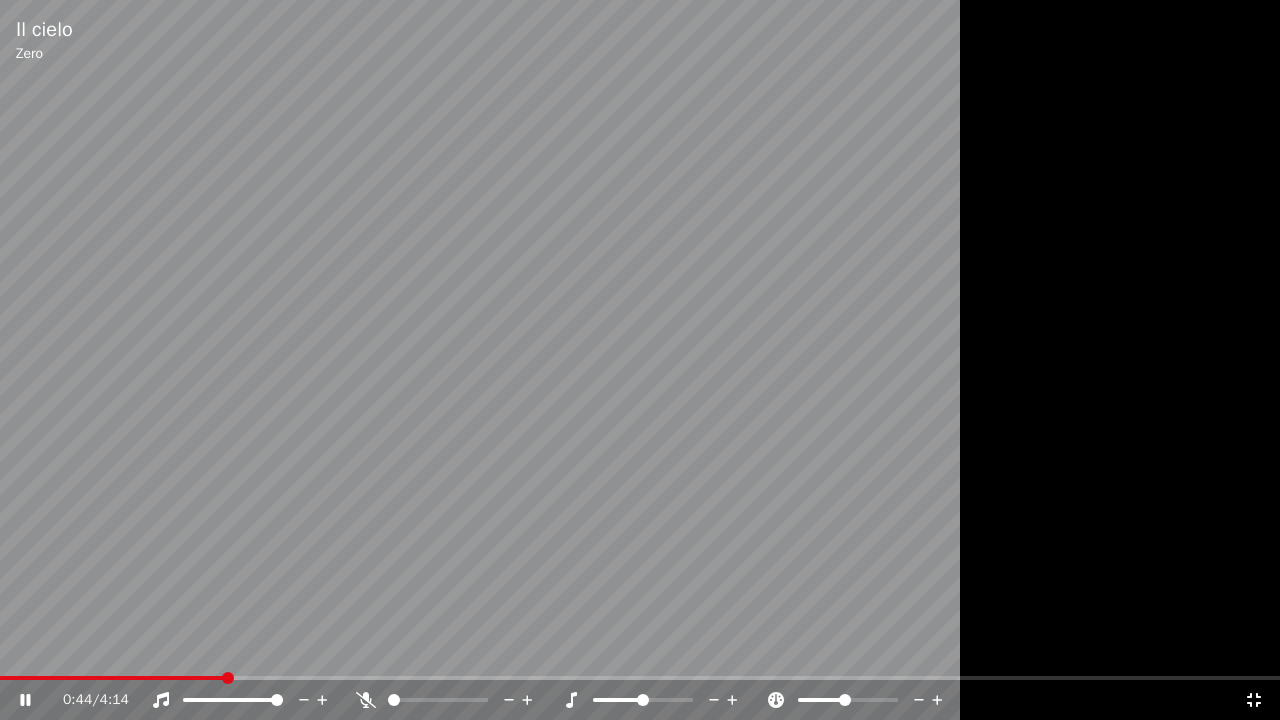 click at bounding box center (640, 360) 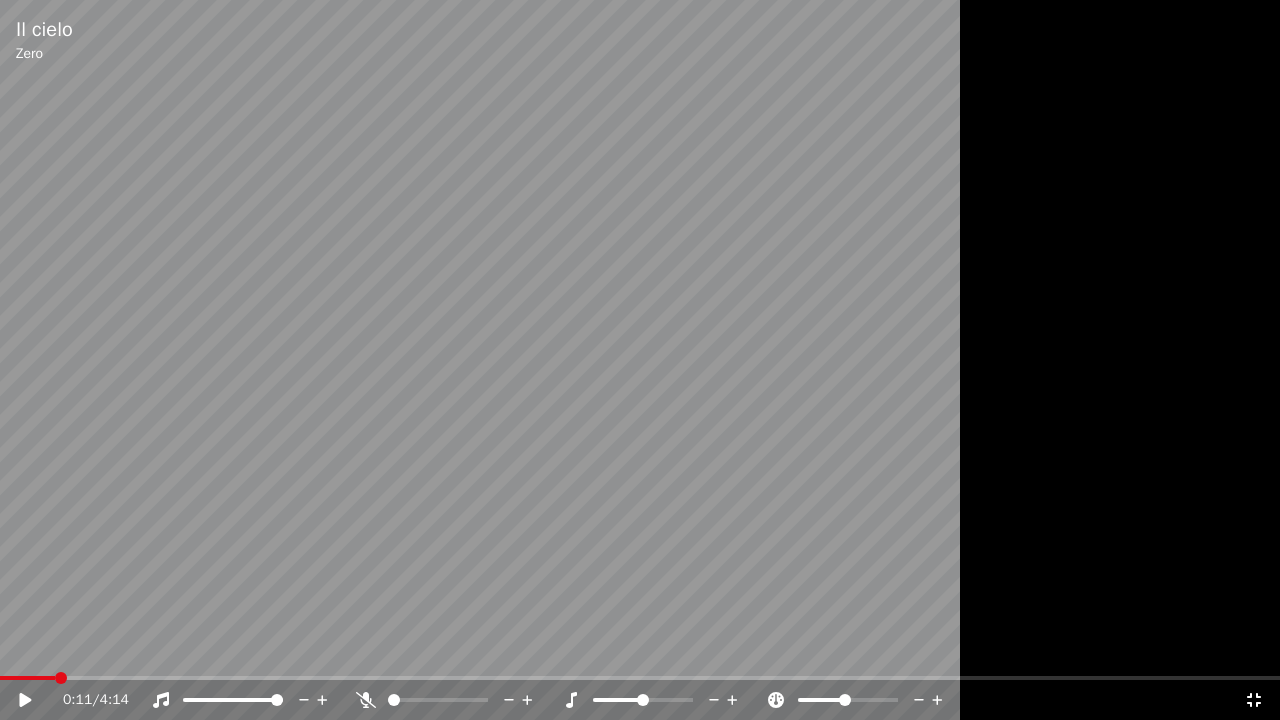 click at bounding box center [27, 678] 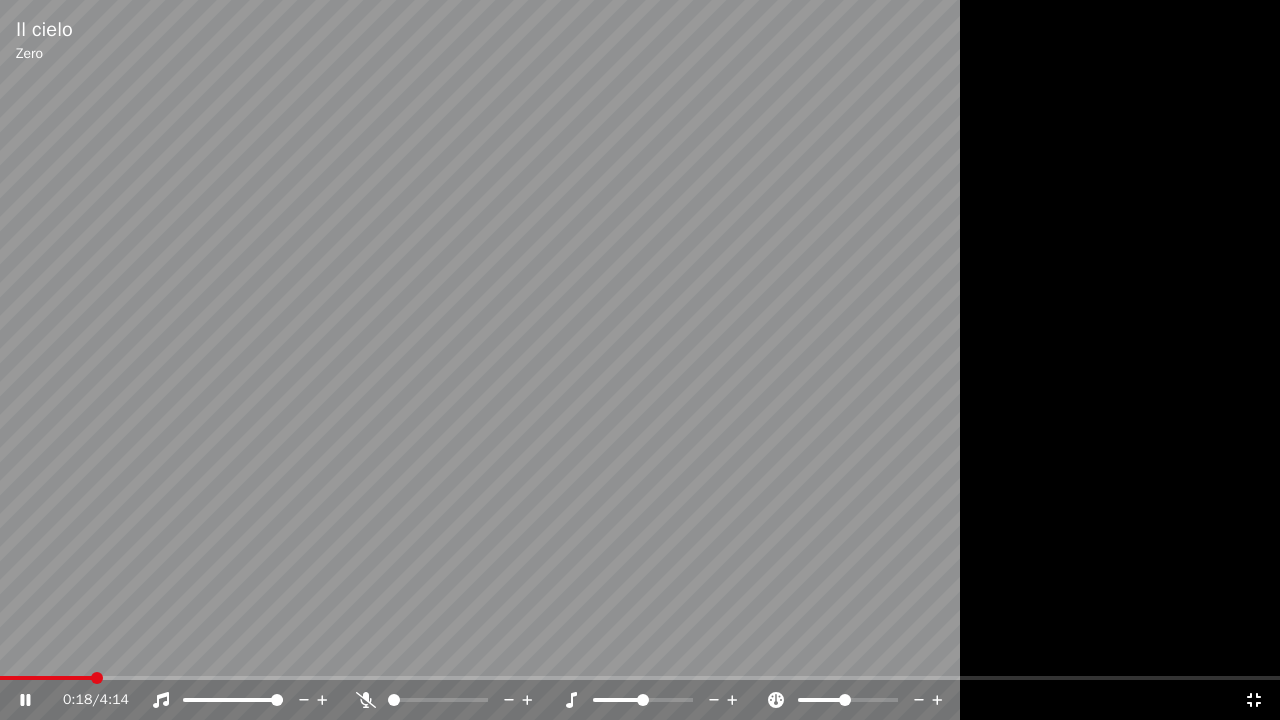 click 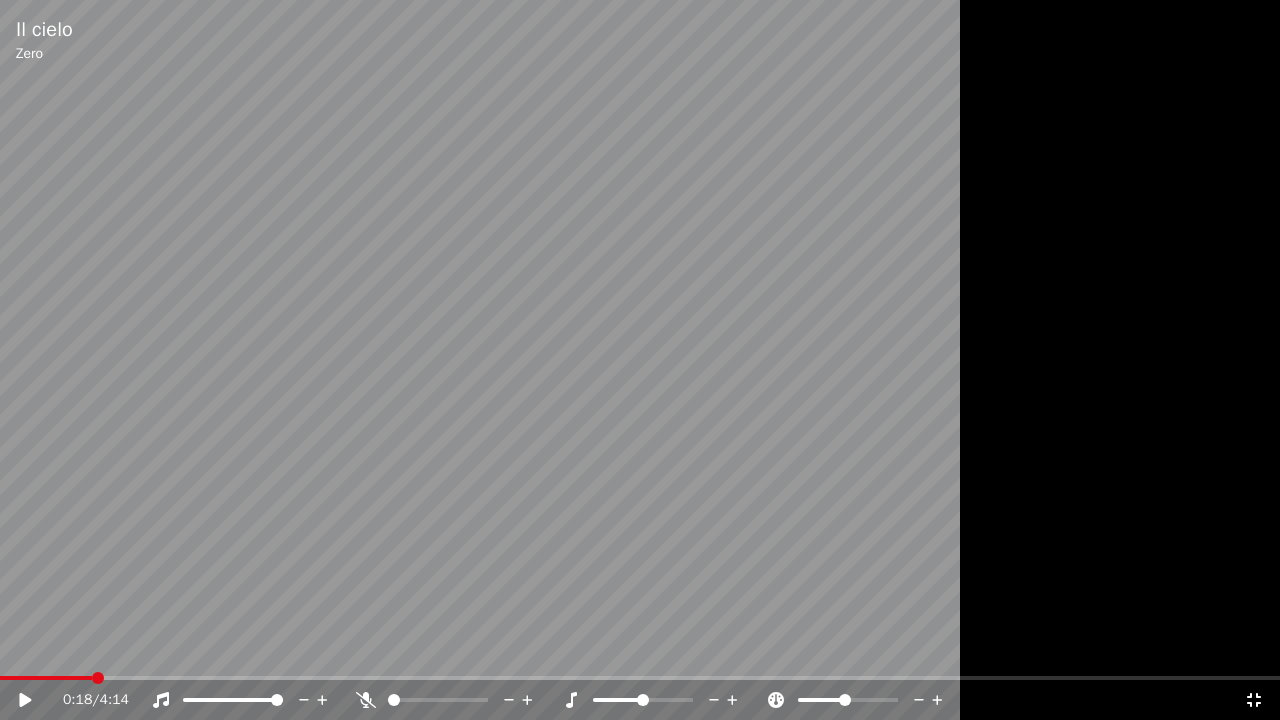 click at bounding box center (46, 678) 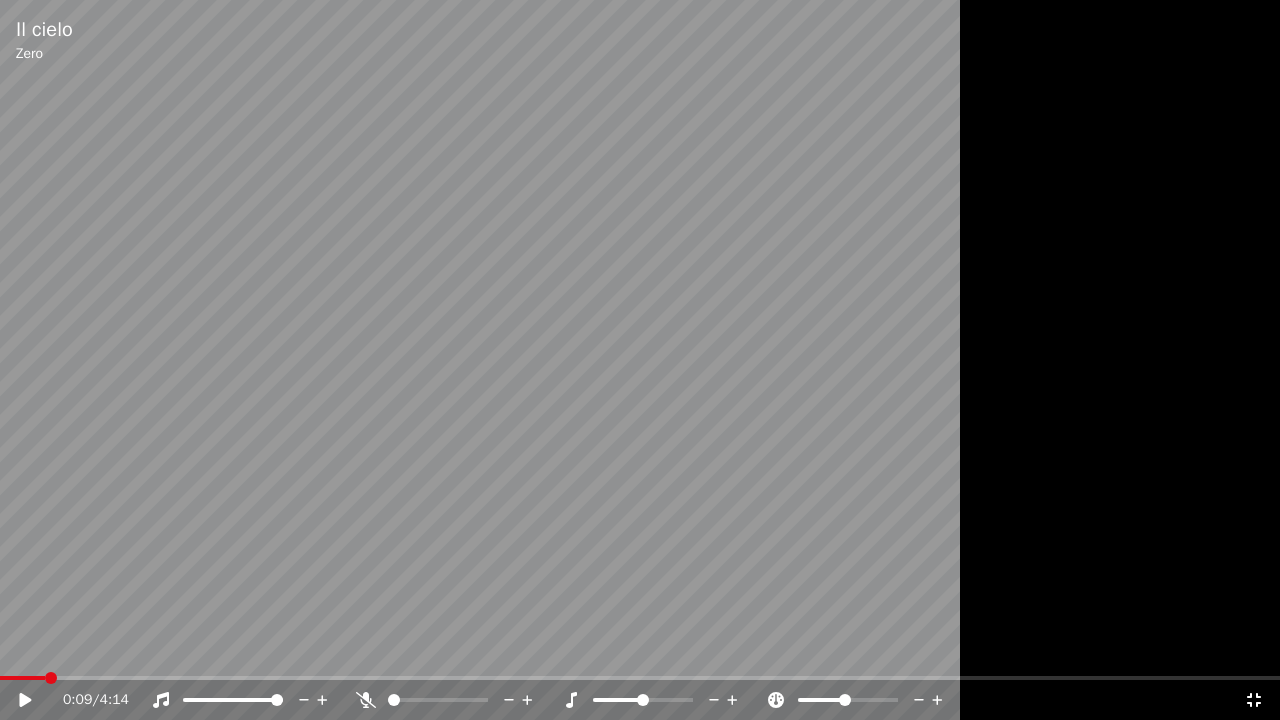 click 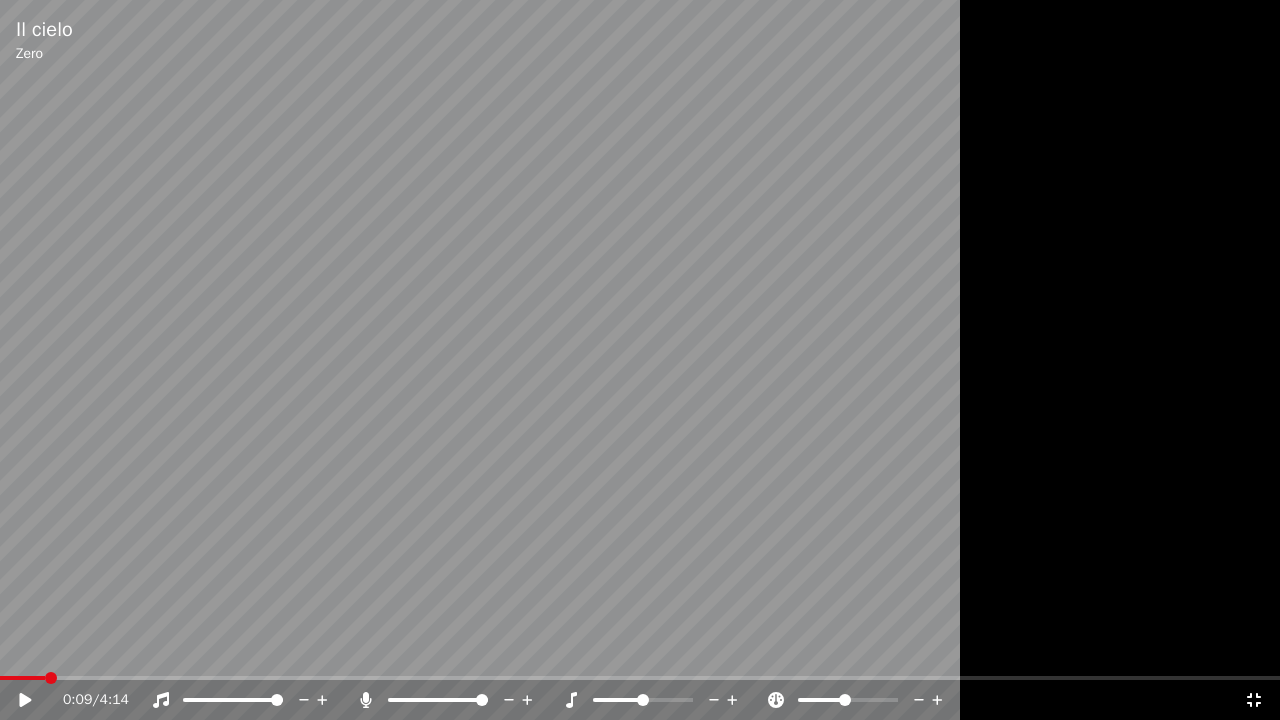 click at bounding box center (640, 360) 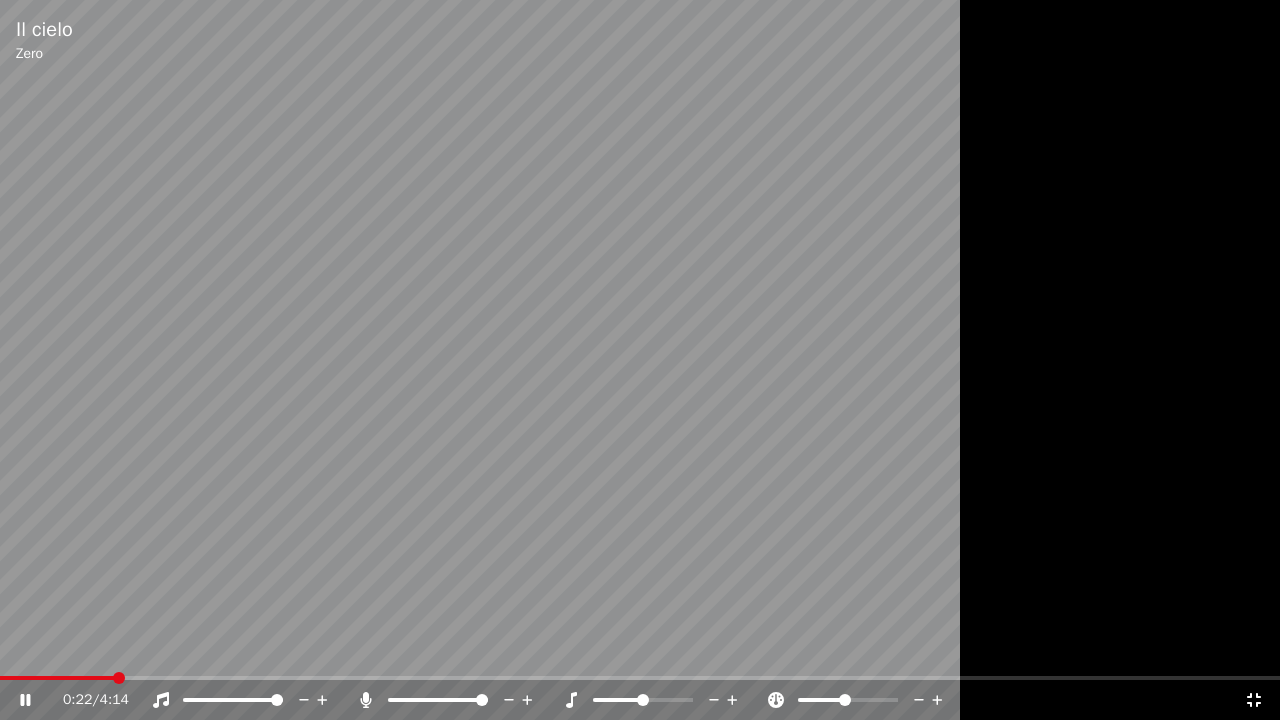 click 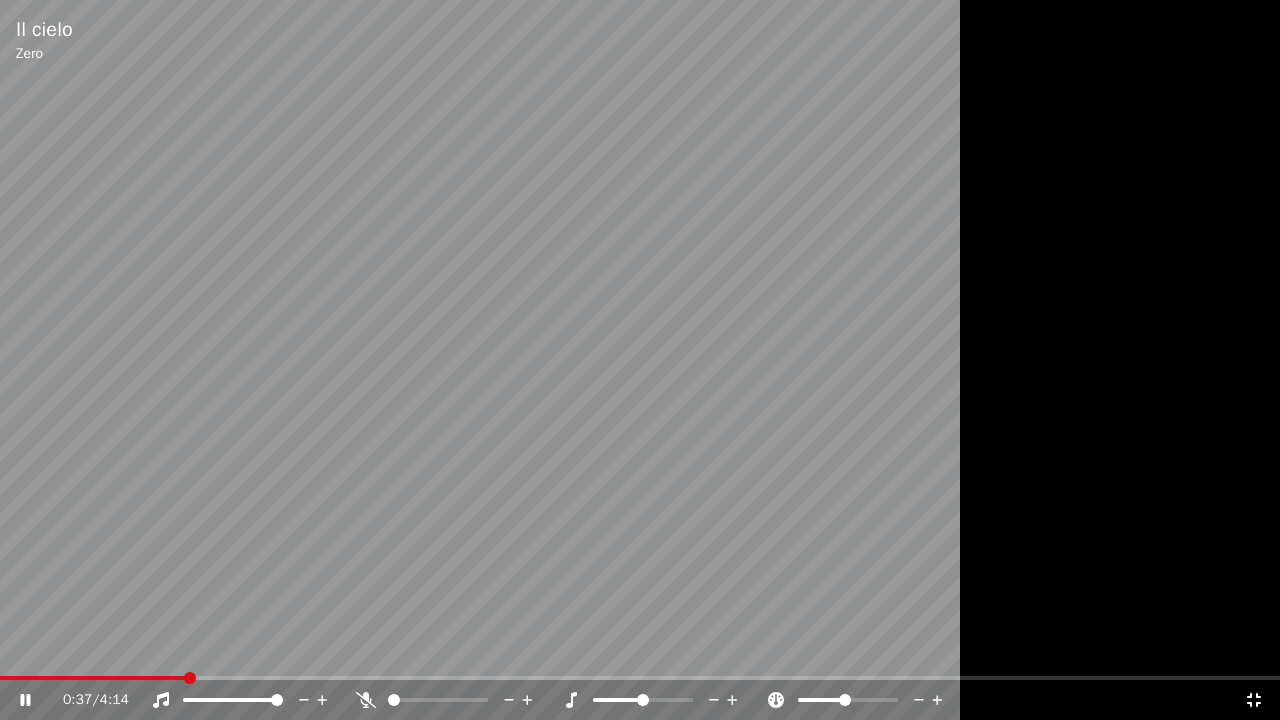 click at bounding box center [640, 360] 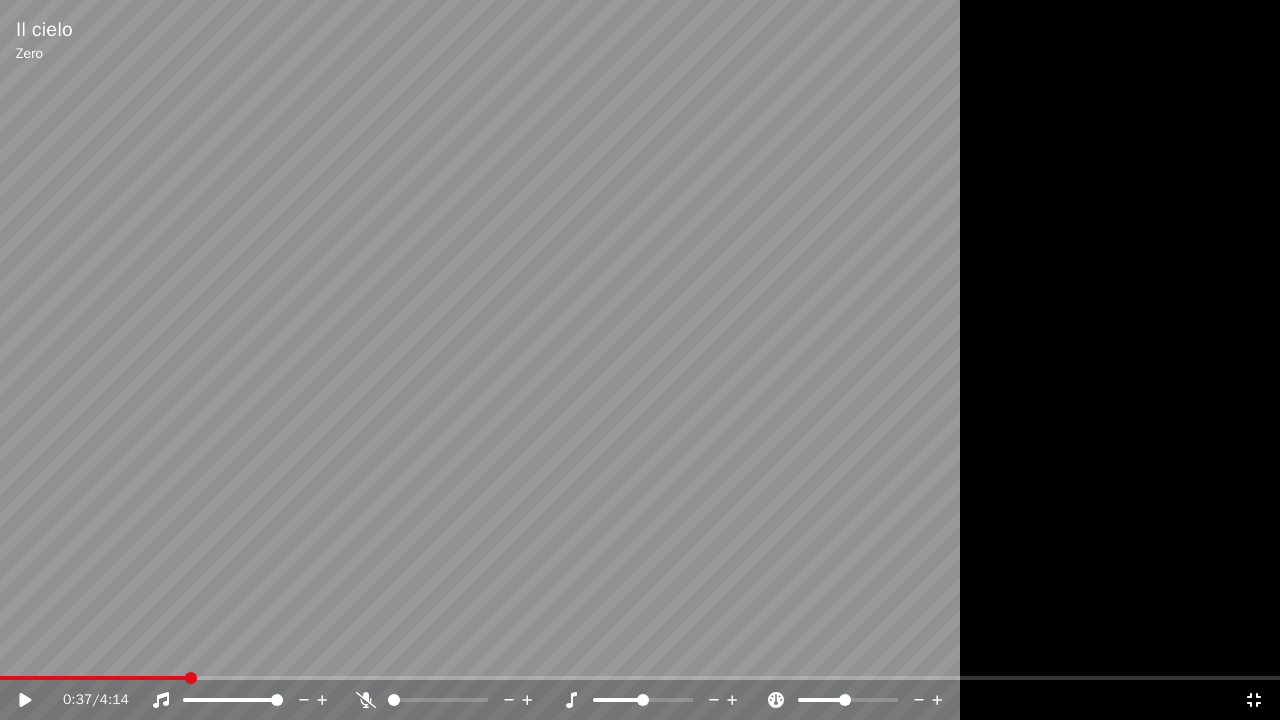 click 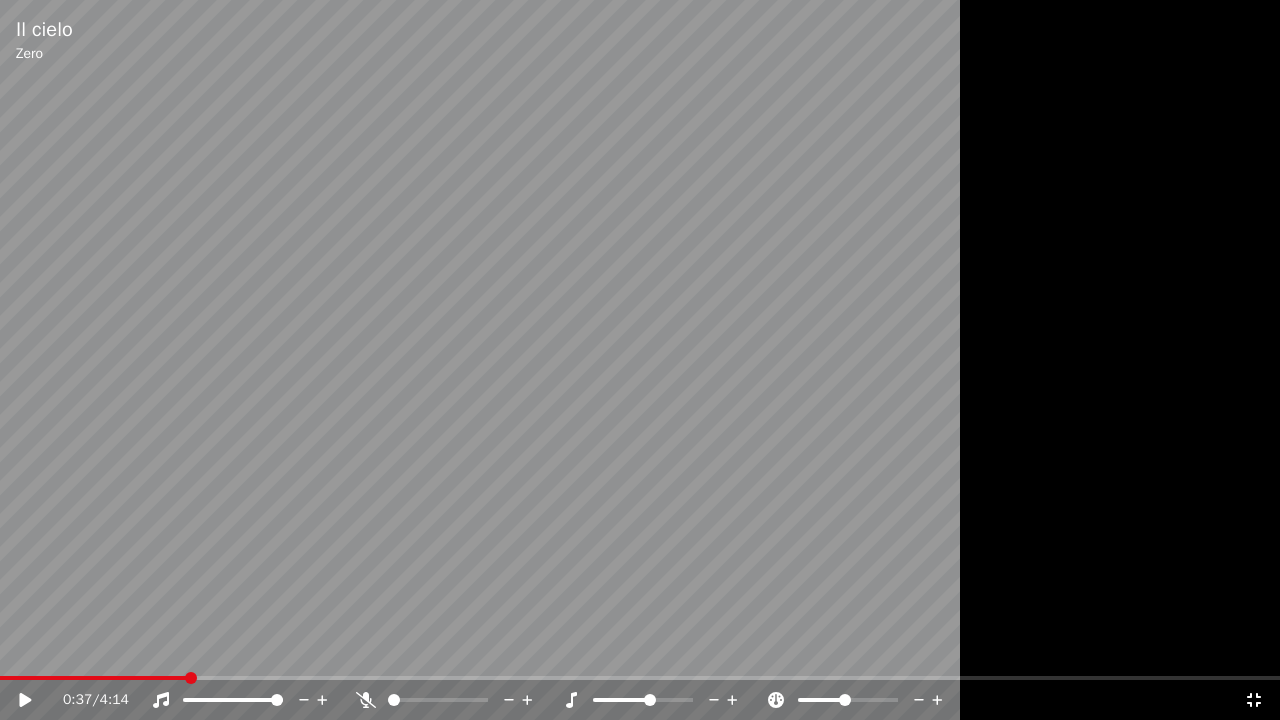 click on "0:37  /  4:14" at bounding box center [640, 700] 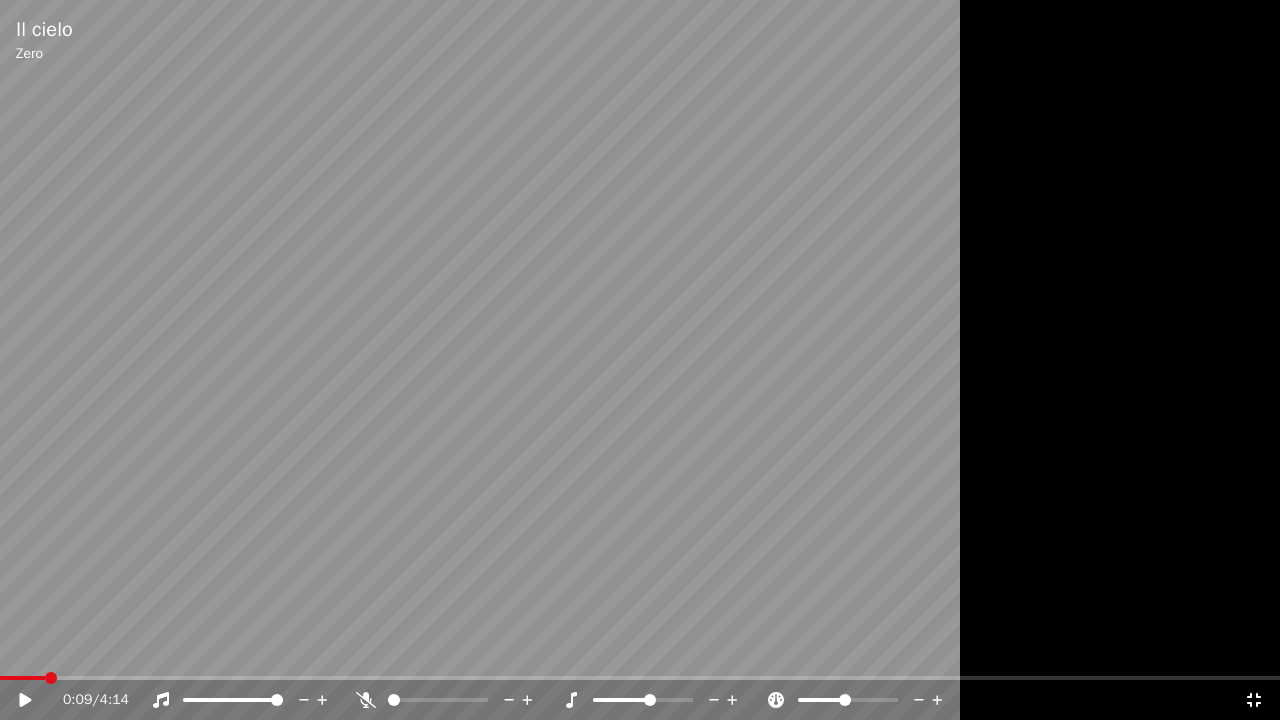 click at bounding box center (22, 678) 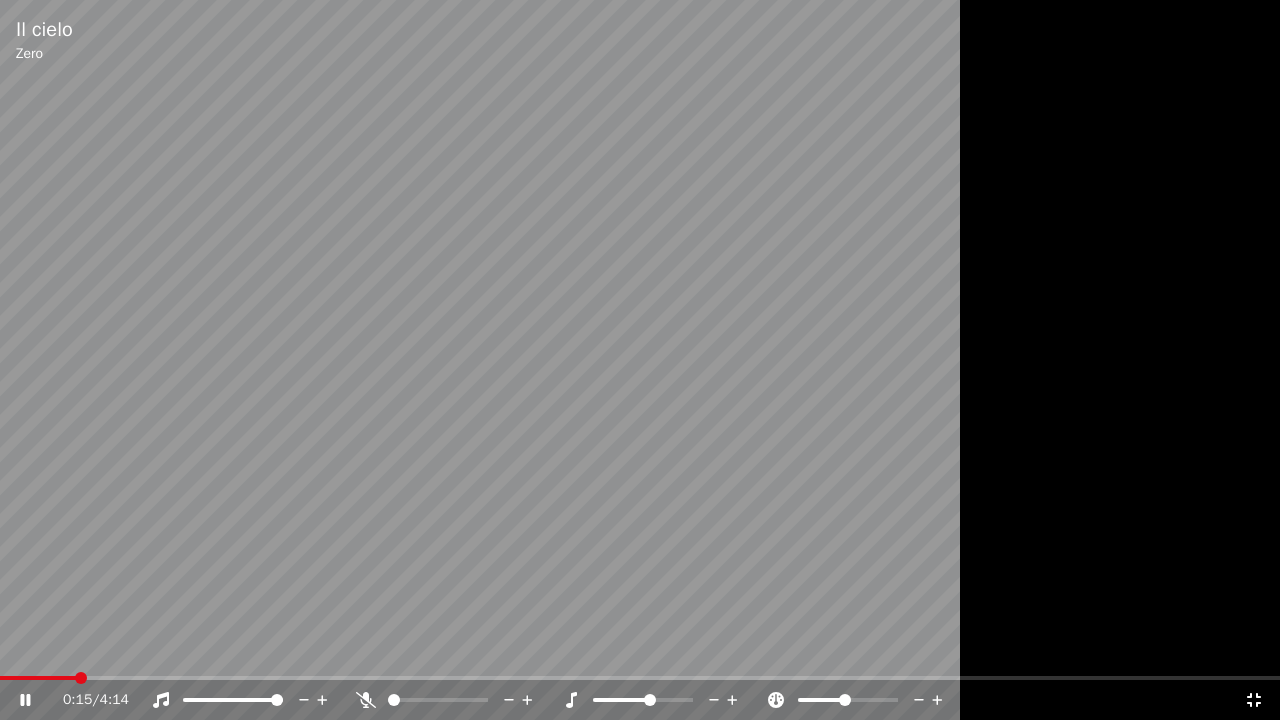 click 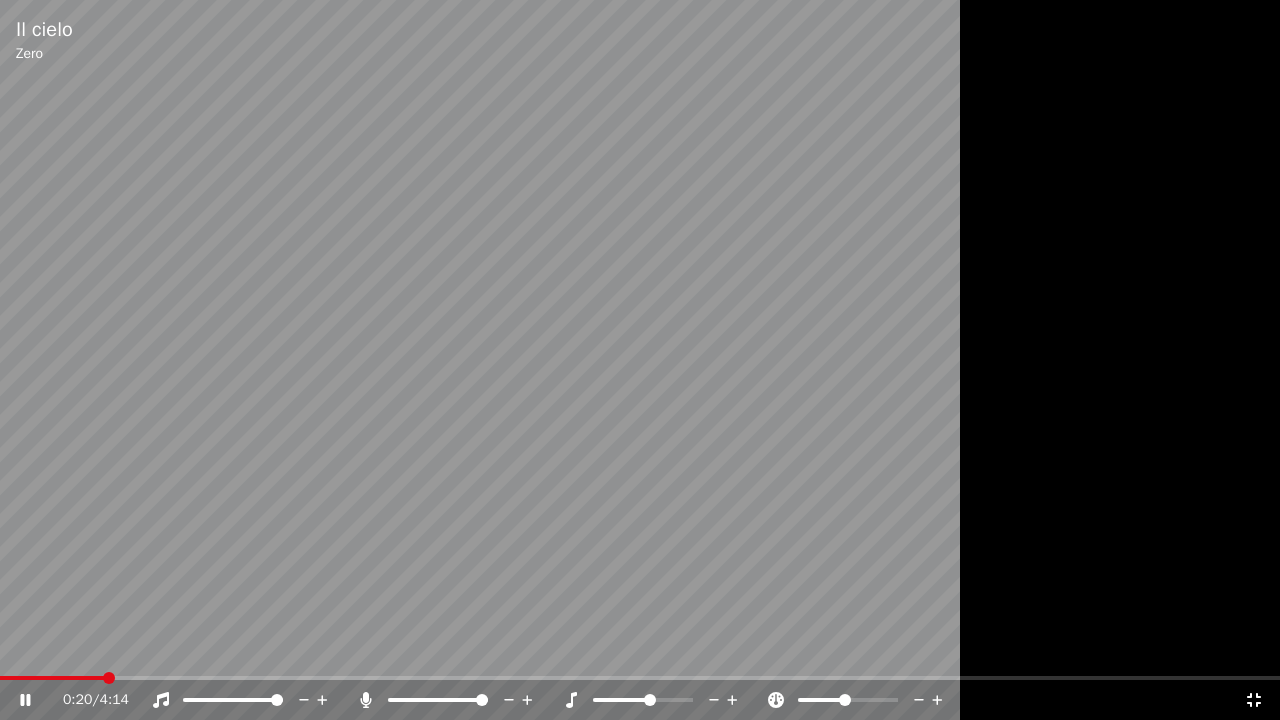 click 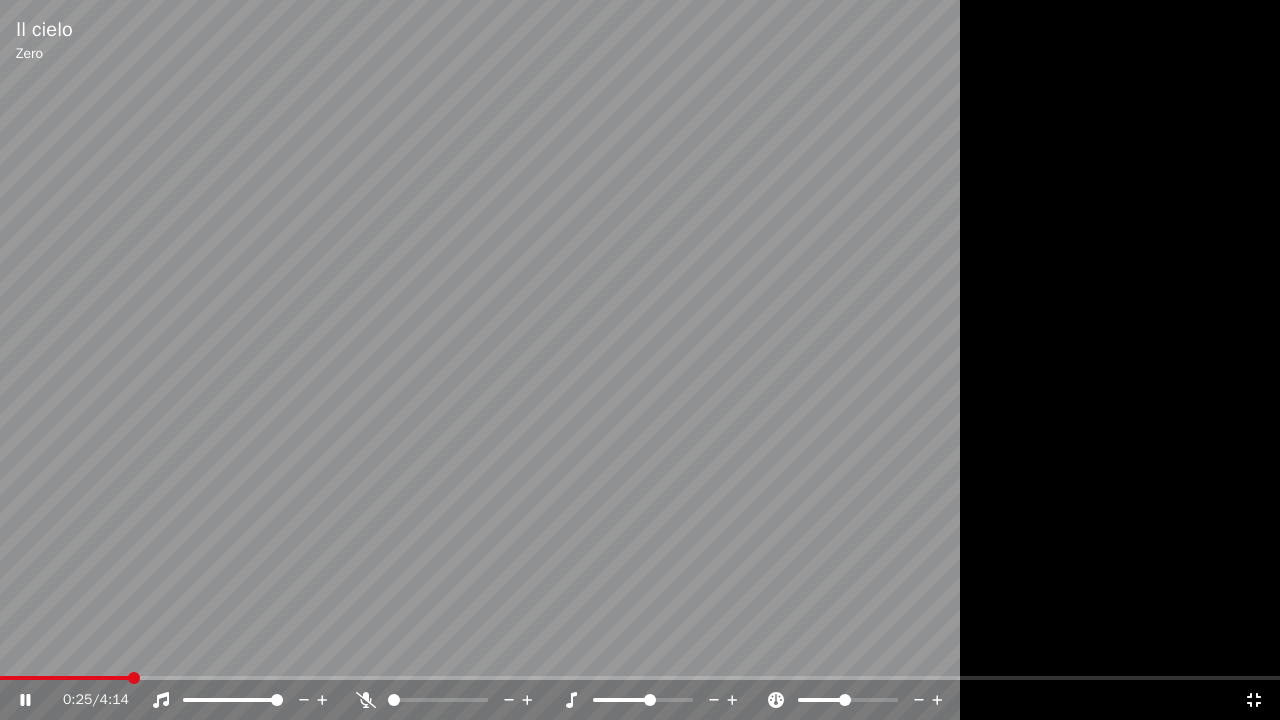 click at bounding box center (640, 360) 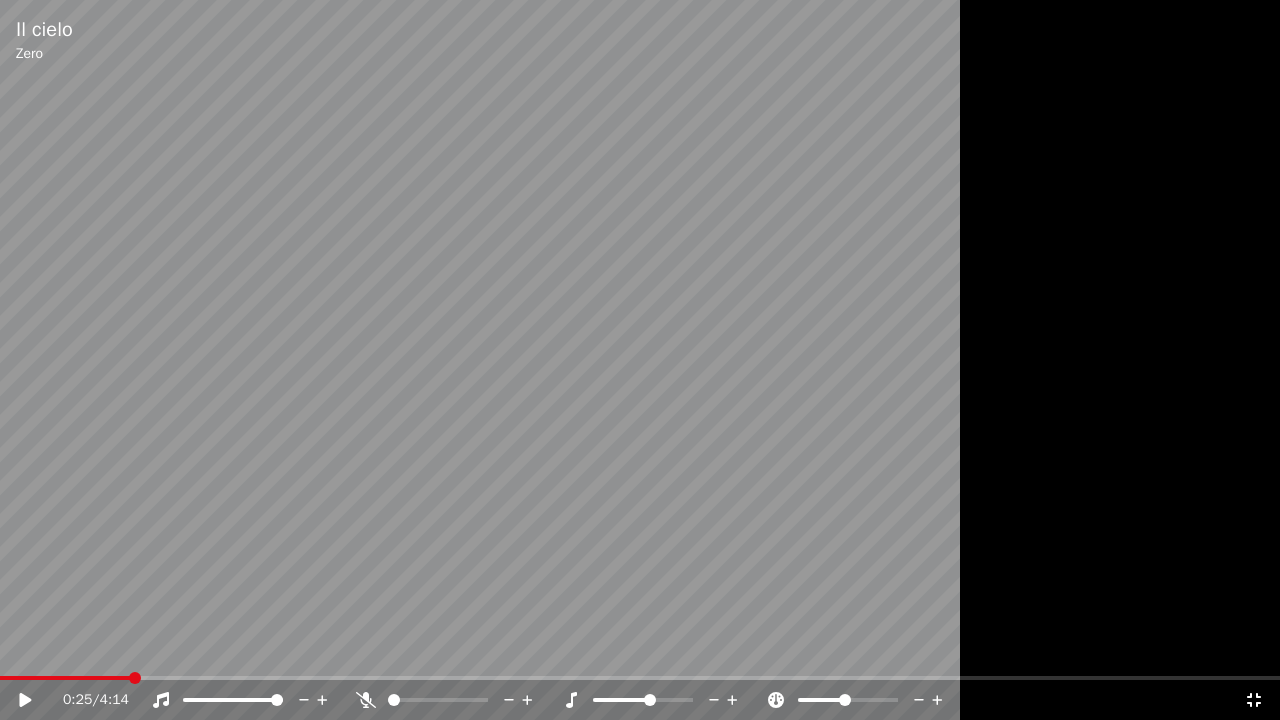 click on "0:25  /  4:14" at bounding box center [640, 700] 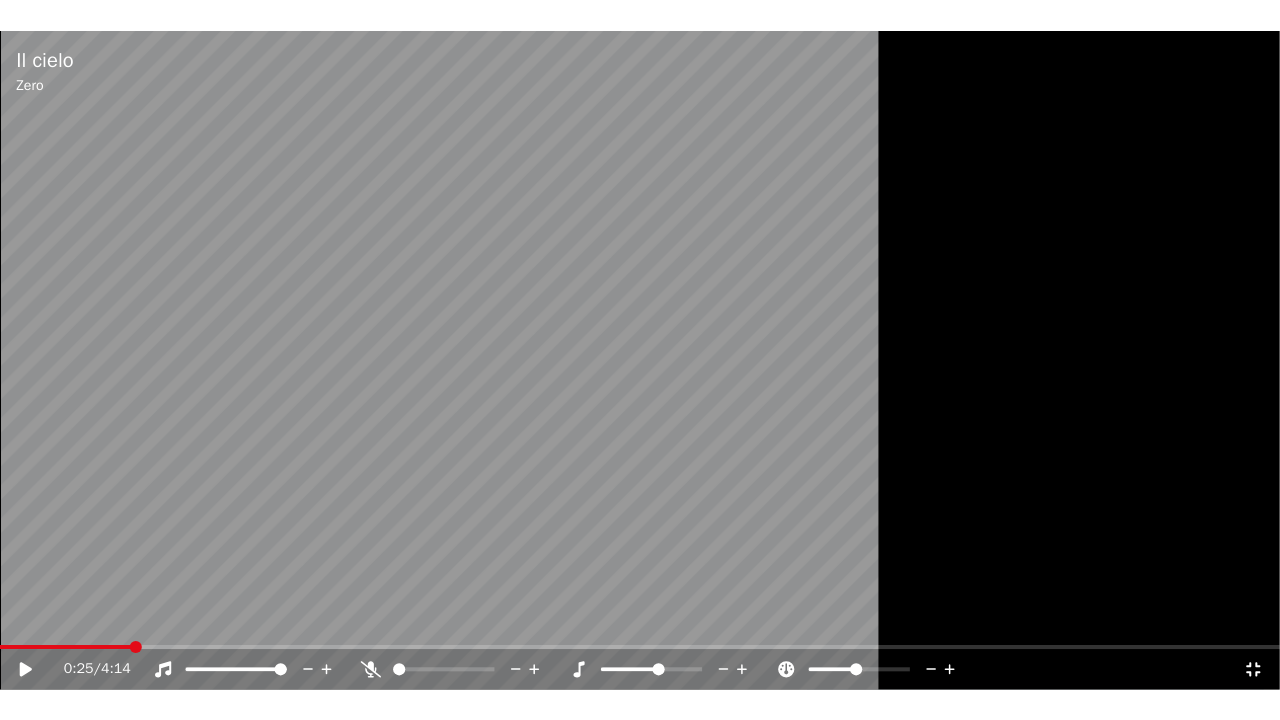 scroll, scrollTop: 28275, scrollLeft: 0, axis: vertical 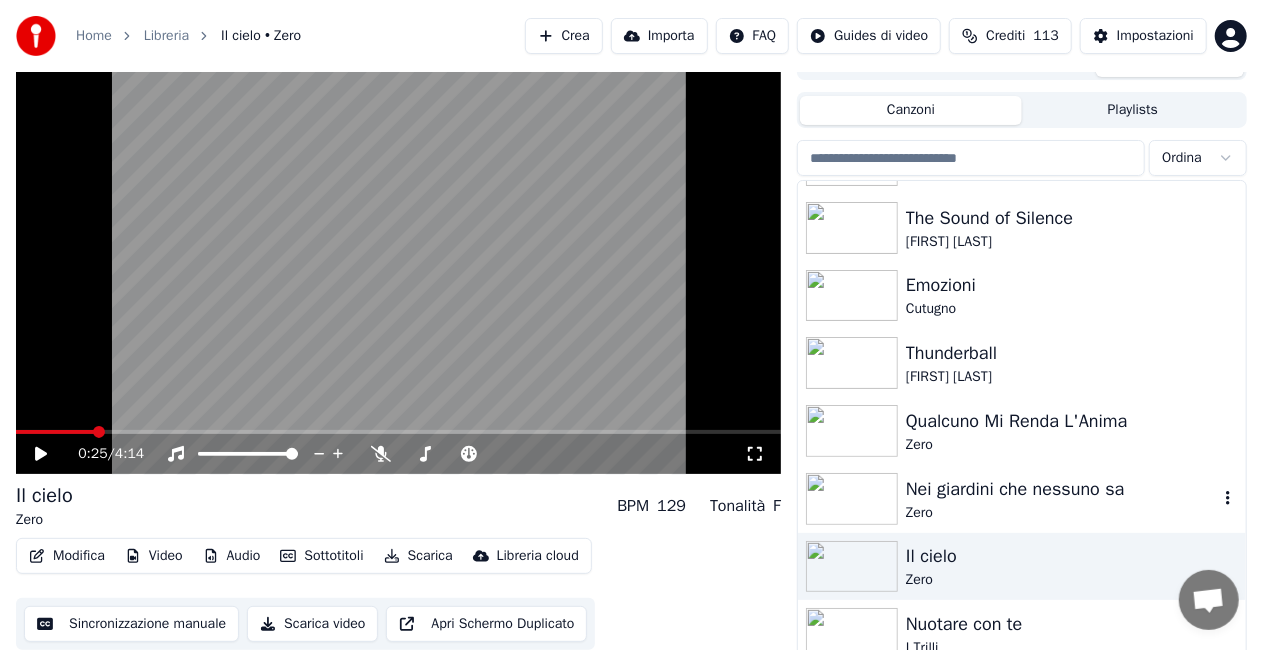 click on "Zero" at bounding box center [1062, 513] 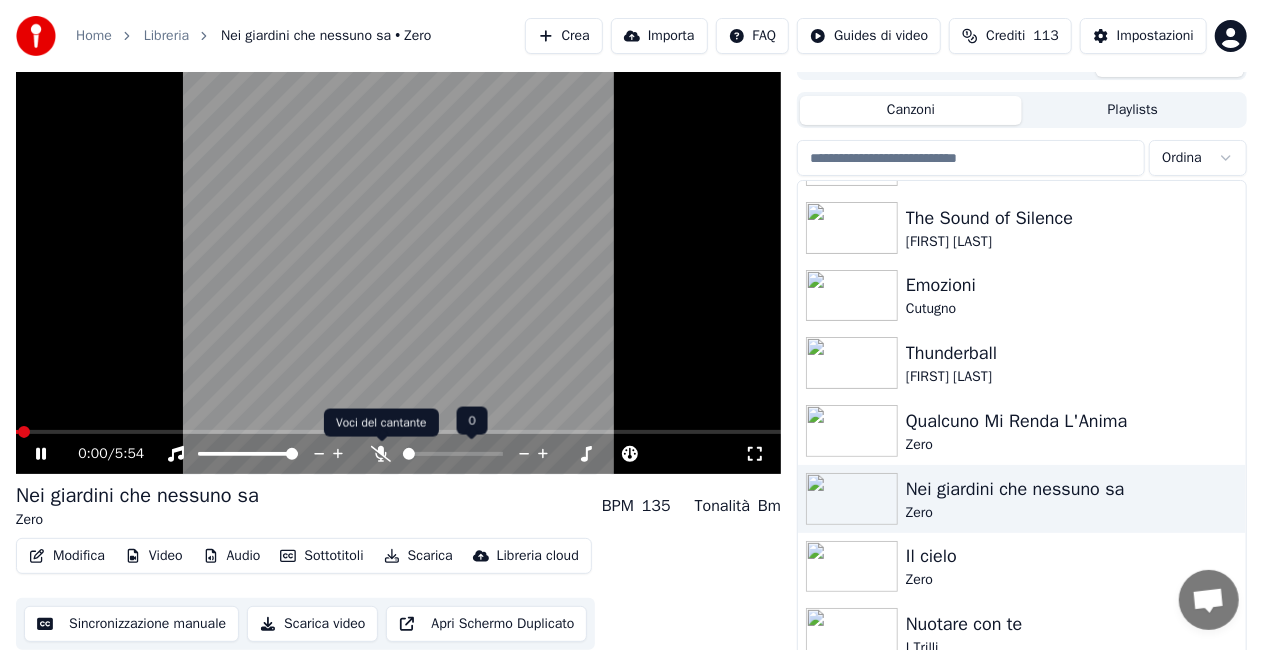 click 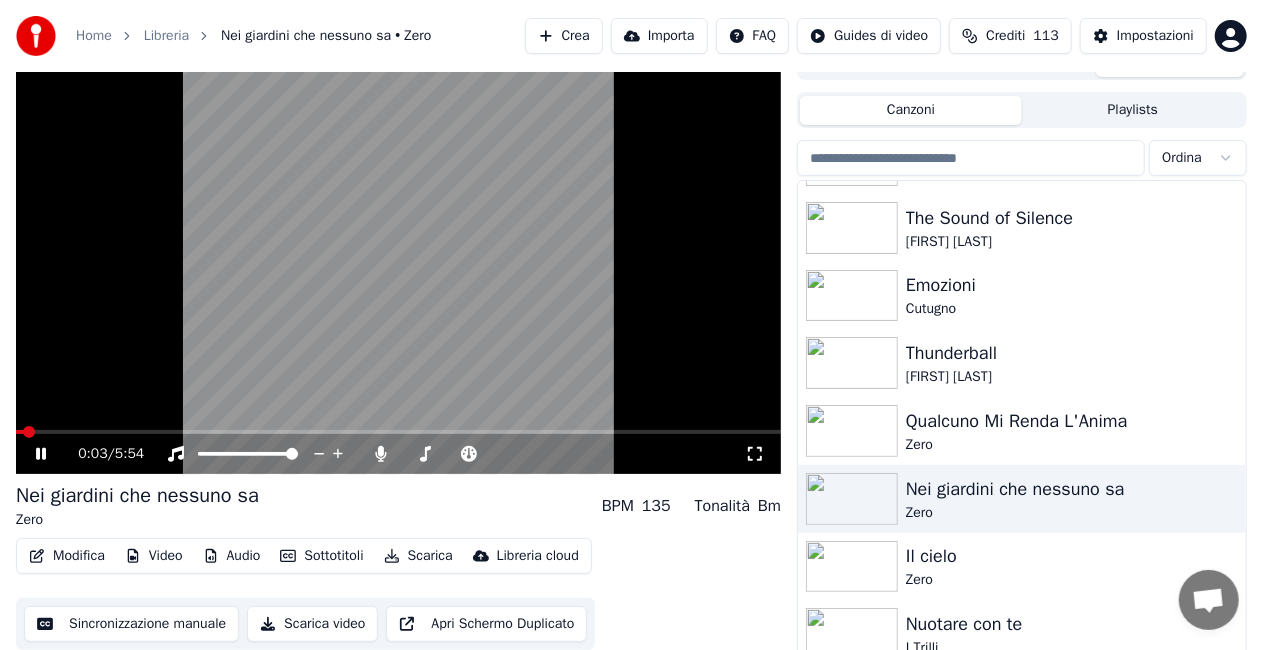 click 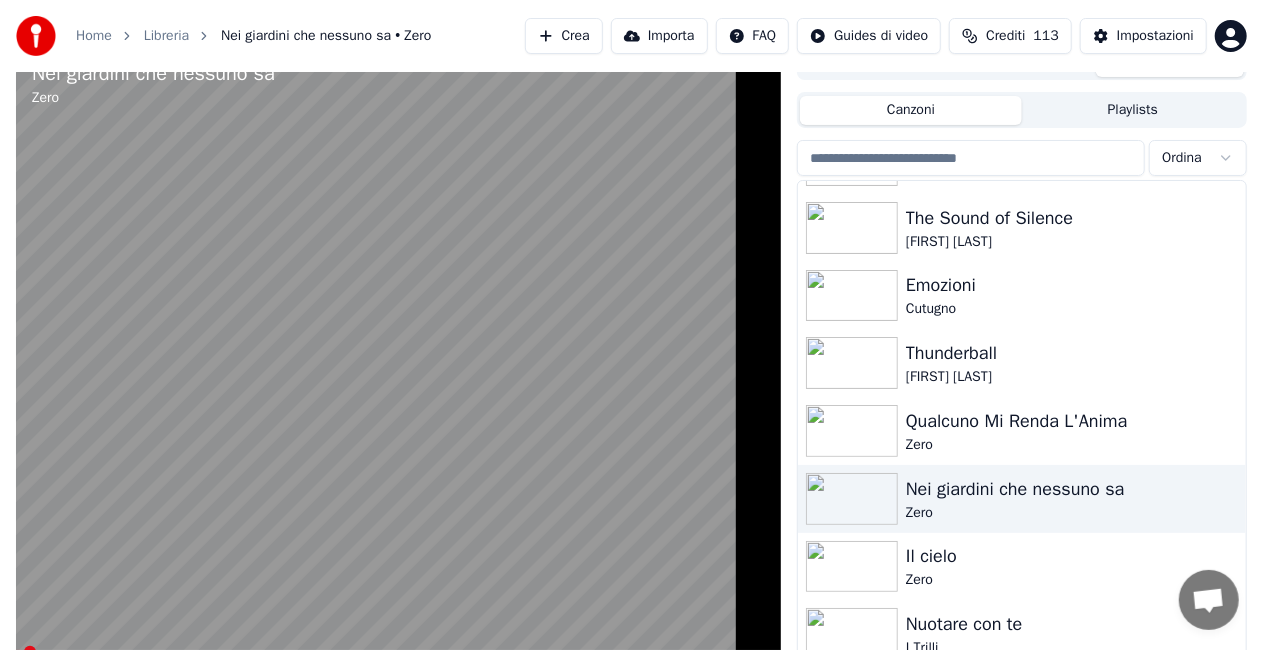 scroll, scrollTop: 28223, scrollLeft: 0, axis: vertical 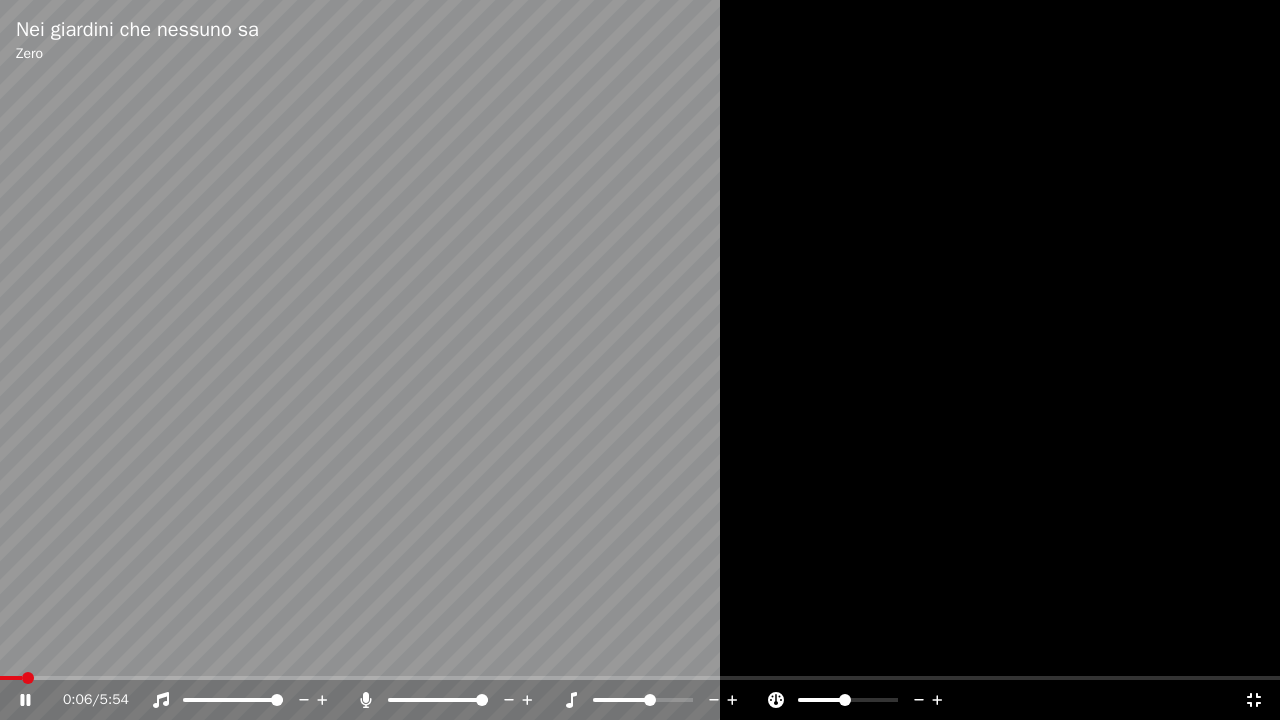 click 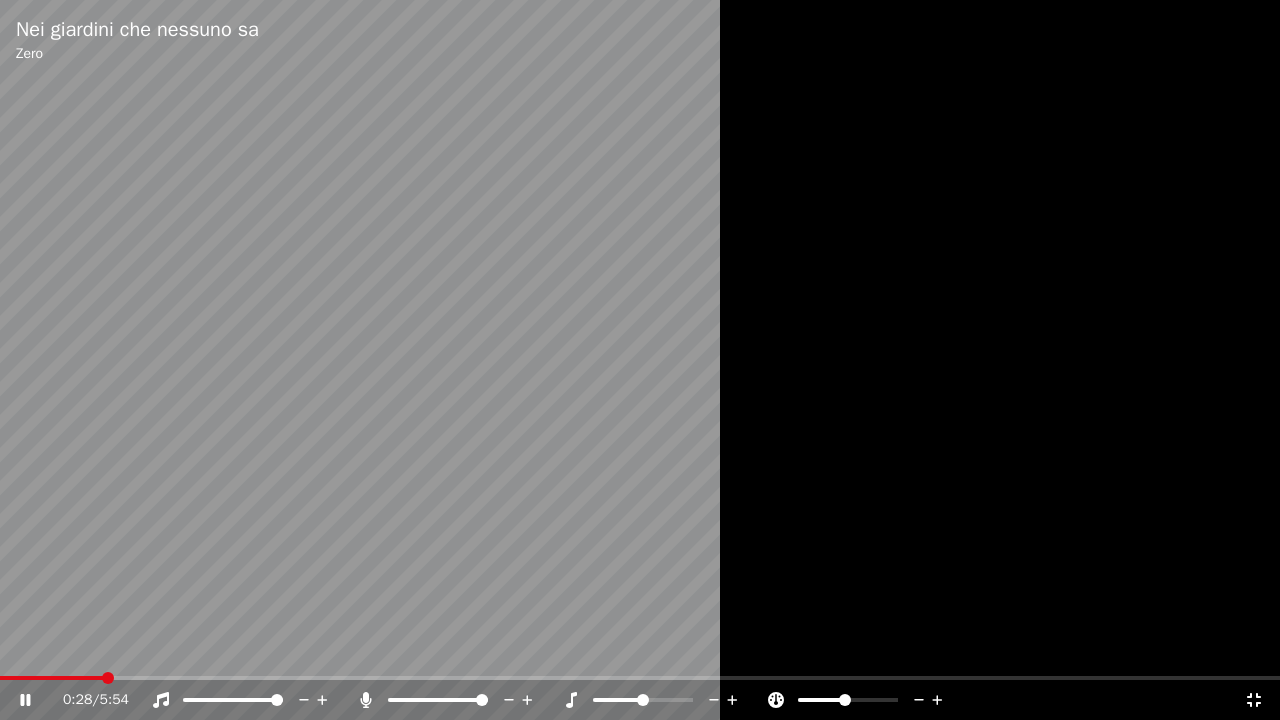 click at bounding box center (640, 360) 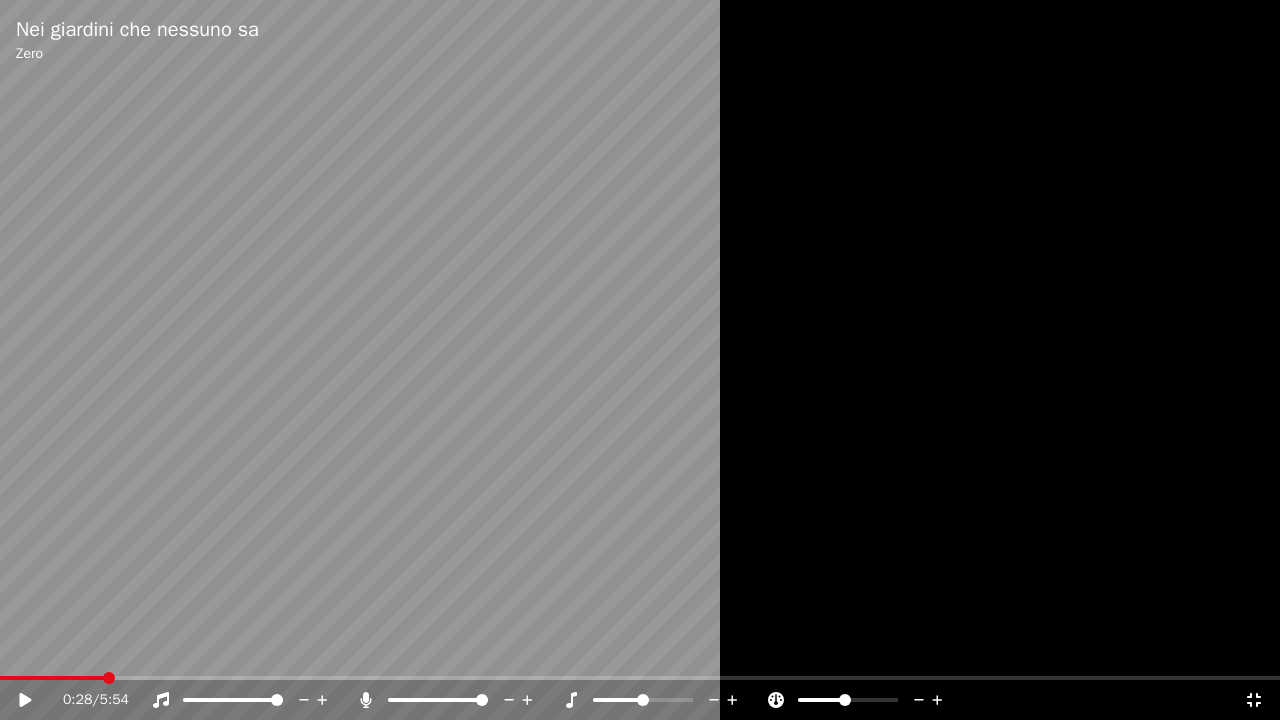 click 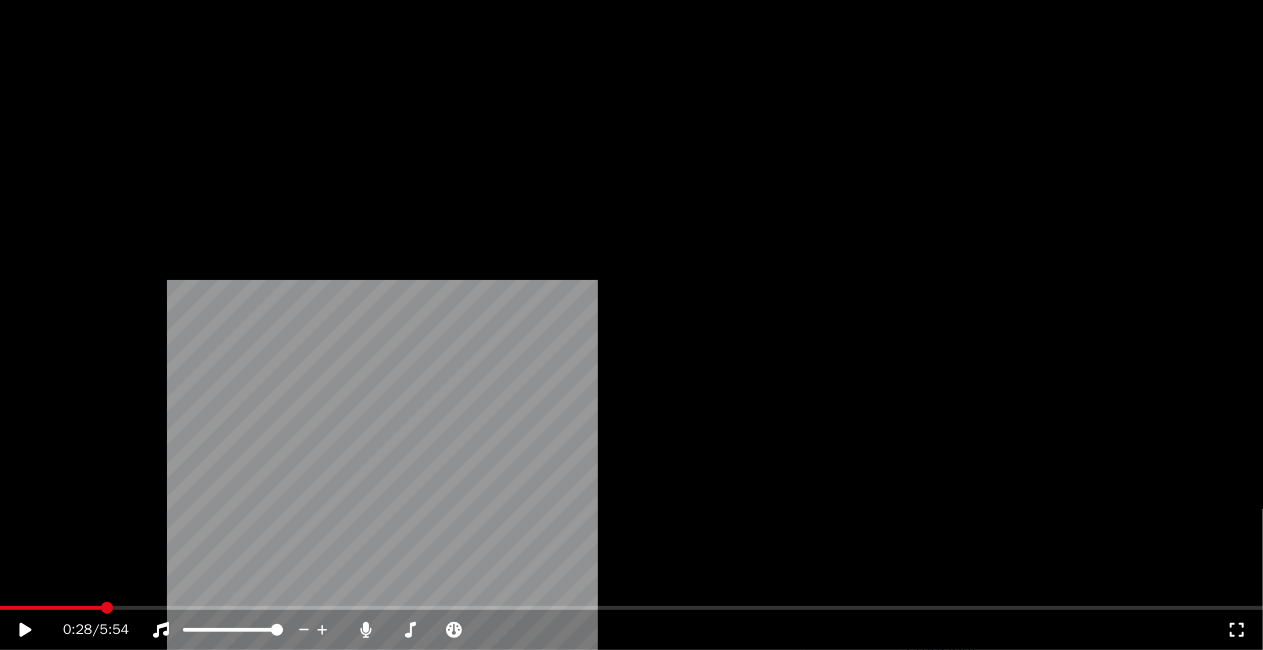 scroll, scrollTop: 27875, scrollLeft: 0, axis: vertical 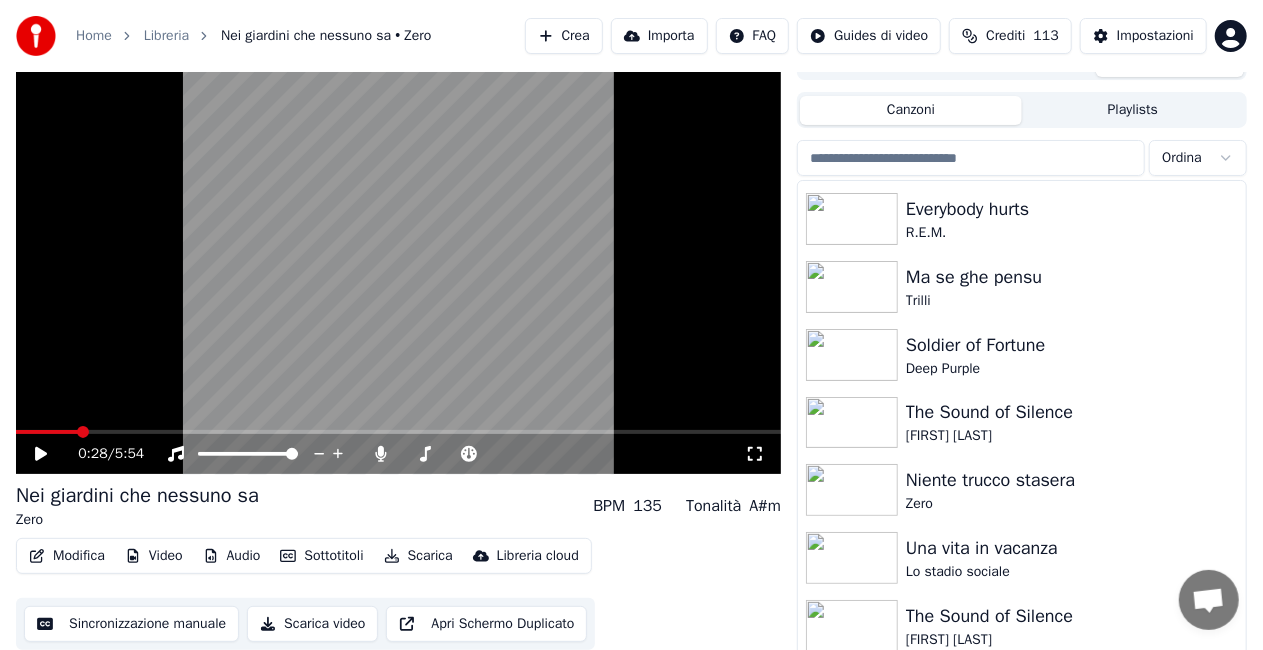 click at bounding box center (971, 158) 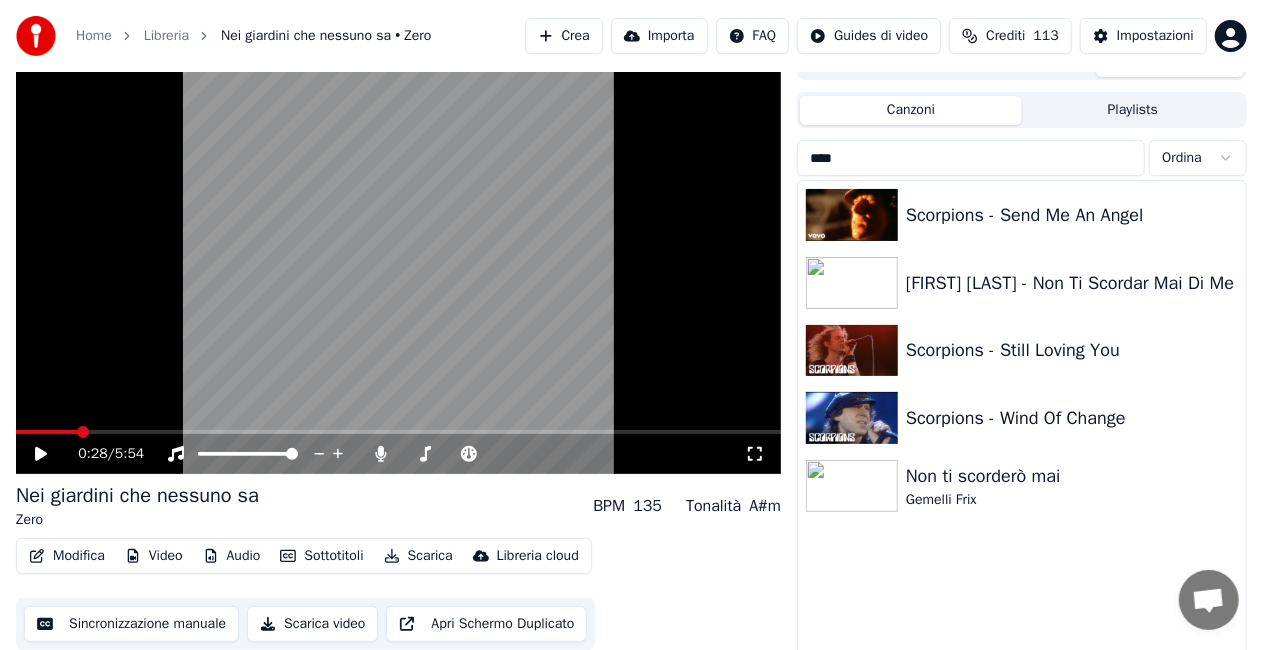 scroll, scrollTop: 0, scrollLeft: 0, axis: both 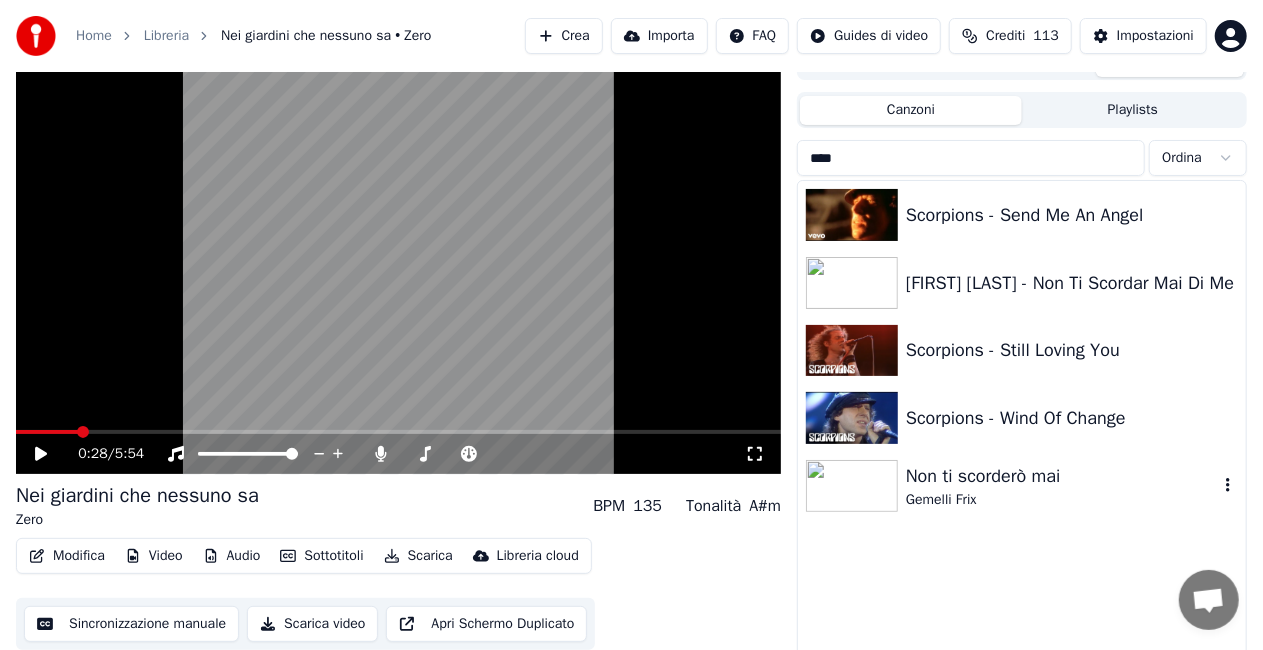 type on "****" 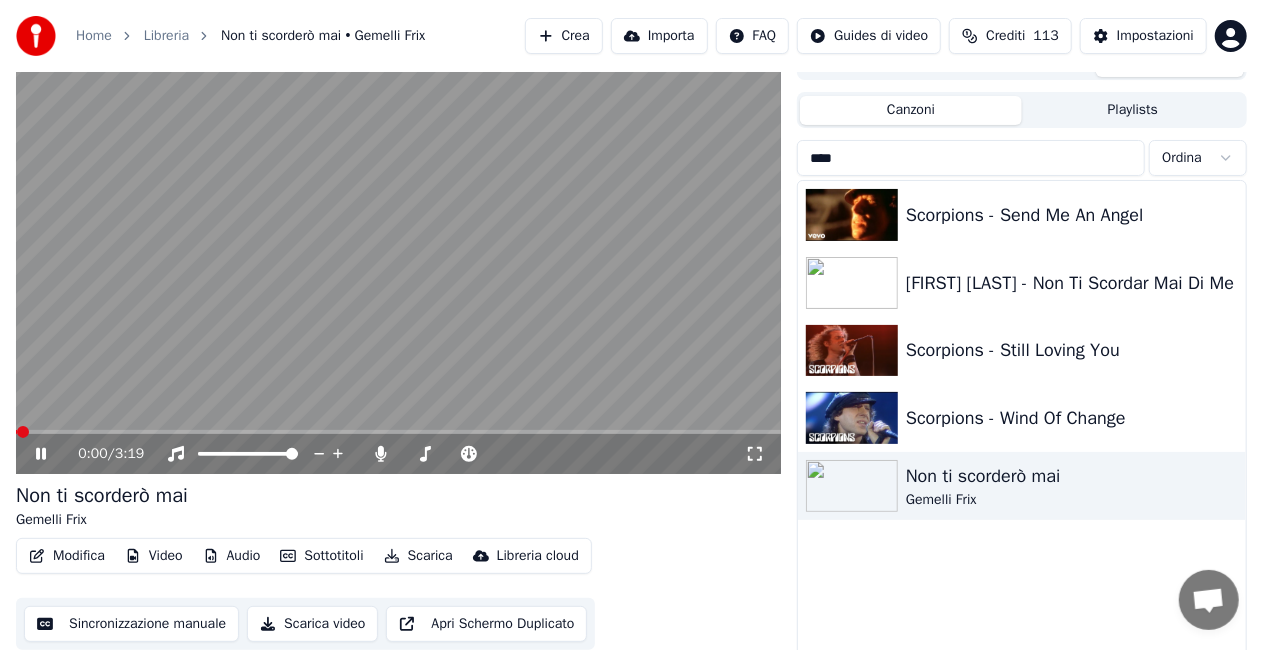 click 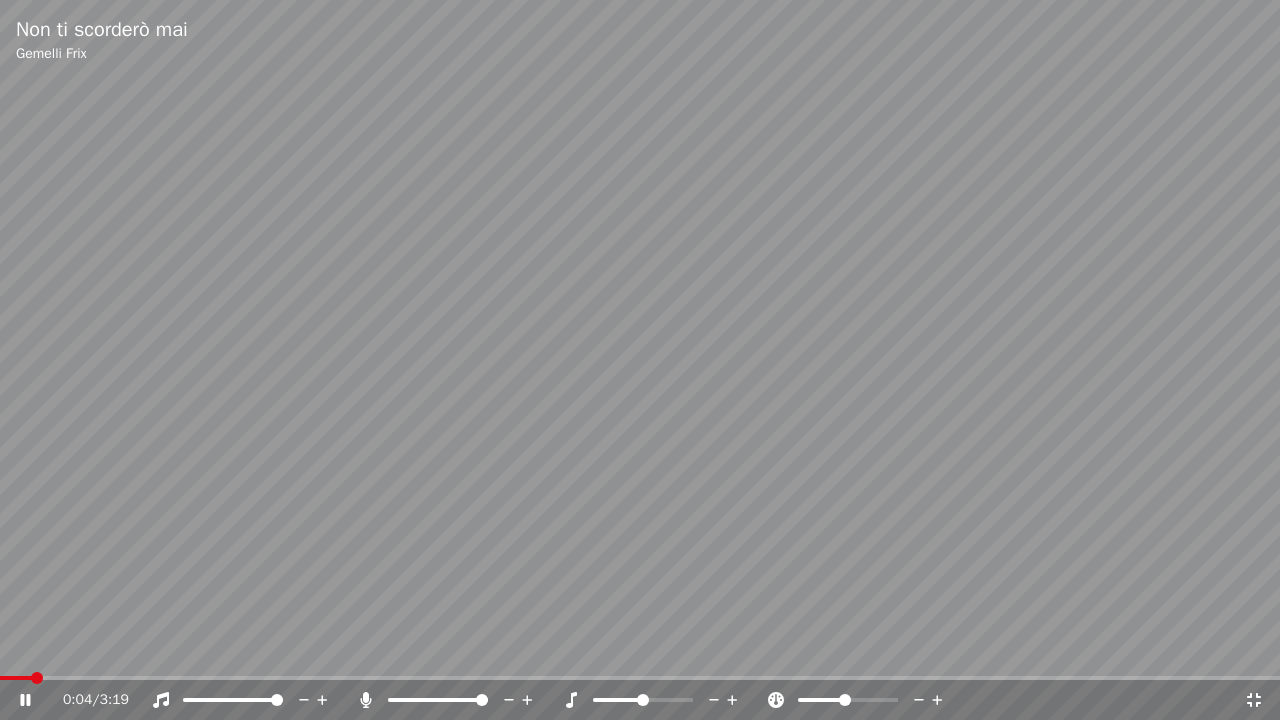click at bounding box center (640, 360) 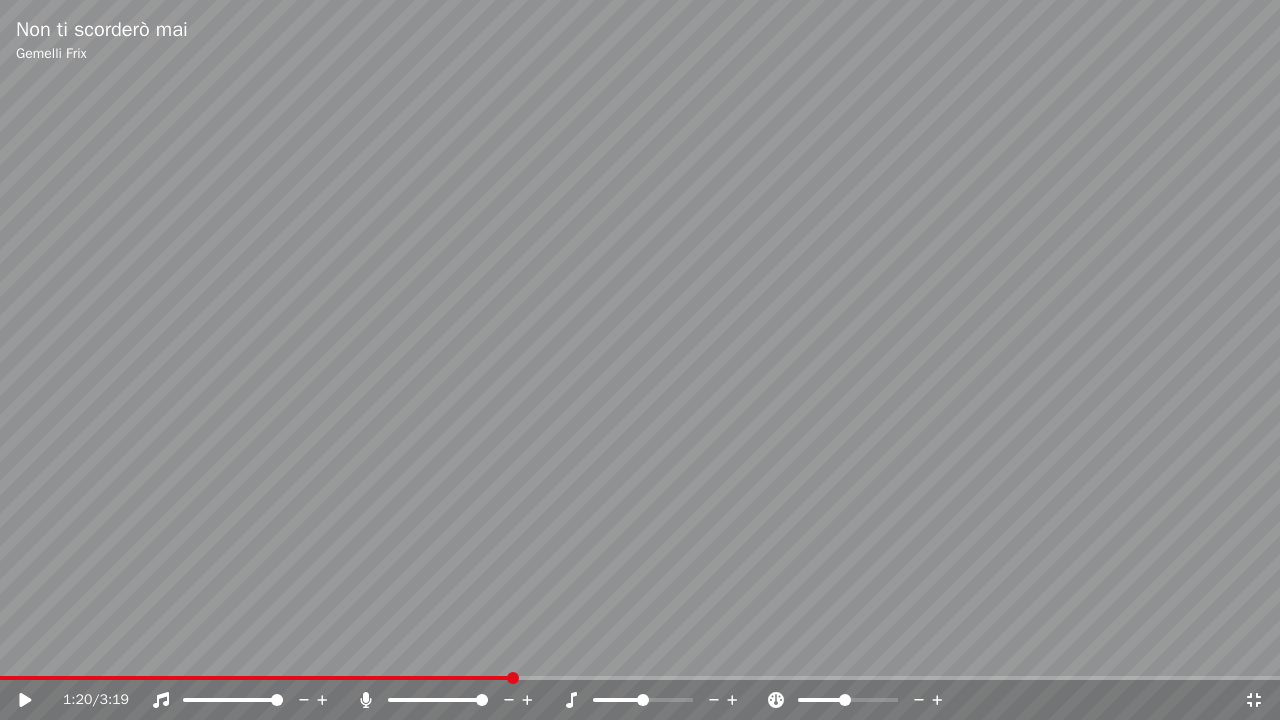 click at bounding box center (640, 678) 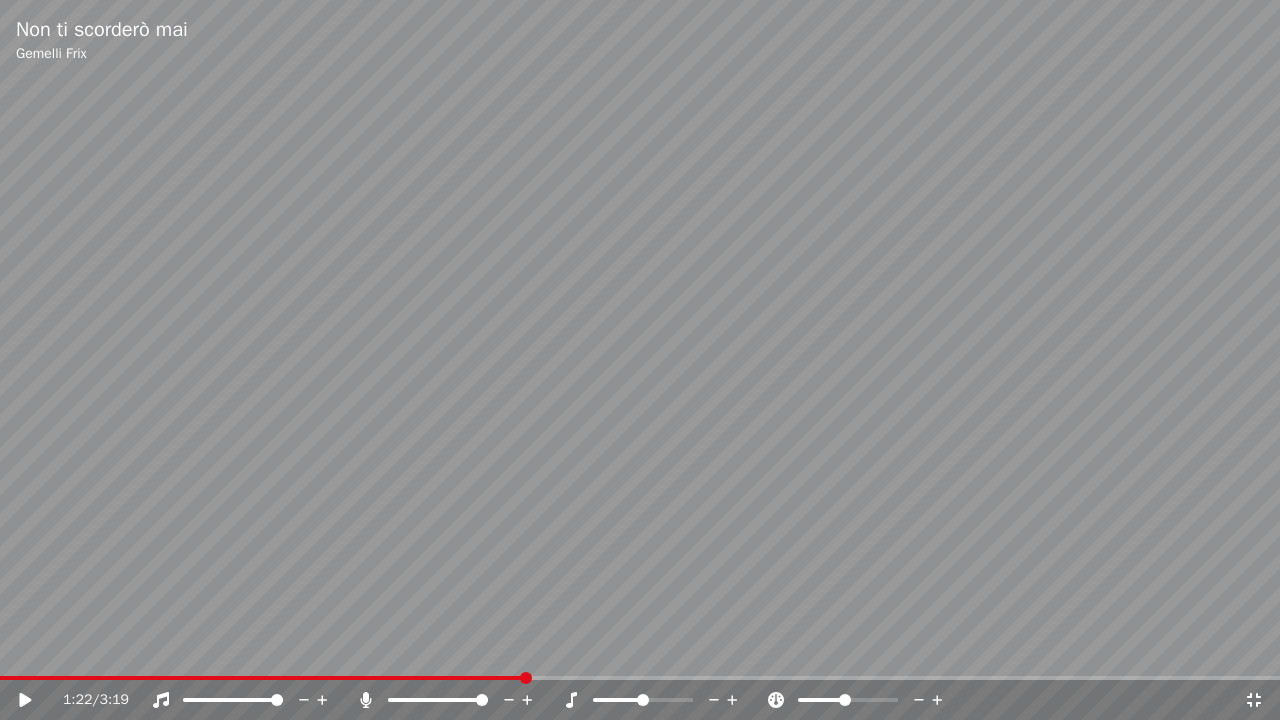 click at bounding box center (640, 678) 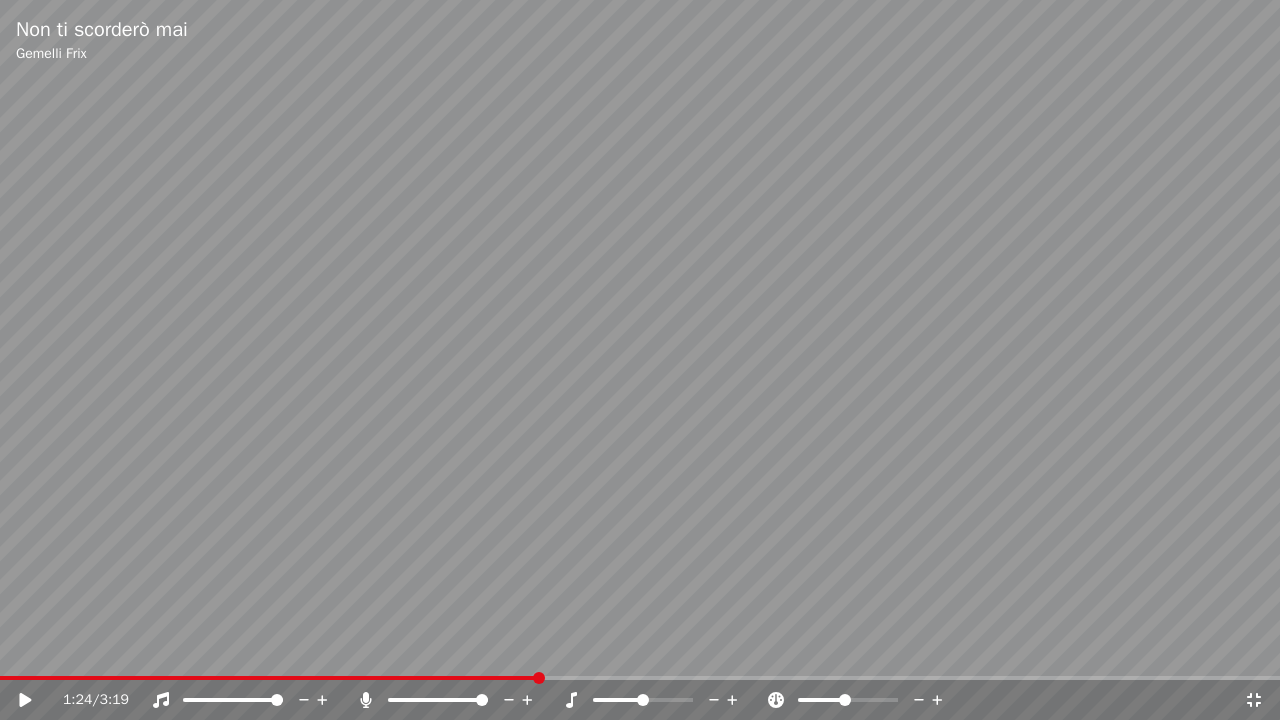 click at bounding box center [640, 678] 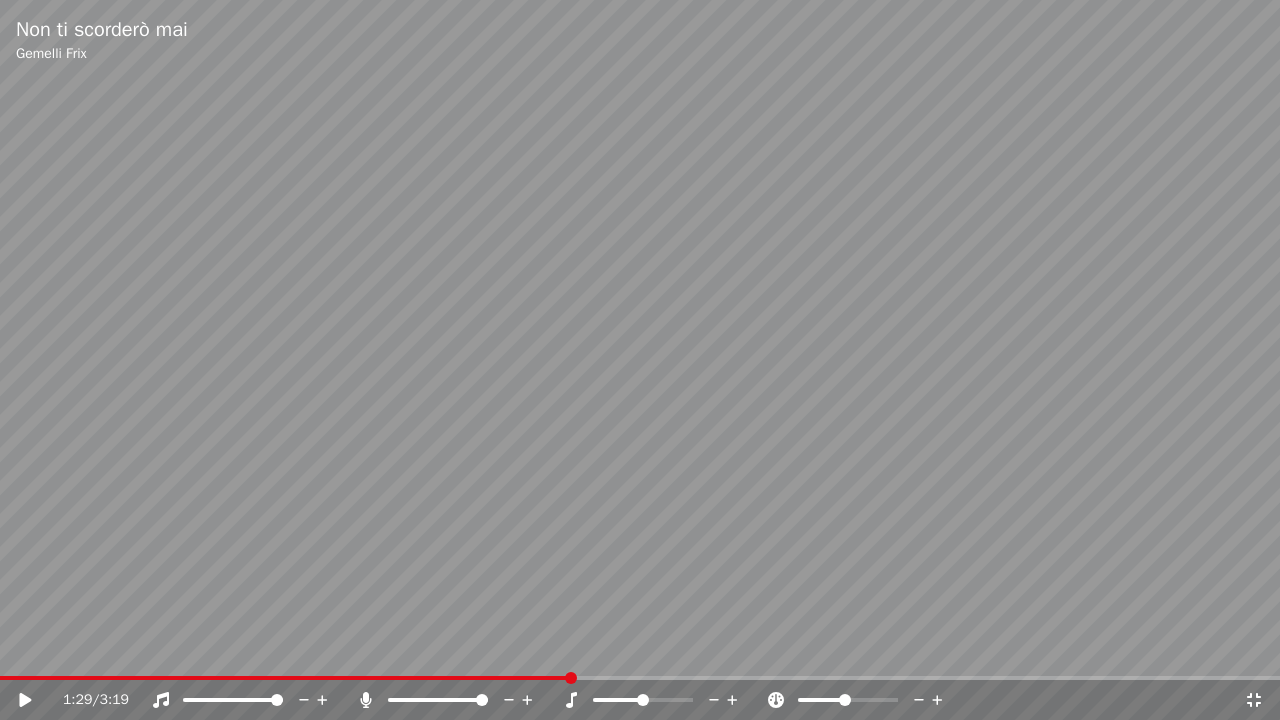 click at bounding box center (640, 678) 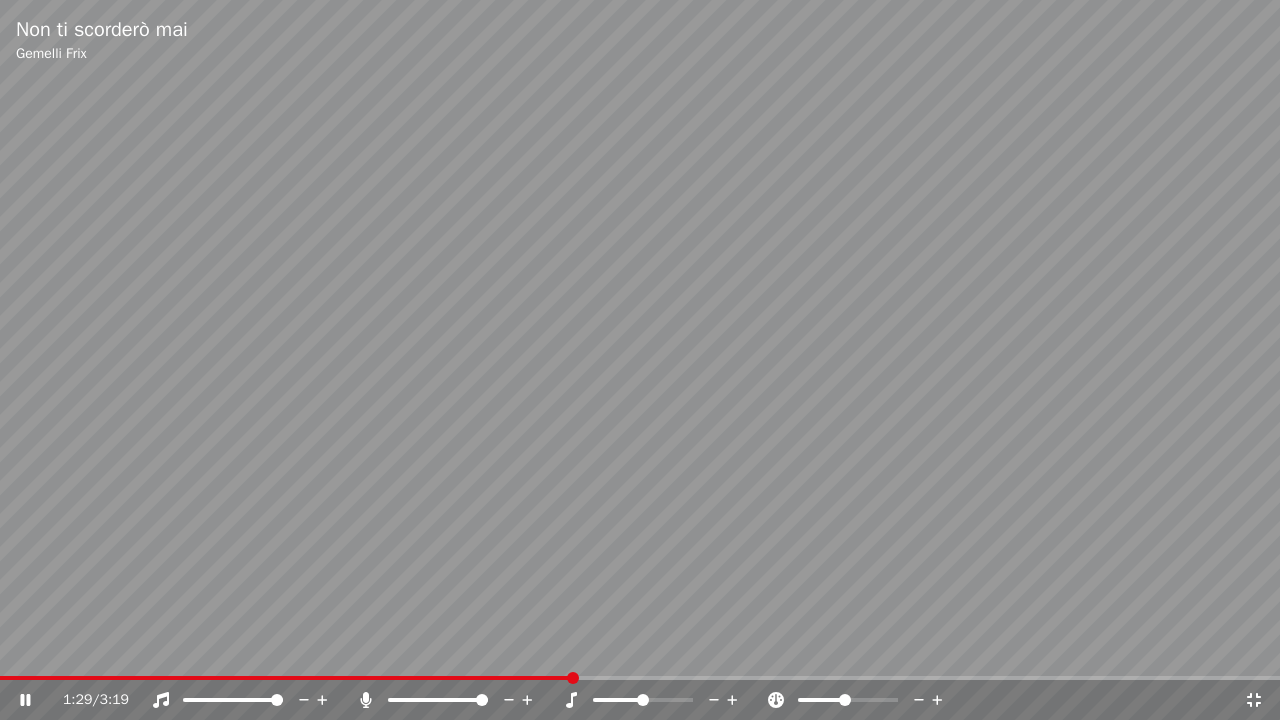 click at bounding box center (640, 360) 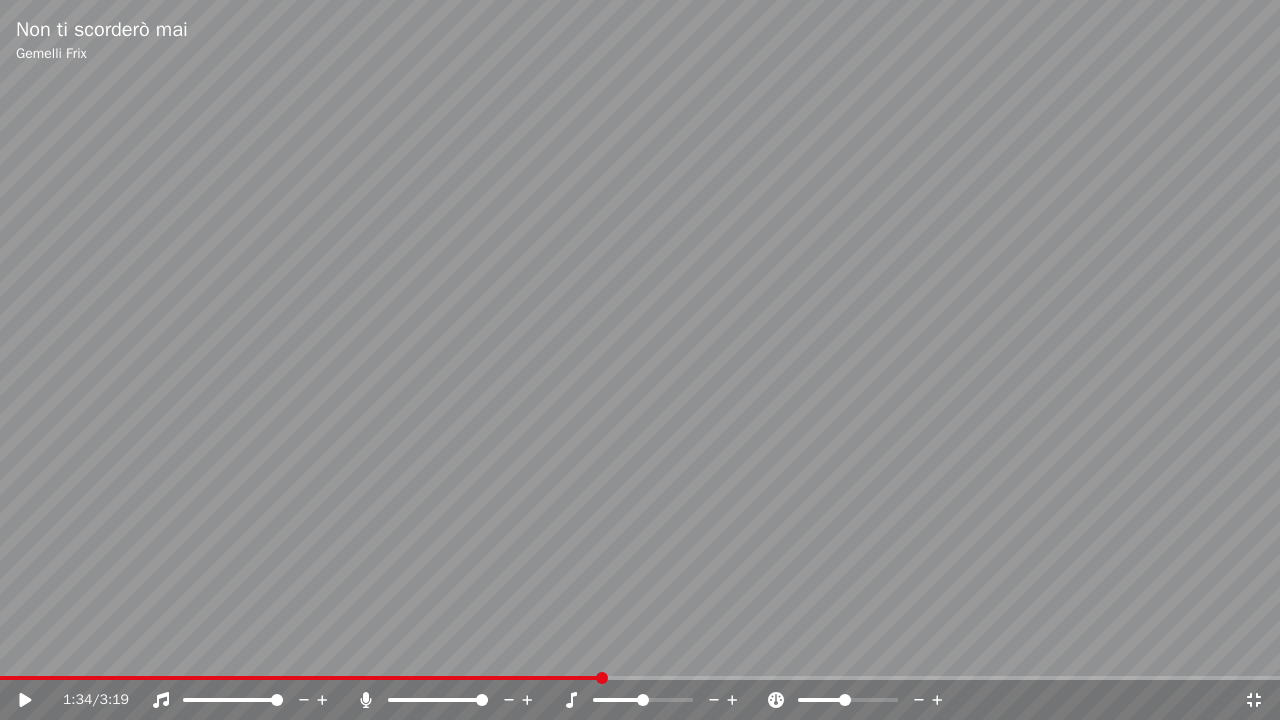 click at bounding box center (640, 678) 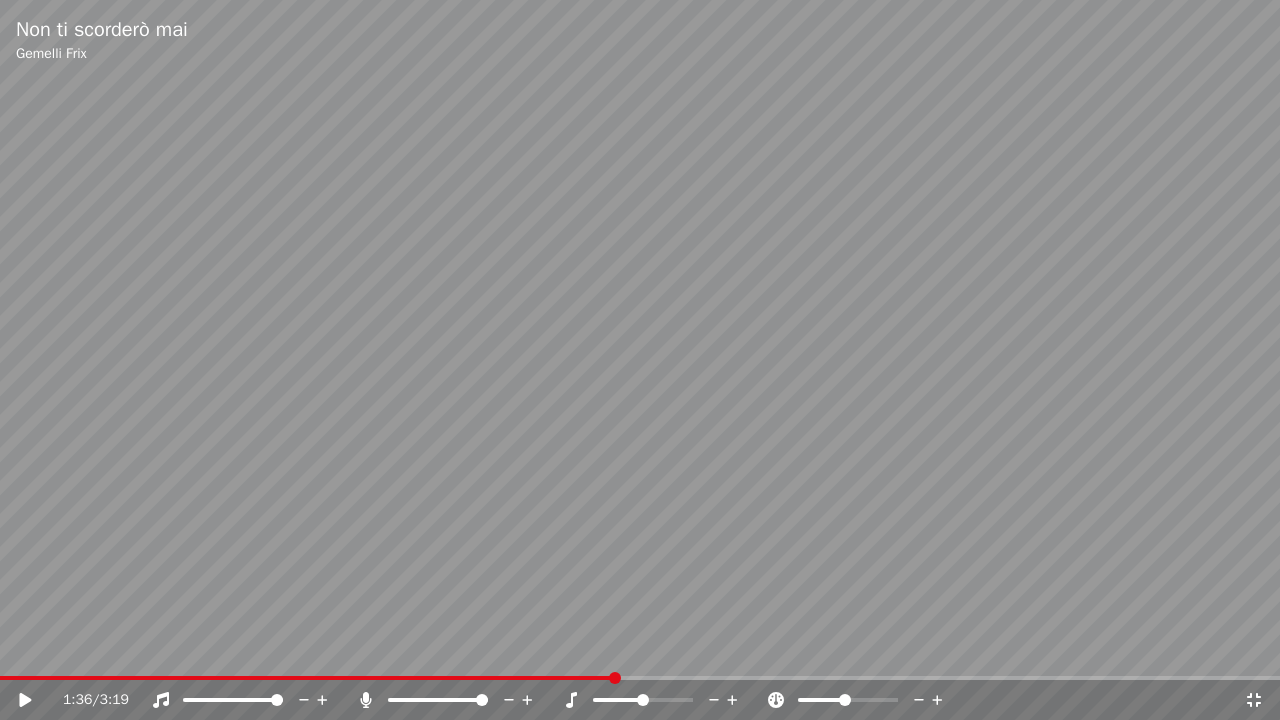 click at bounding box center [640, 678] 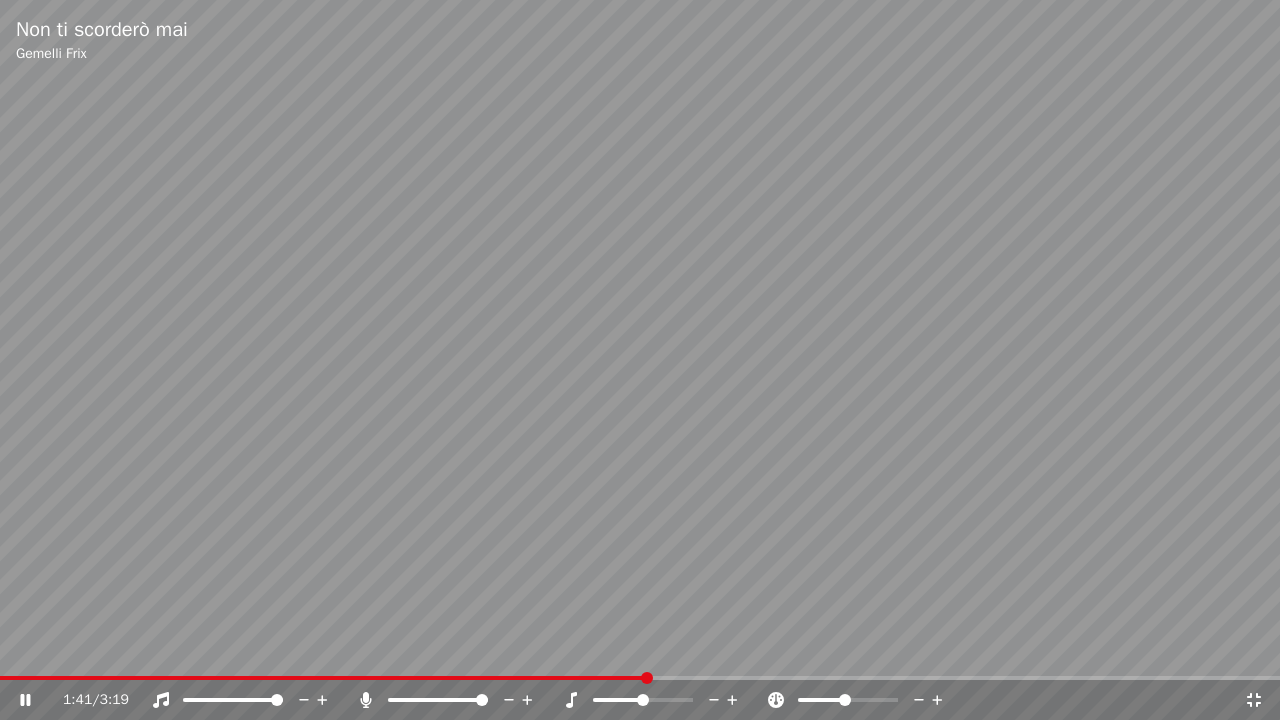 click at bounding box center (640, 678) 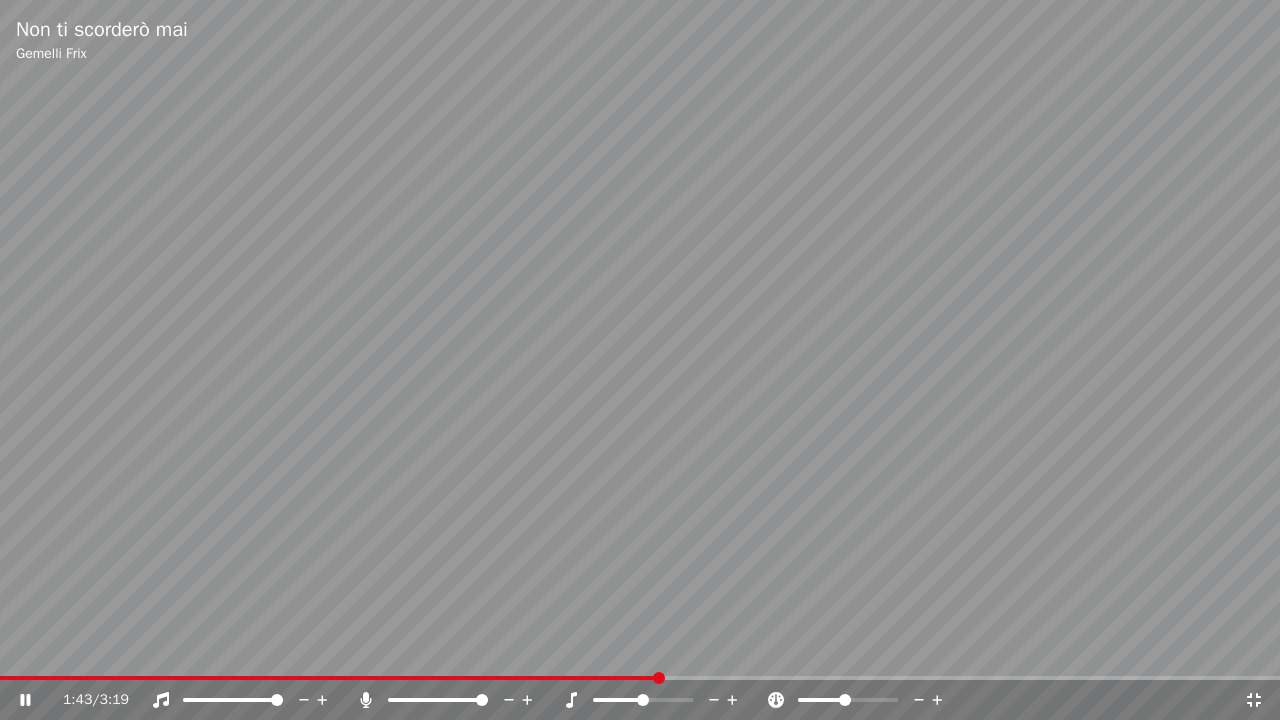 click at bounding box center (640, 678) 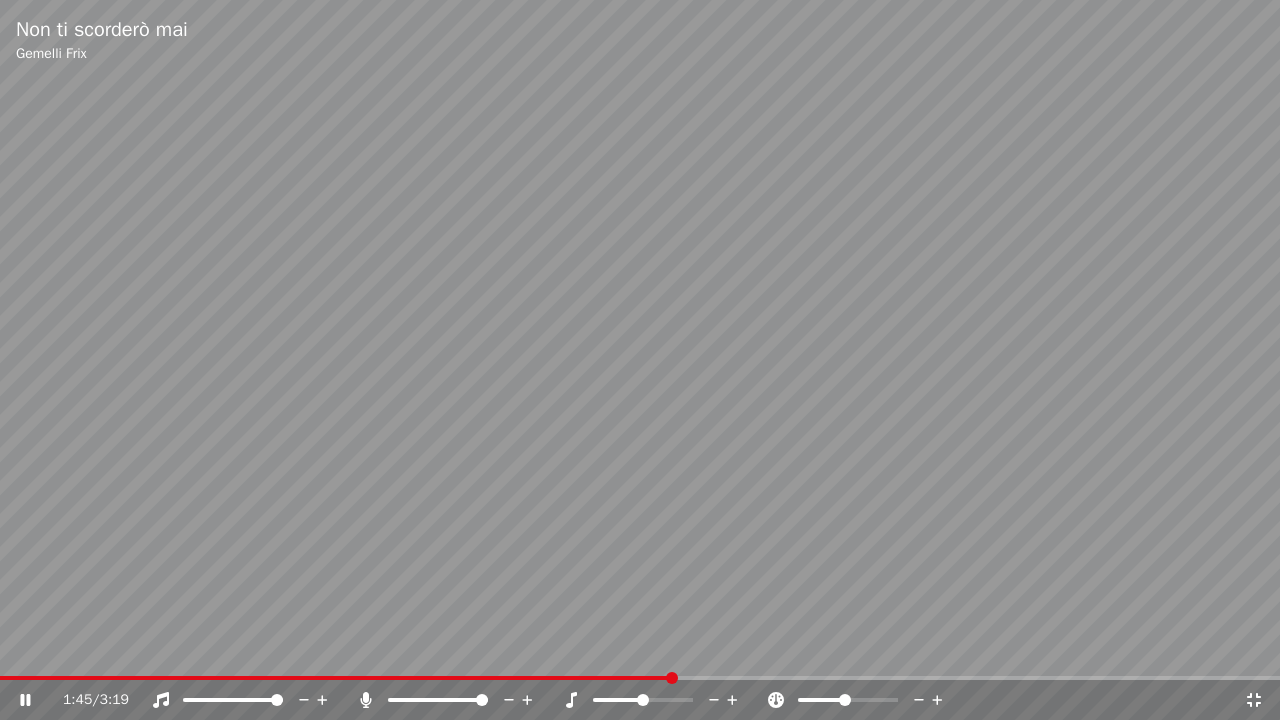 click at bounding box center (640, 678) 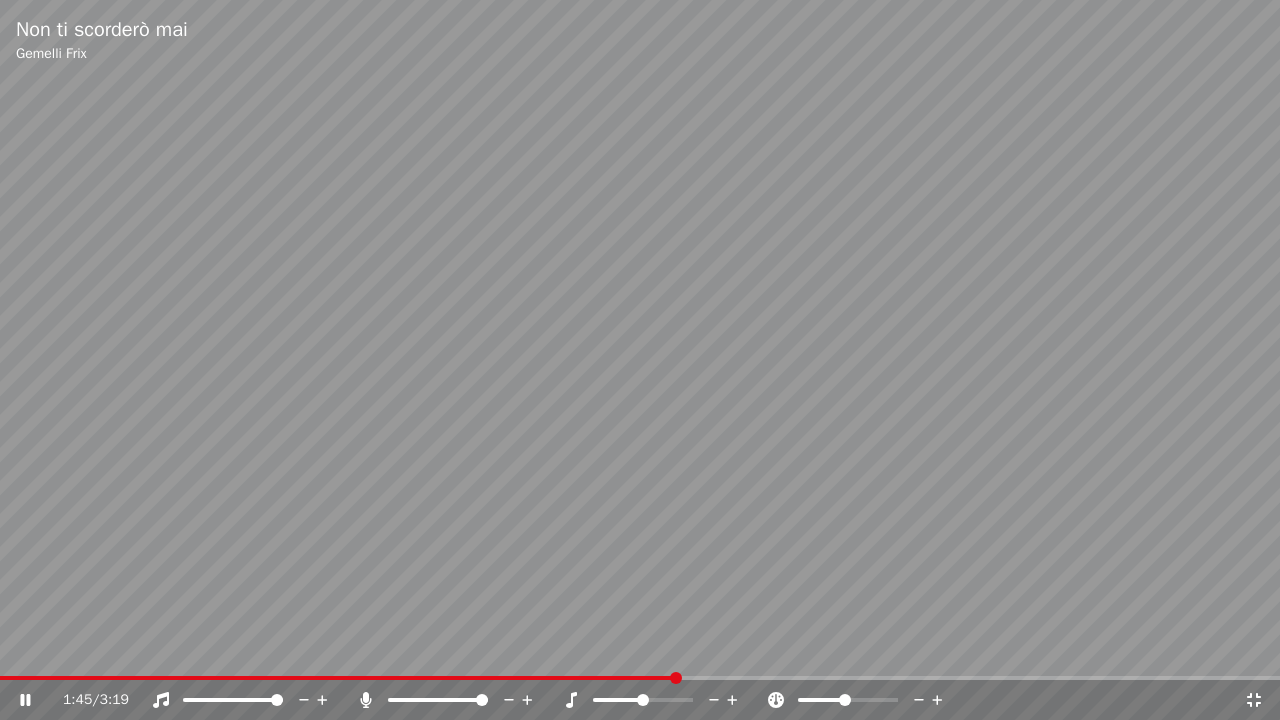 click at bounding box center [676, 678] 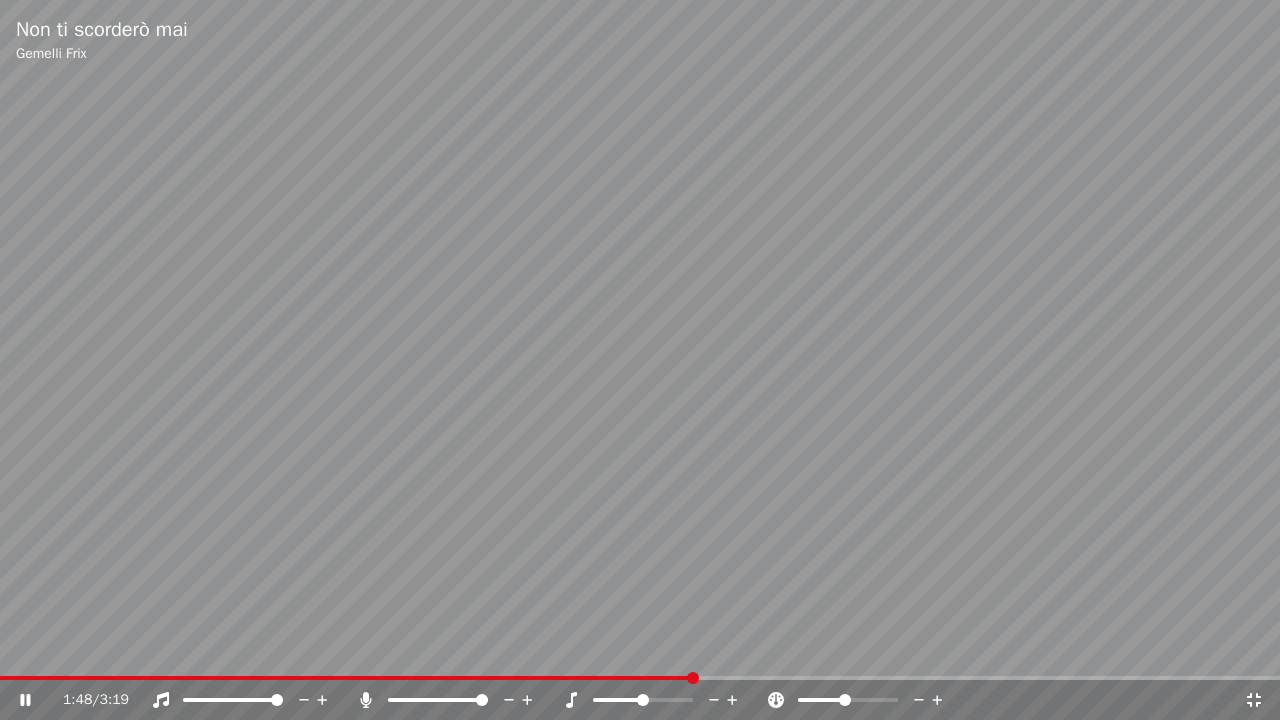click at bounding box center [640, 360] 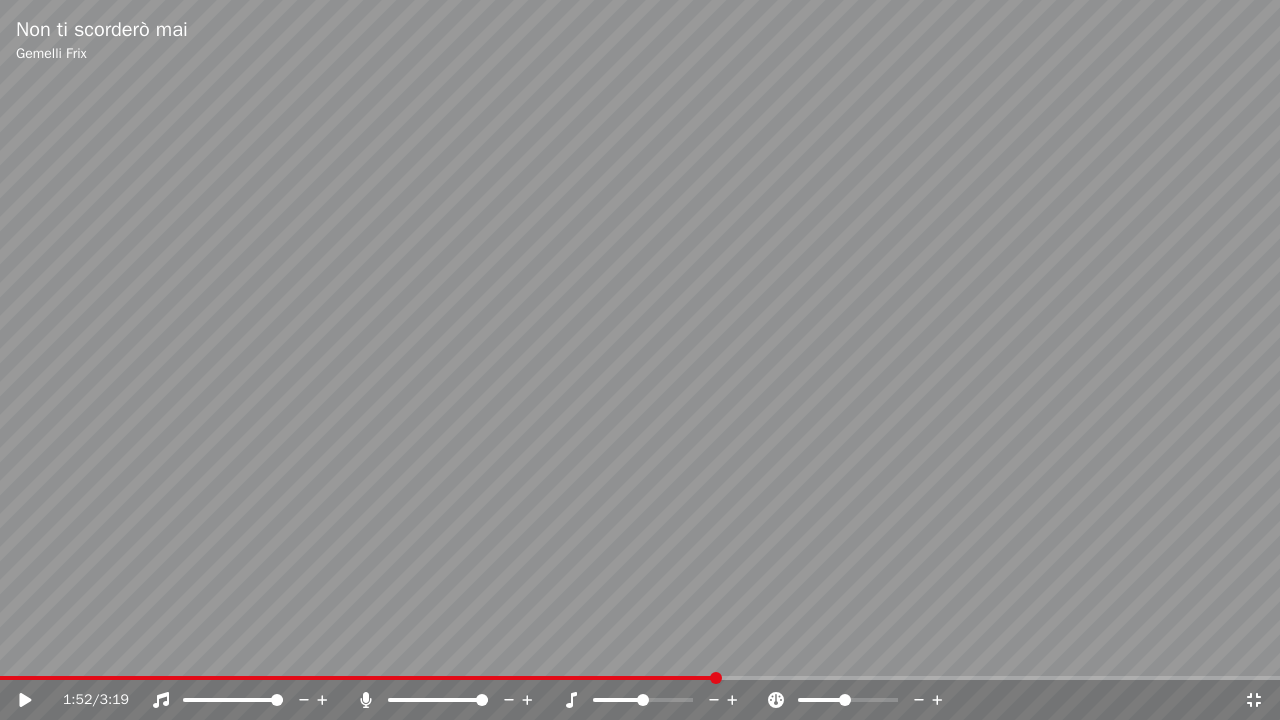 click at bounding box center (640, 678) 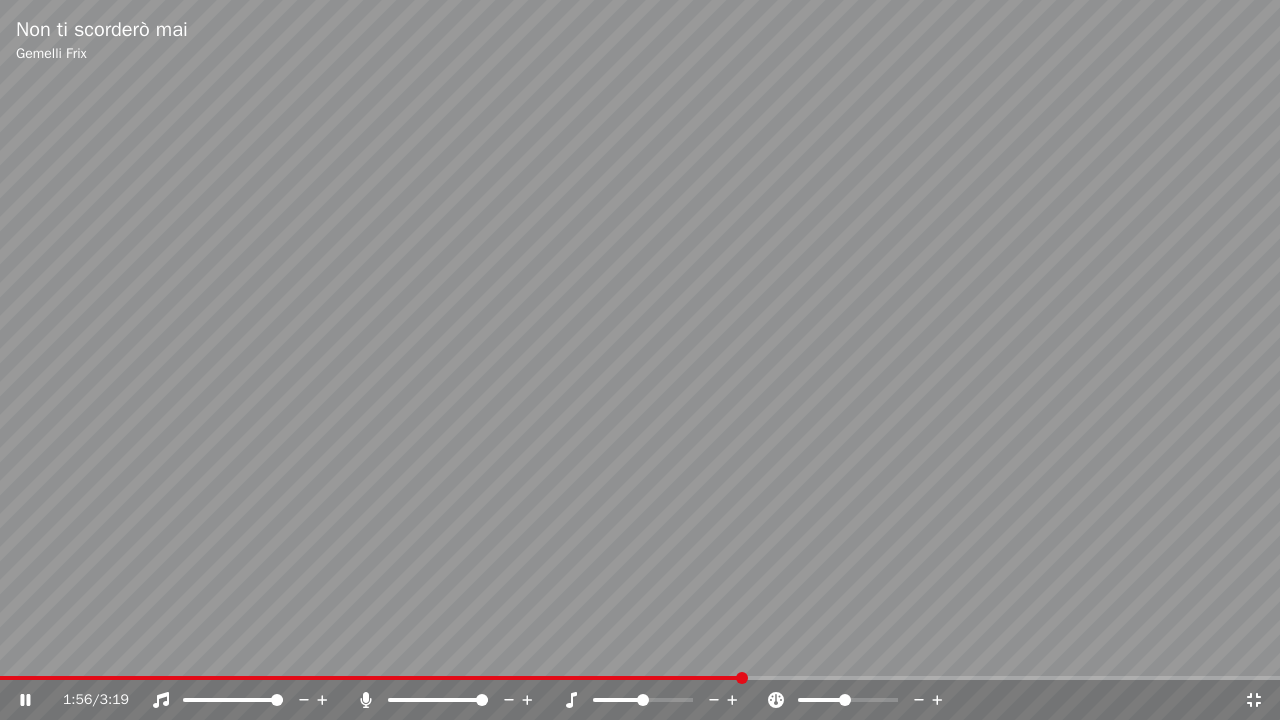 click at bounding box center (640, 678) 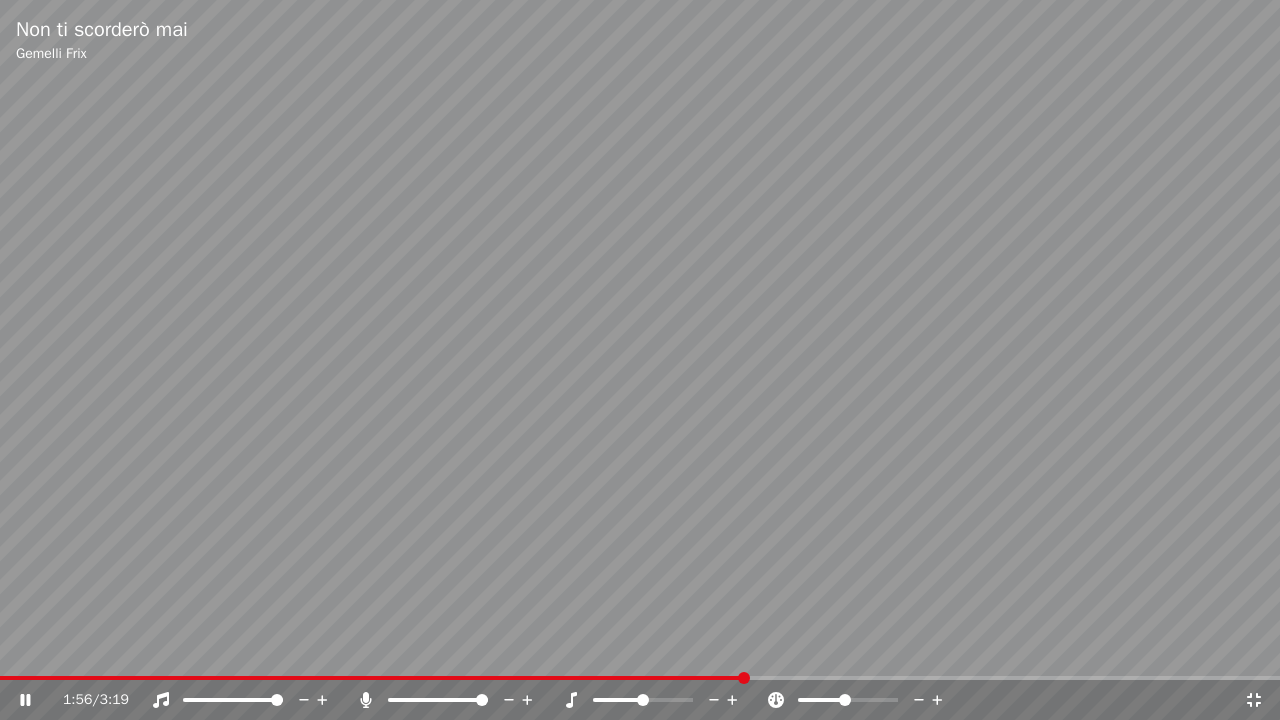 click at bounding box center [640, 678] 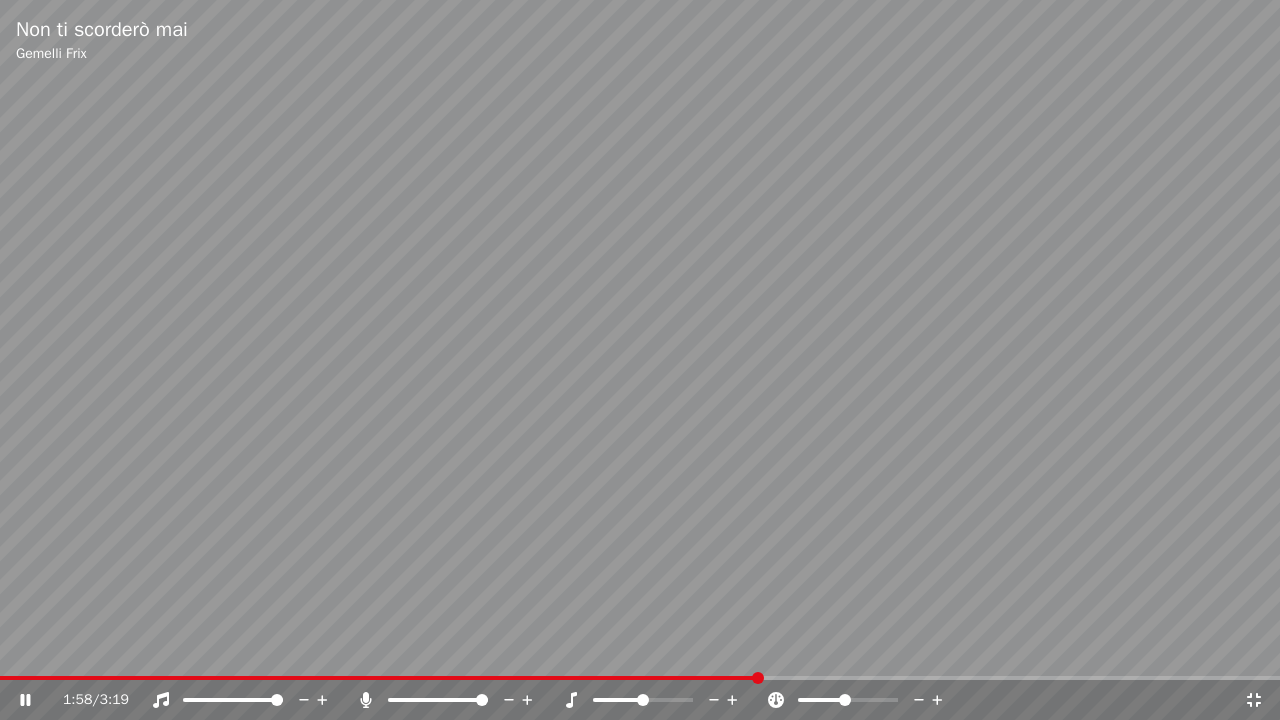 click on "1:58  /  3:19" at bounding box center (640, 700) 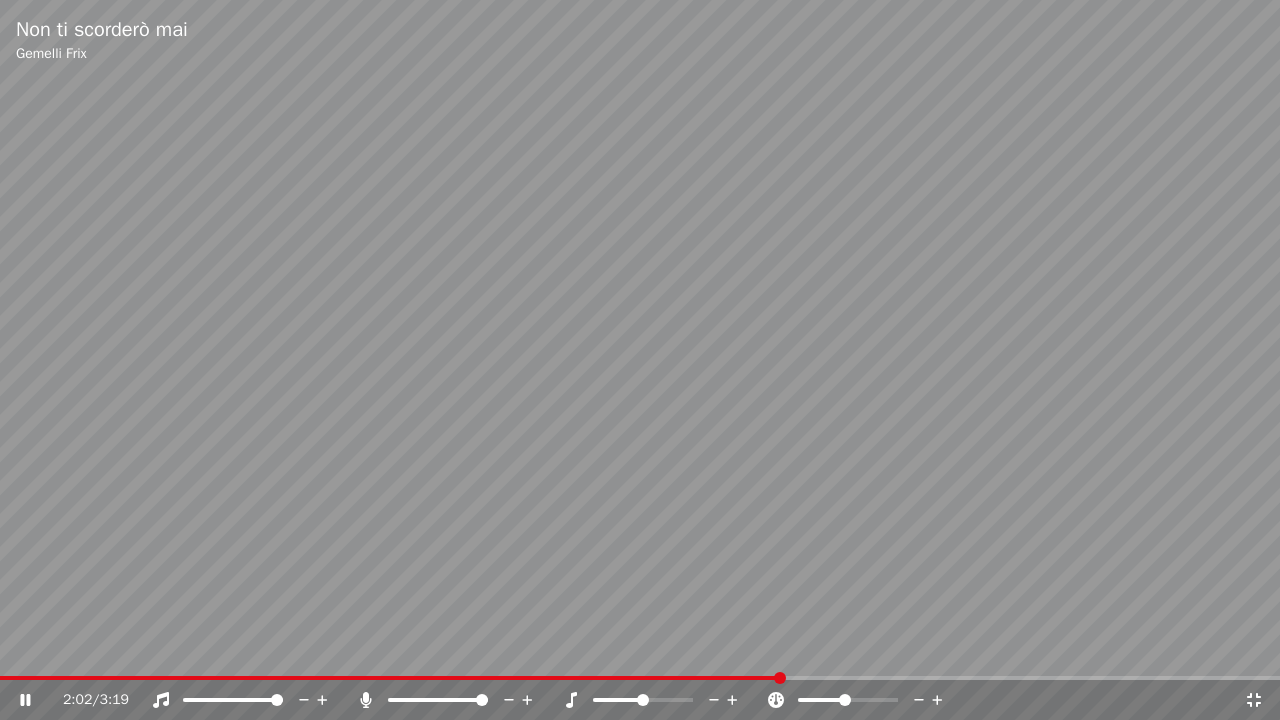 click at bounding box center (640, 678) 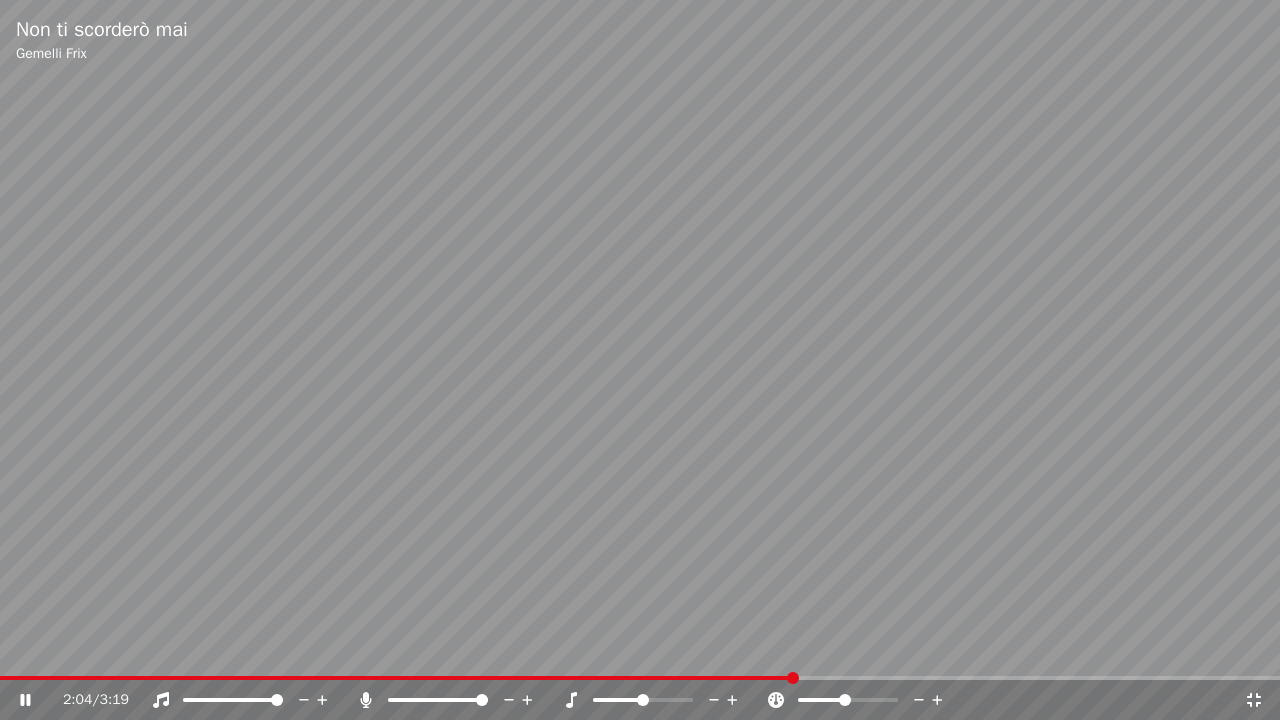 click at bounding box center (640, 678) 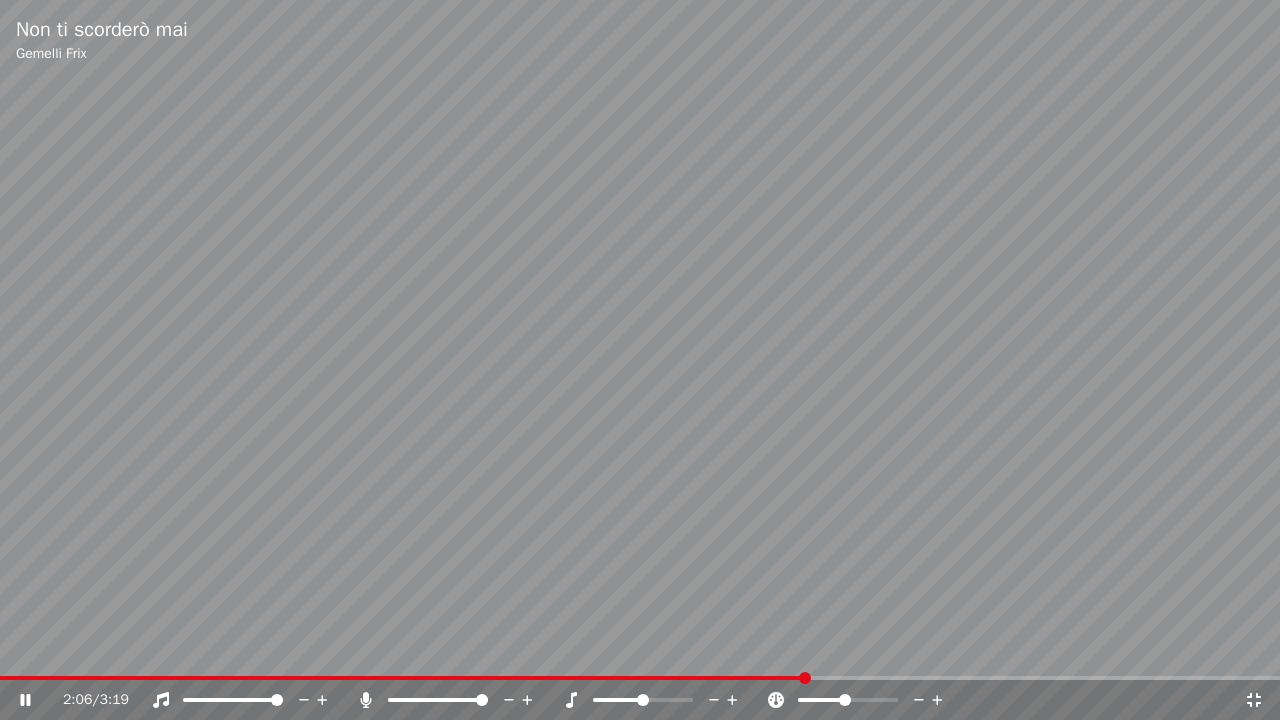 click at bounding box center (640, 678) 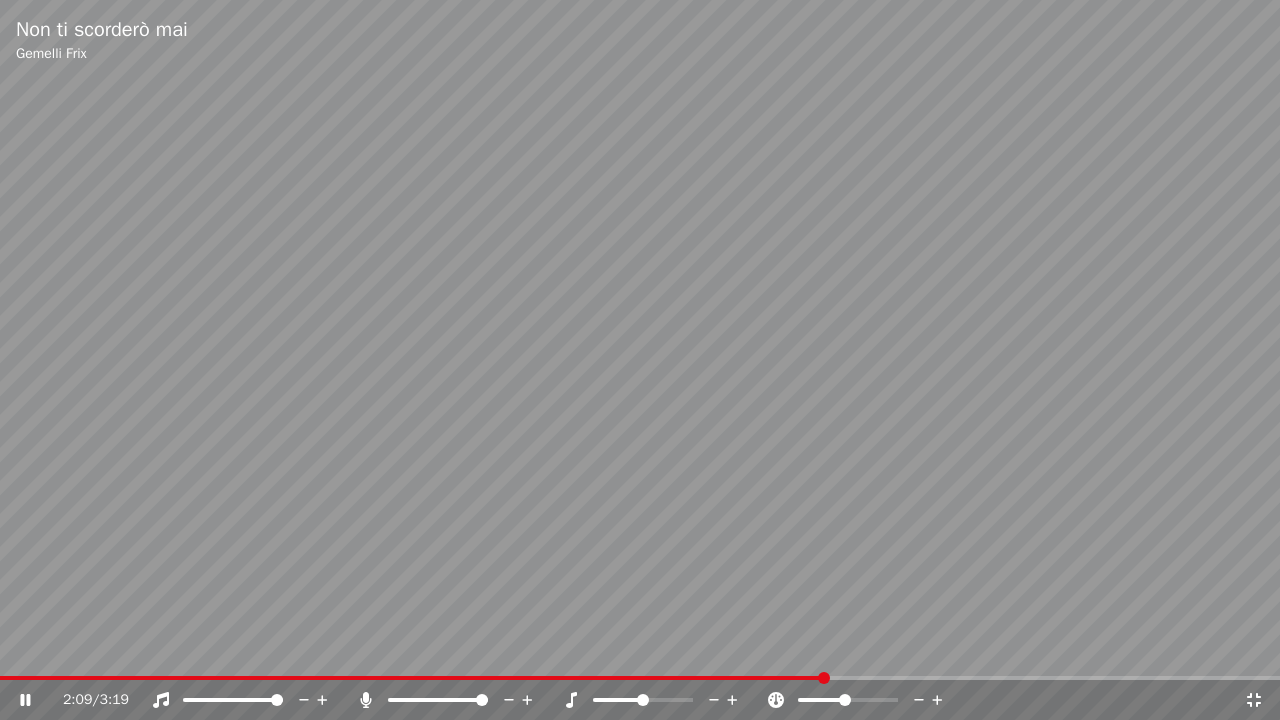 click at bounding box center (640, 678) 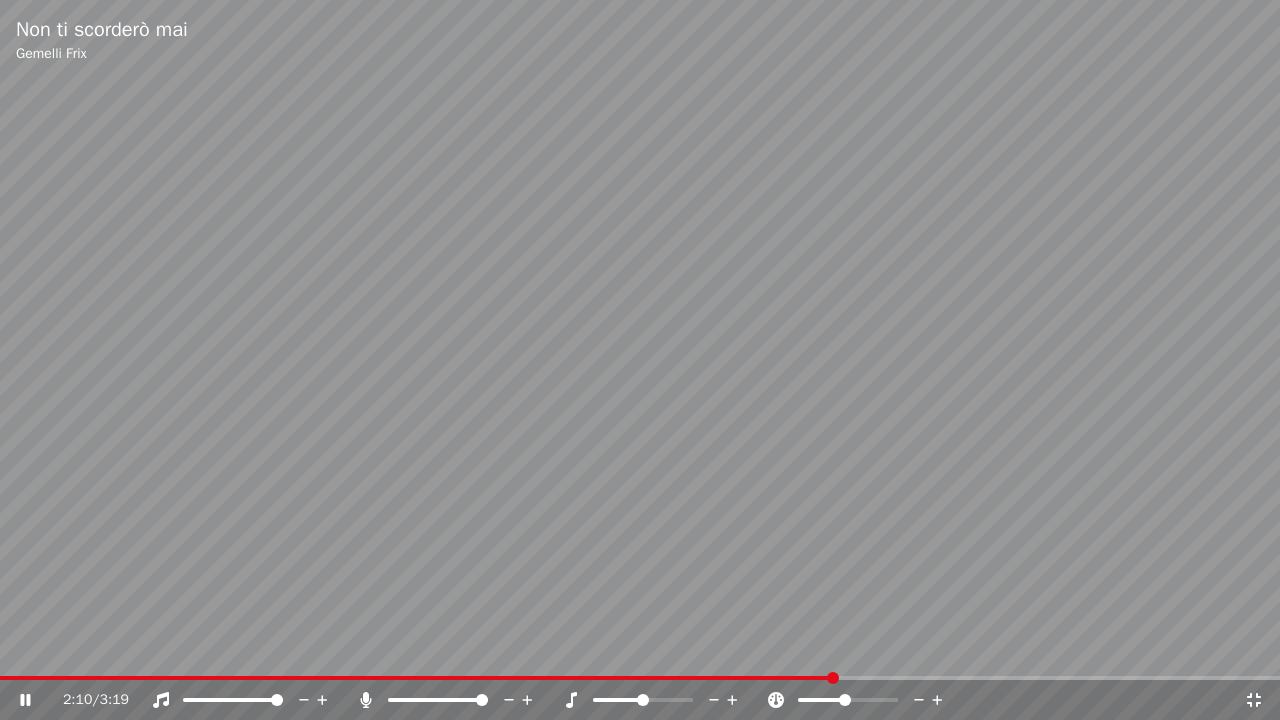 click at bounding box center (640, 678) 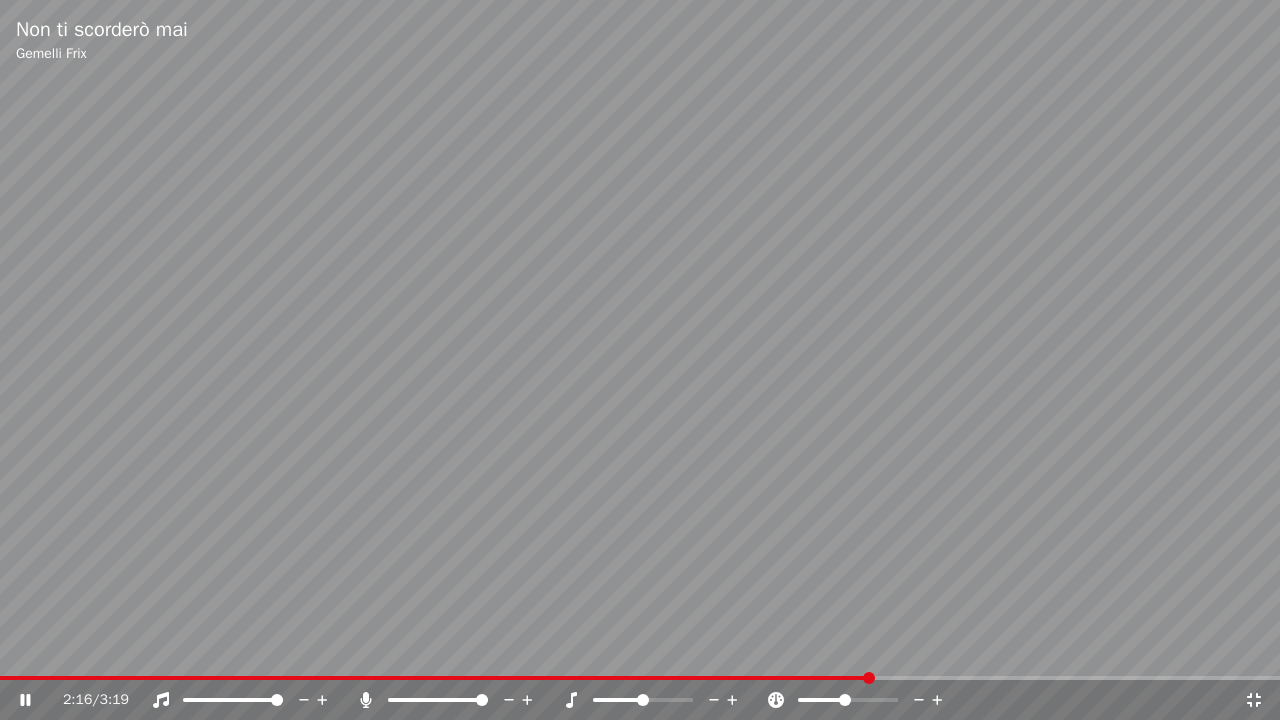 click at bounding box center (640, 678) 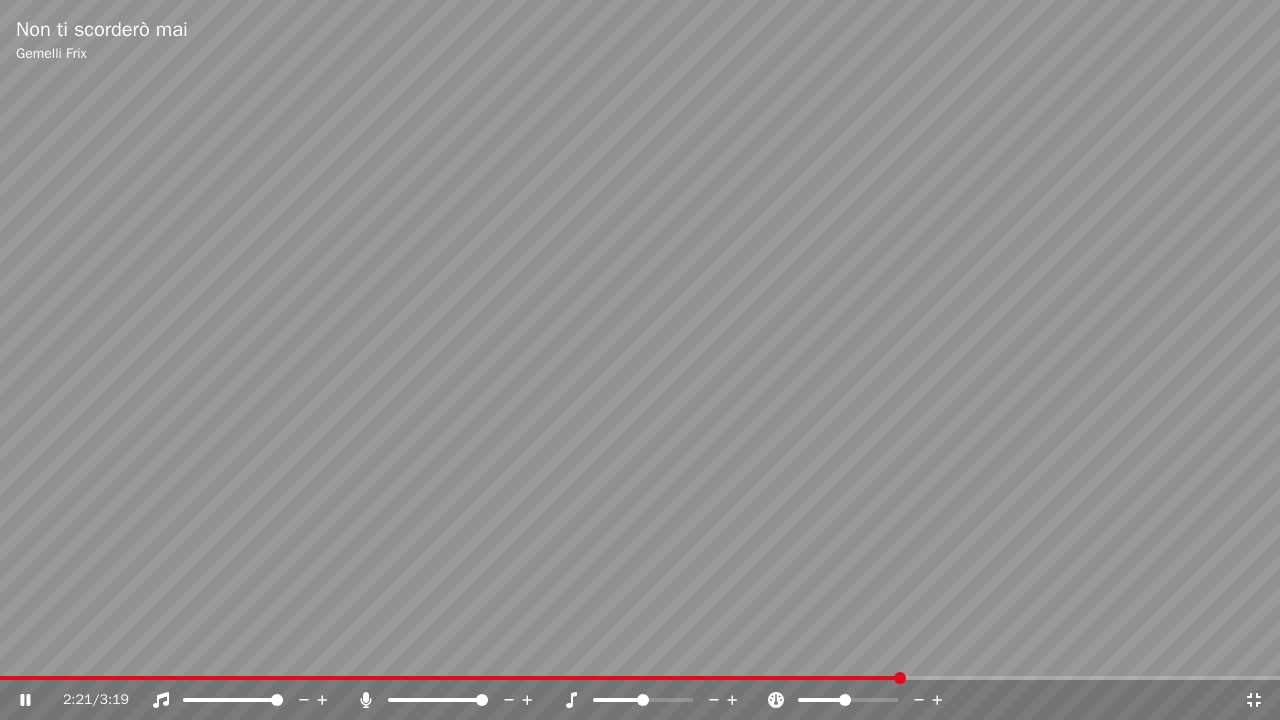 click at bounding box center (640, 678) 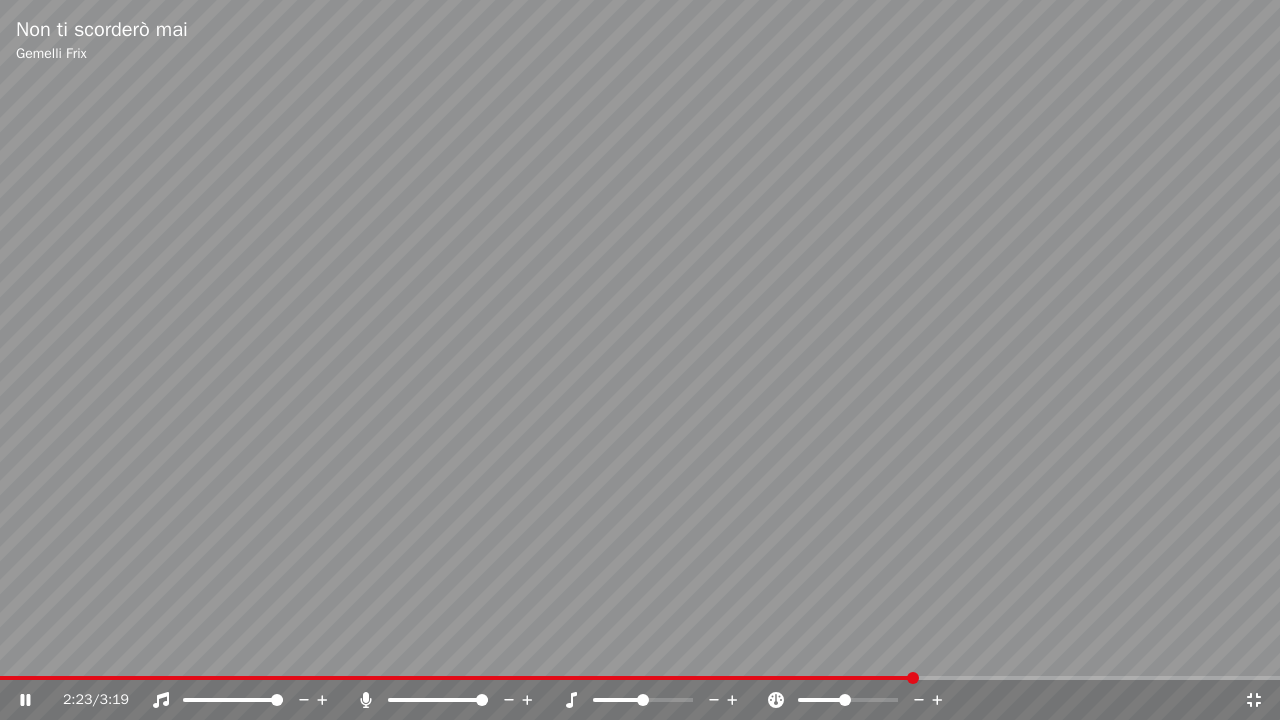 click at bounding box center (640, 678) 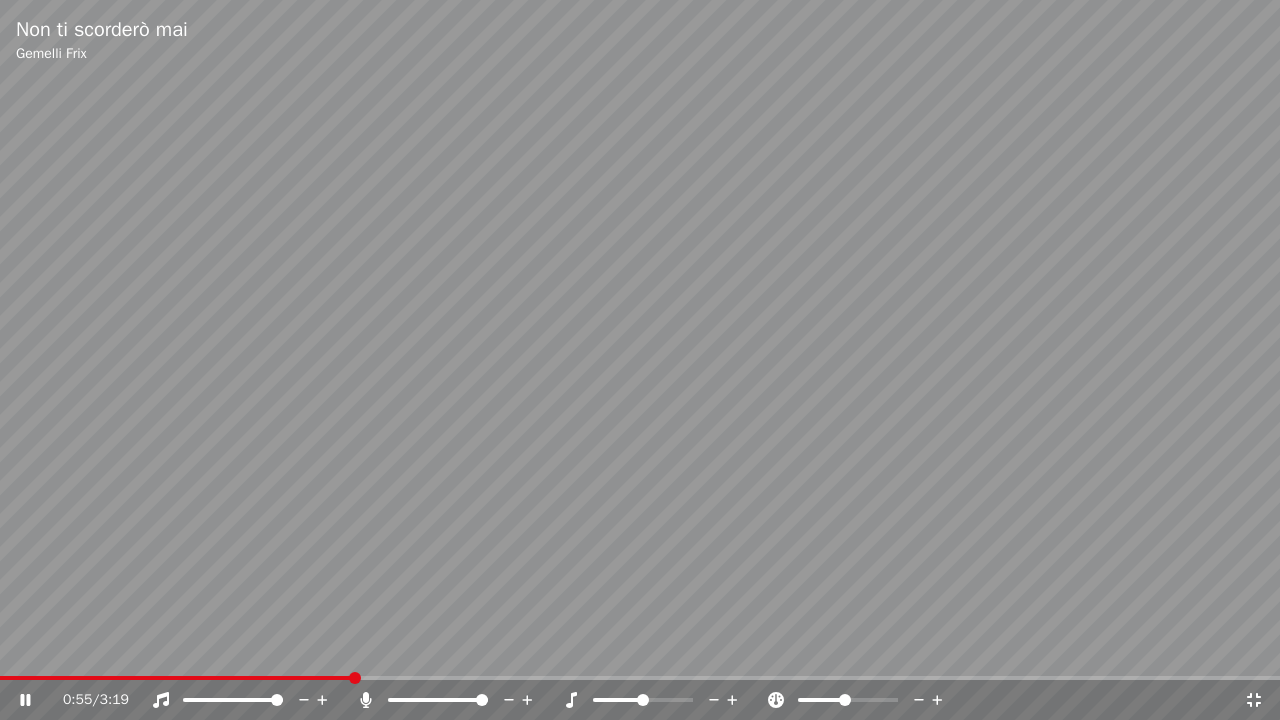 click at bounding box center (176, 678) 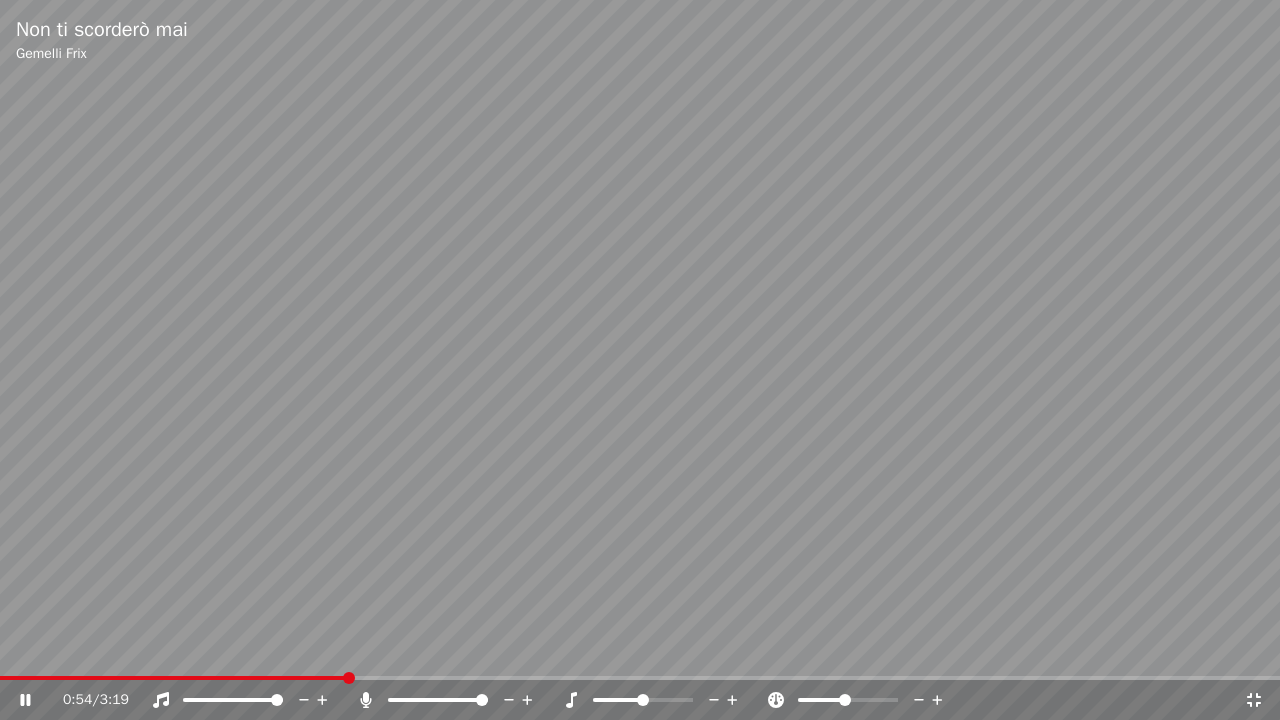 click at bounding box center [173, 678] 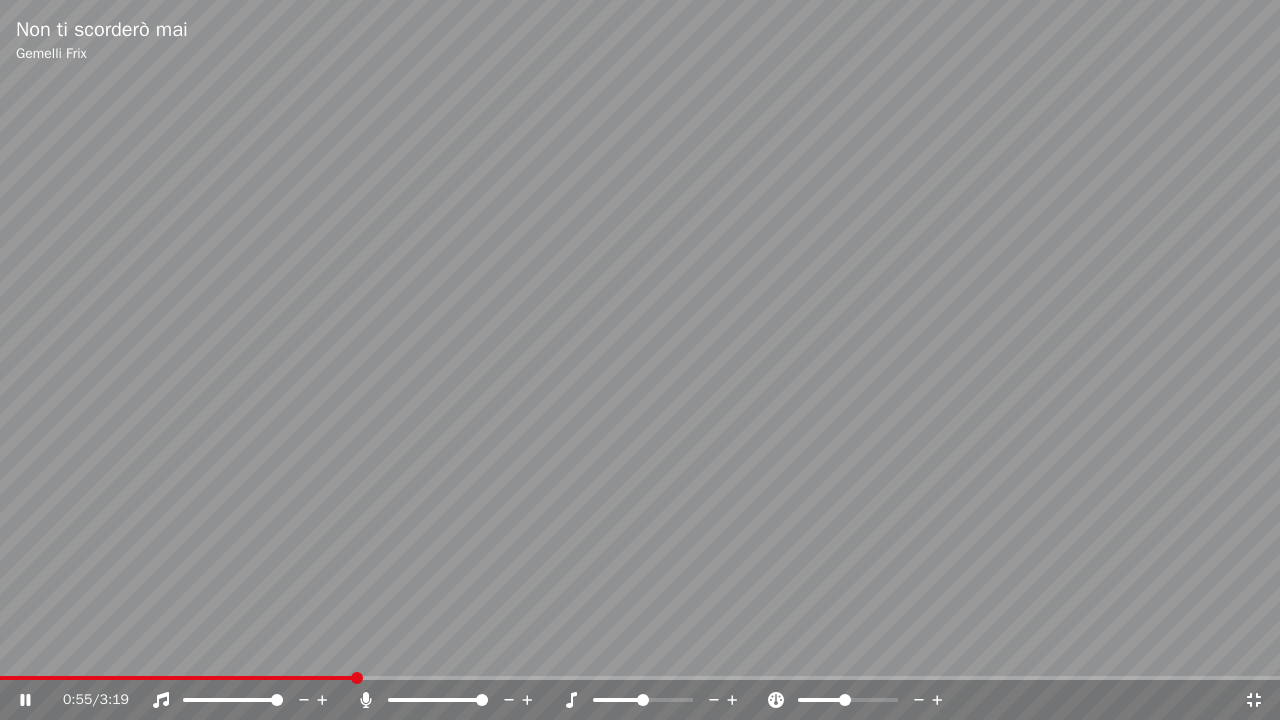 click 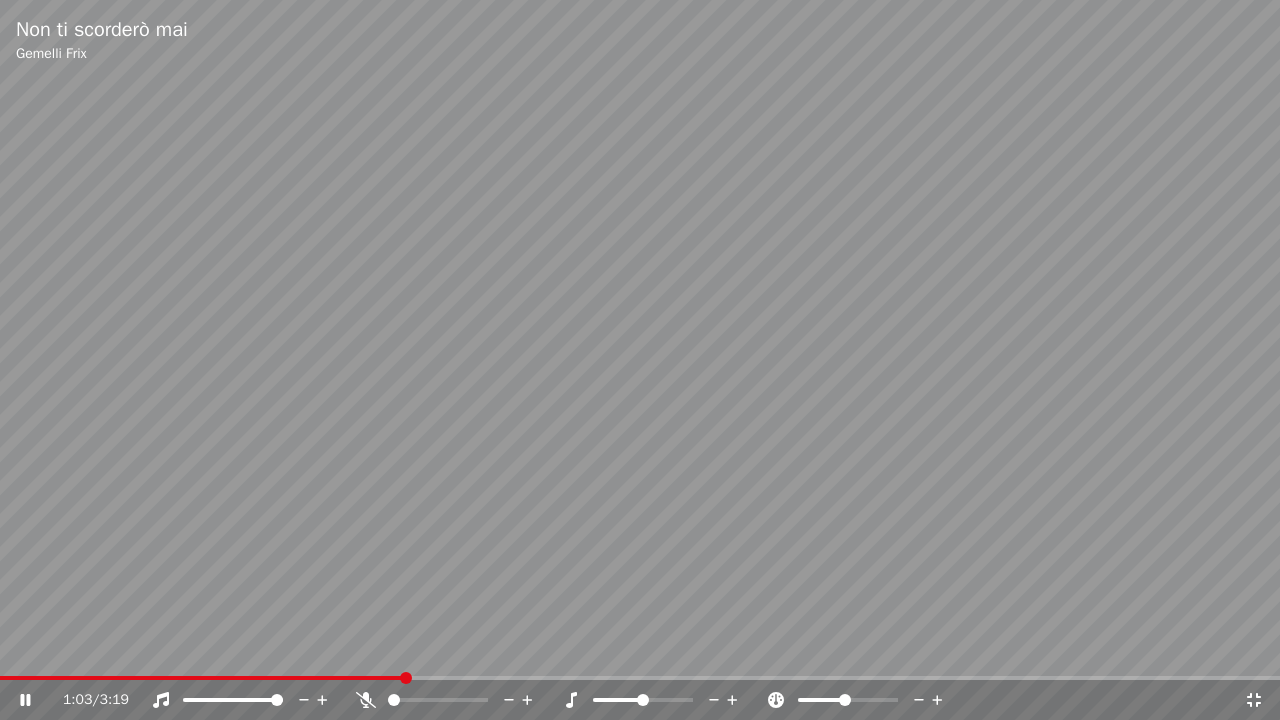 click 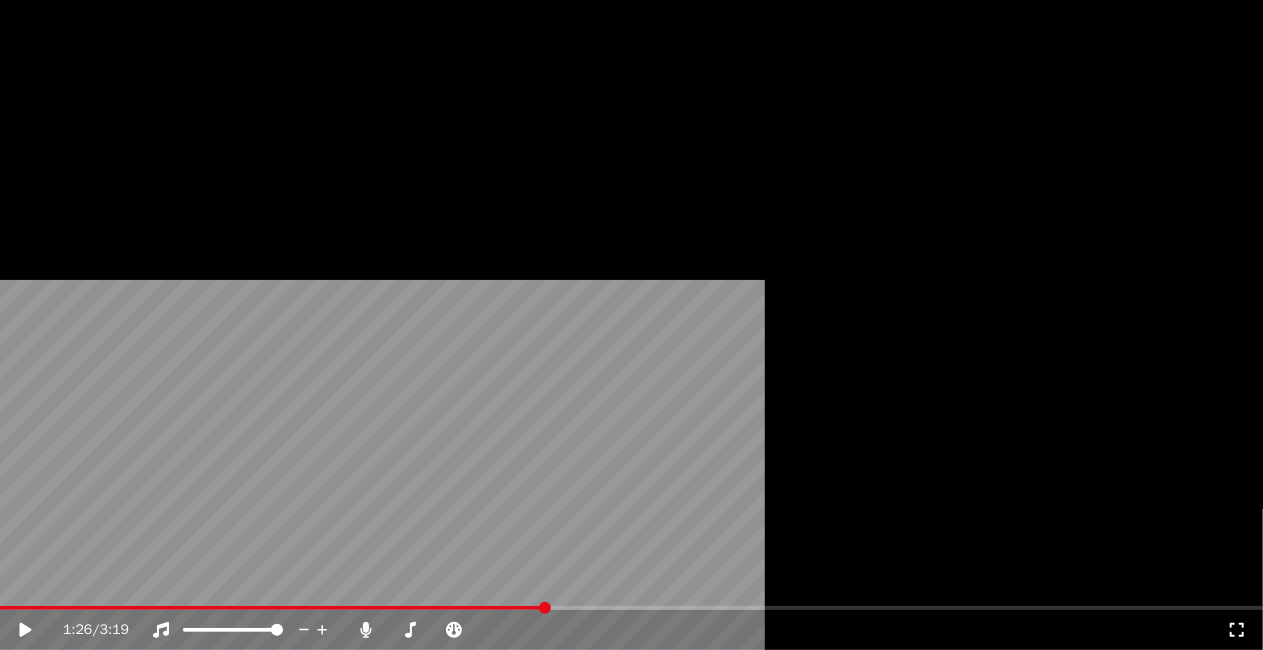 scroll, scrollTop: 45, scrollLeft: 0, axis: vertical 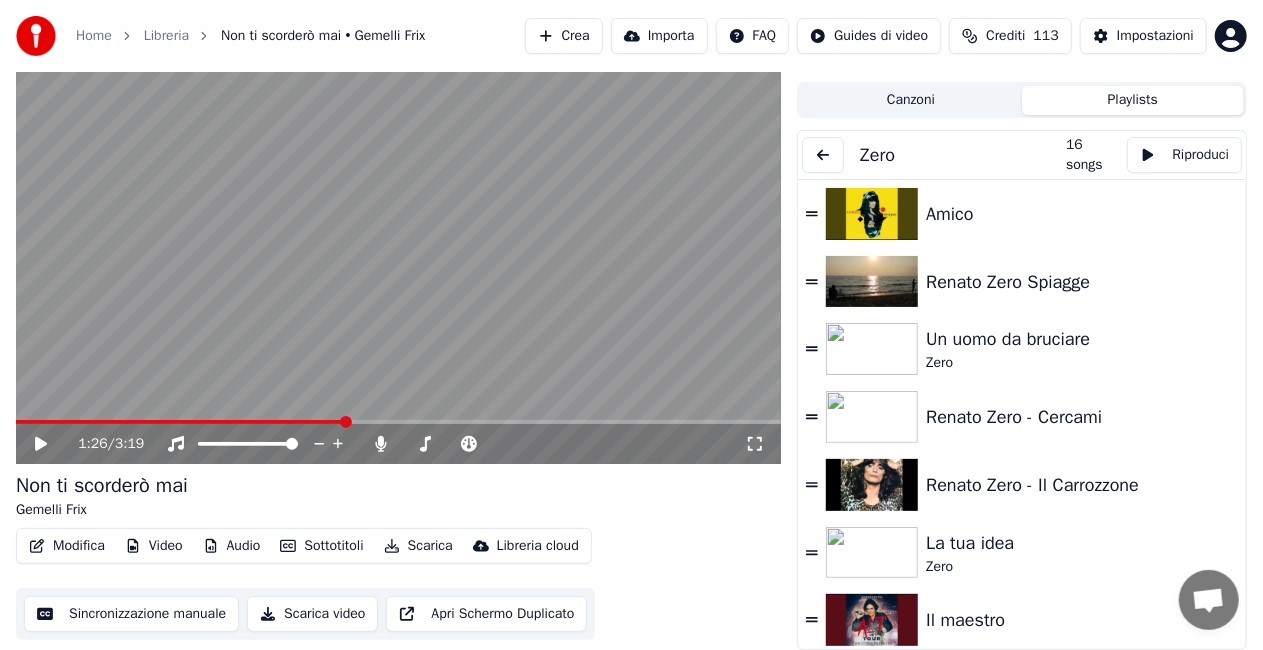 click on "Playlists" at bounding box center (1133, 100) 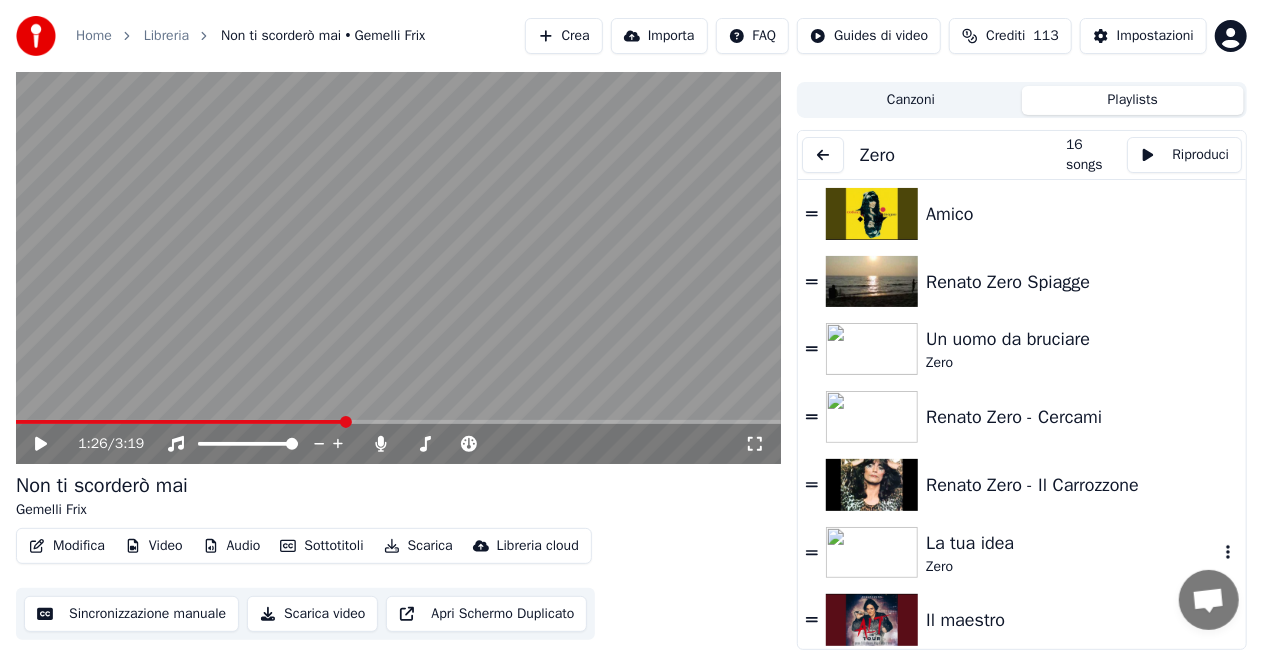 scroll, scrollTop: 0, scrollLeft: 0, axis: both 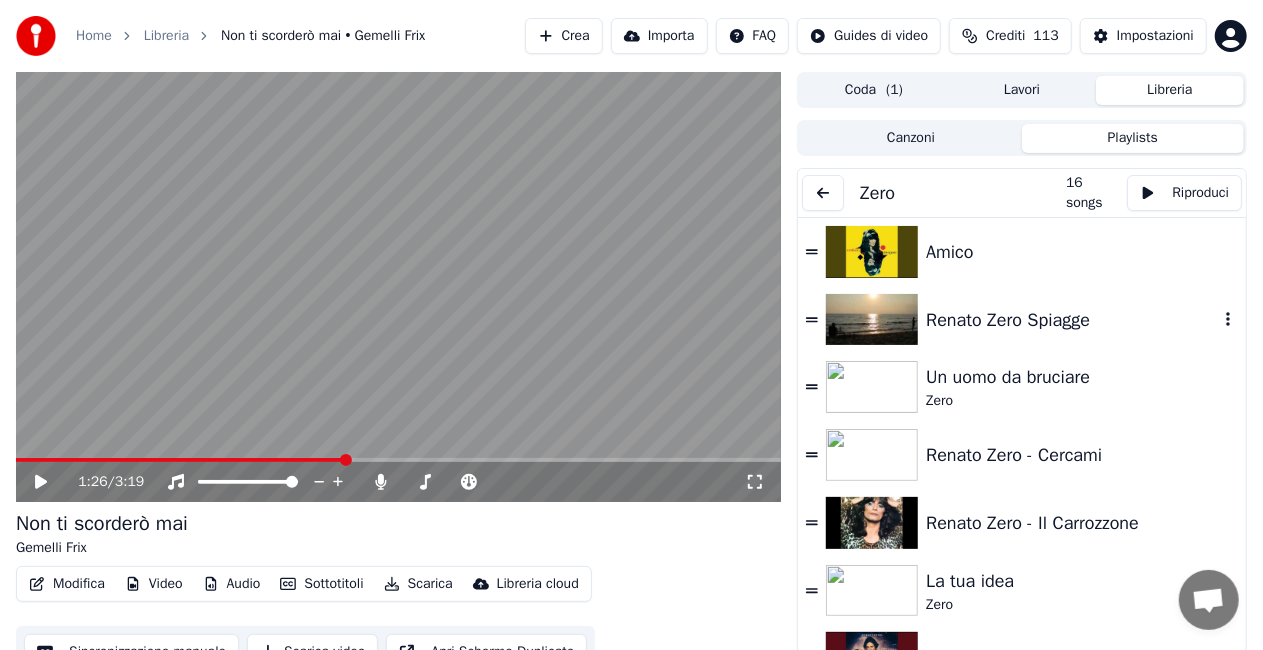 type 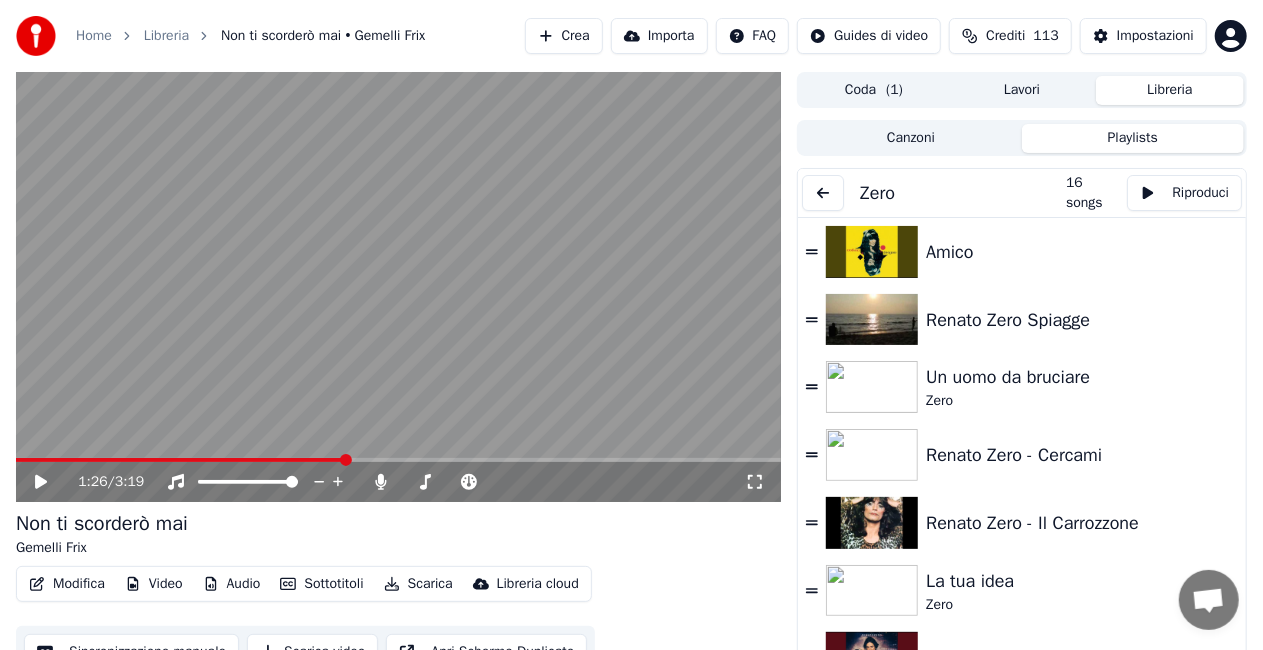 click at bounding box center [823, 193] 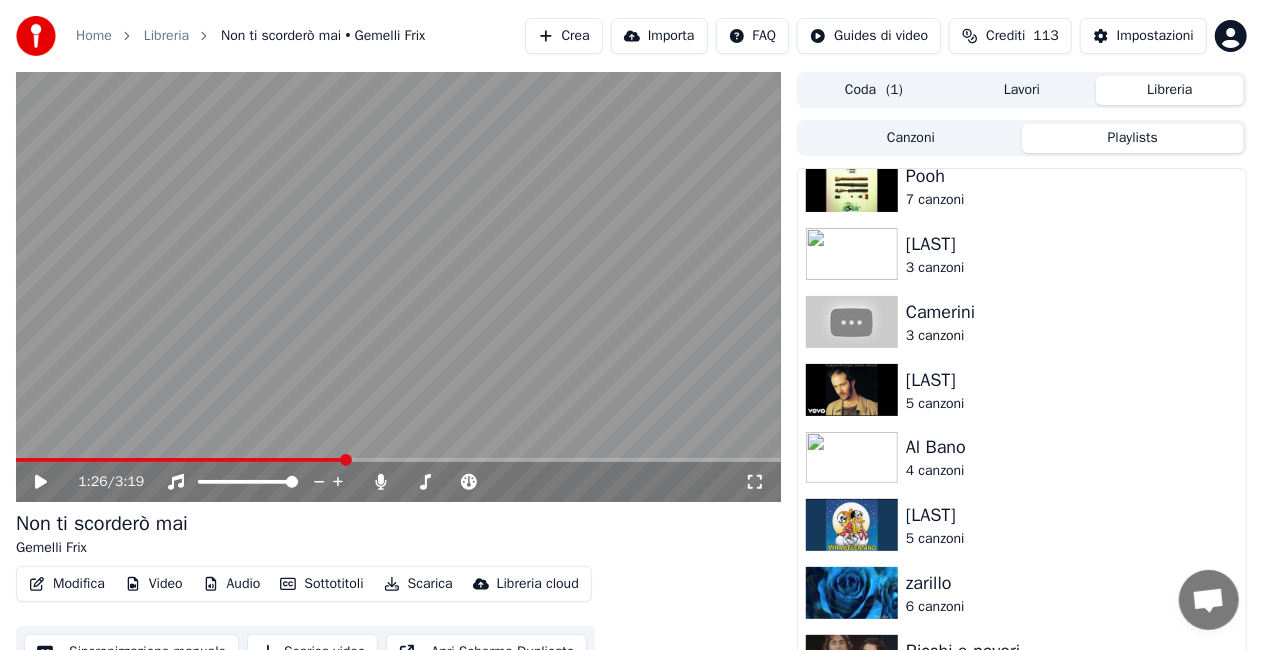 scroll, scrollTop: 2123, scrollLeft: 0, axis: vertical 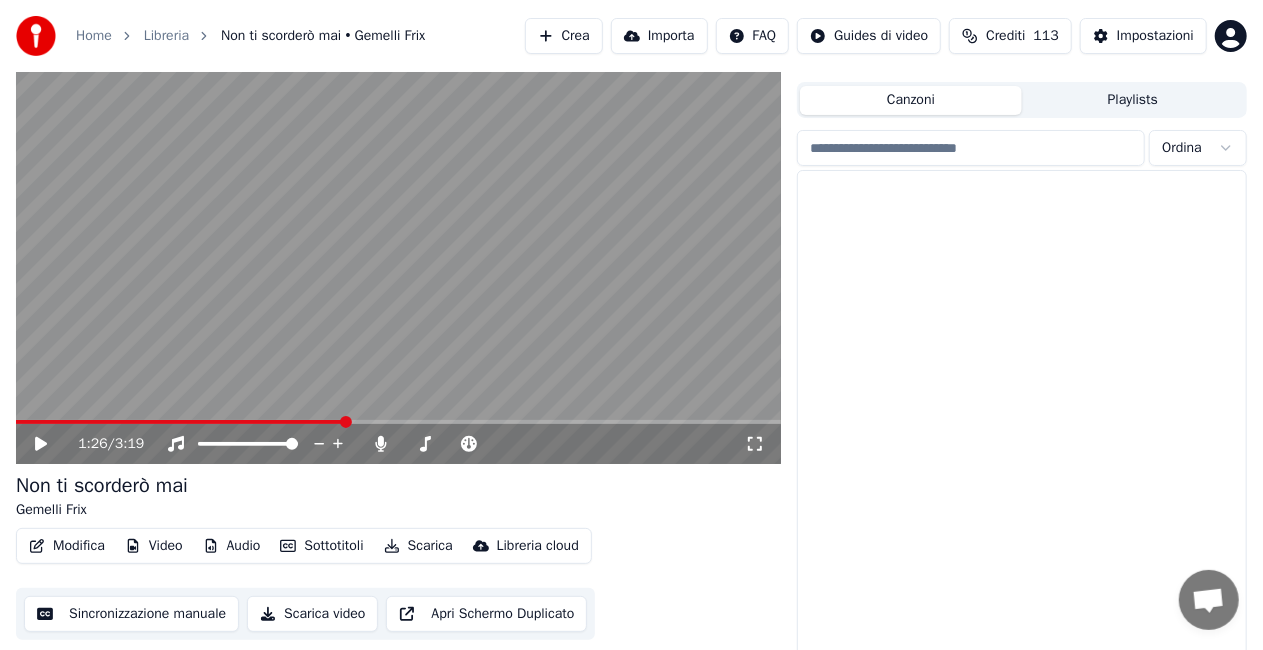 click on "Canzoni" at bounding box center (911, 100) 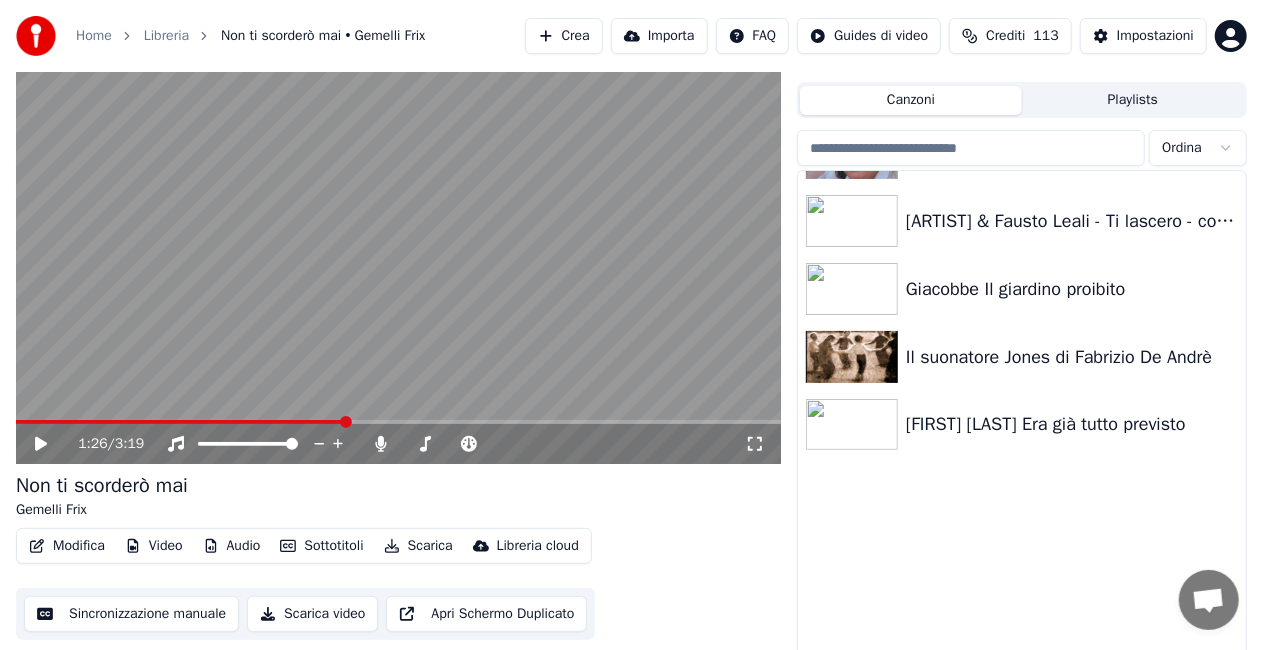 scroll, scrollTop: 1000, scrollLeft: 0, axis: vertical 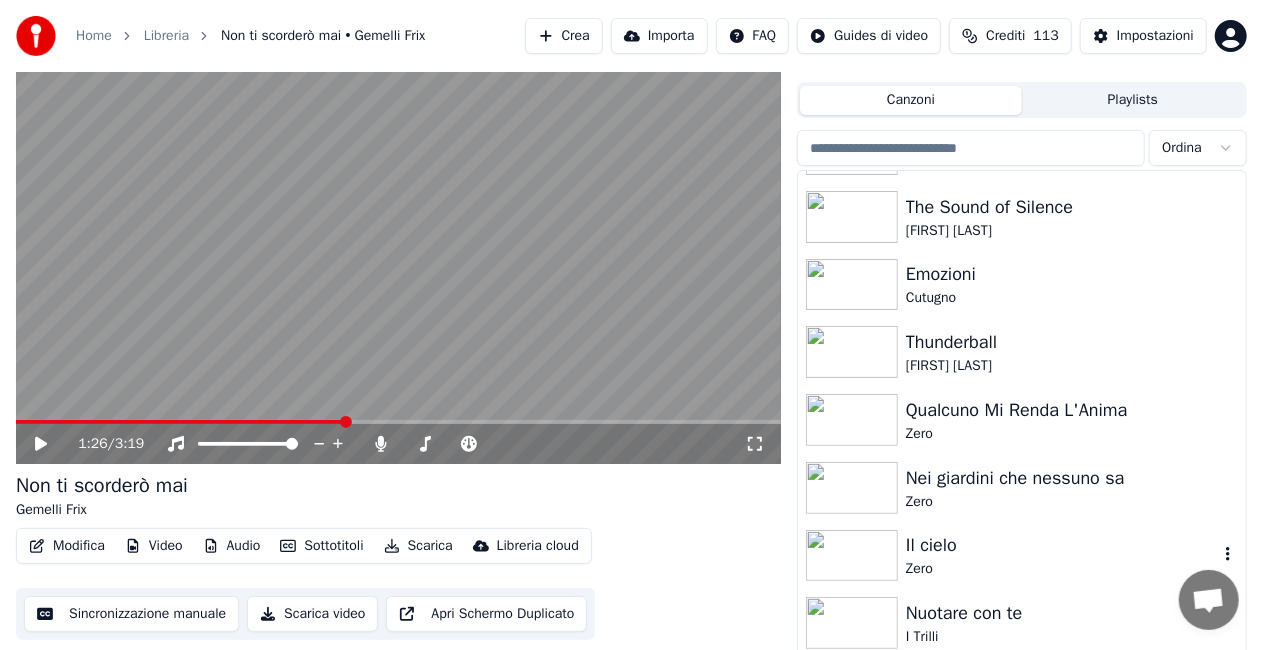 click on "Zero" at bounding box center (1062, 569) 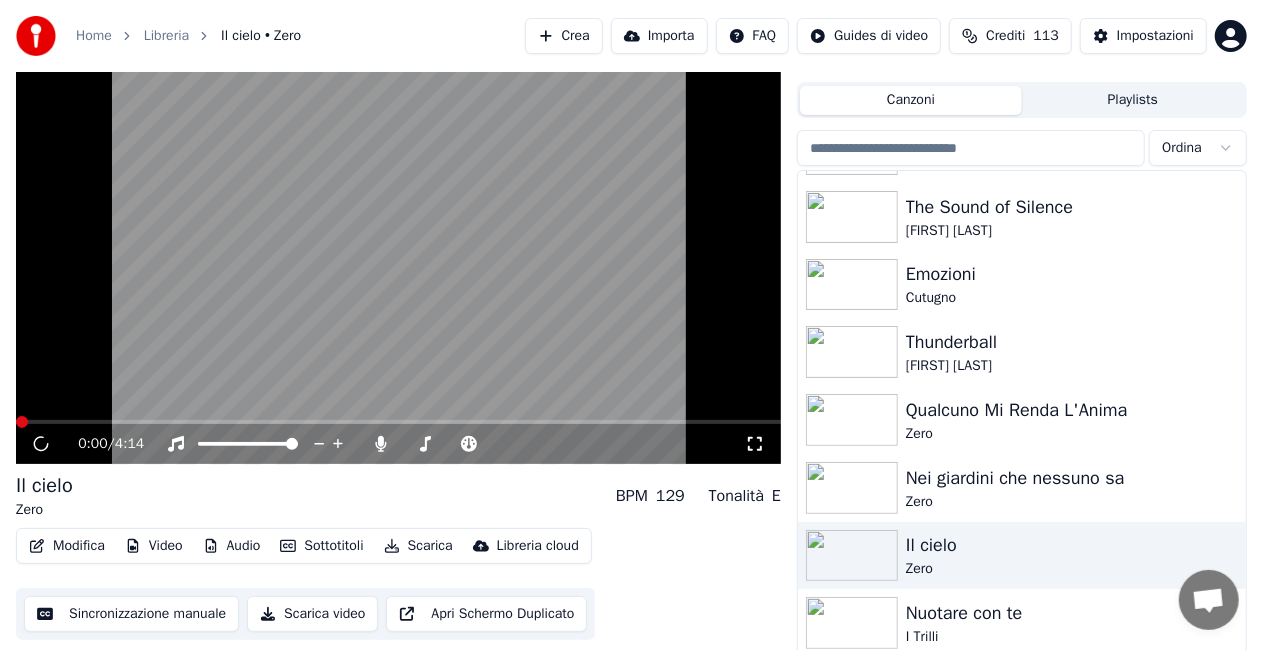 click 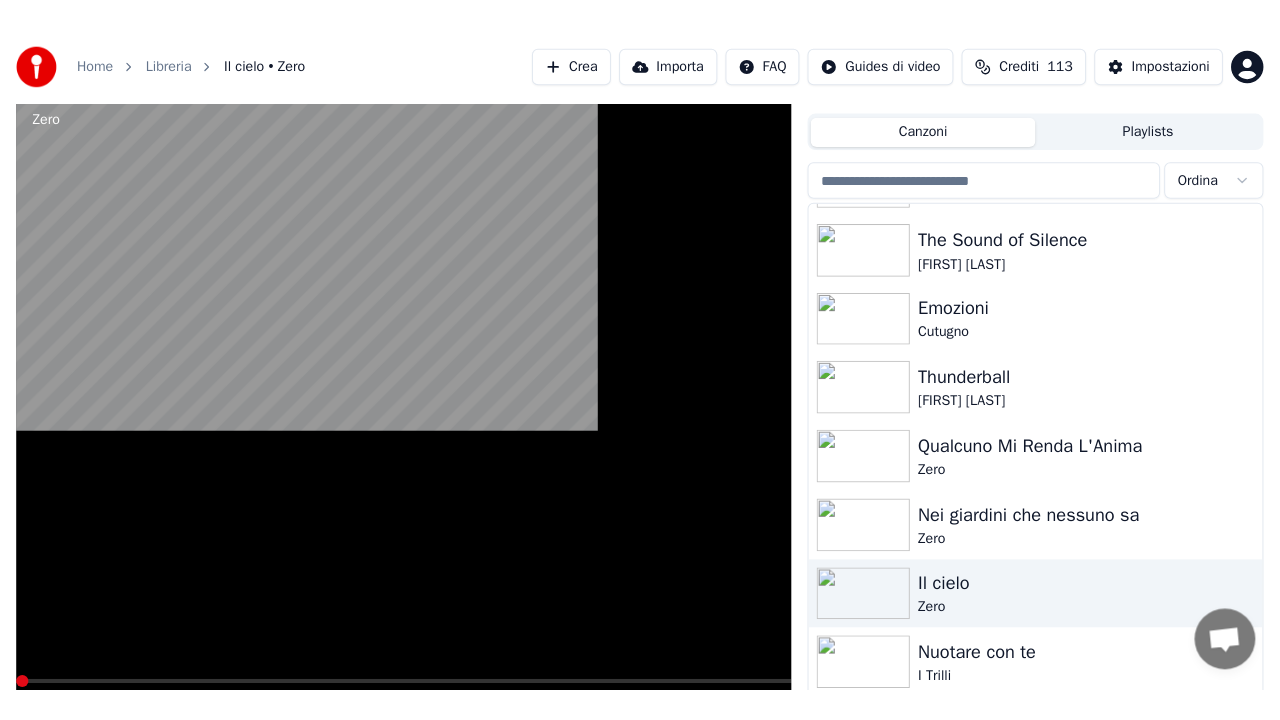 scroll, scrollTop: 28, scrollLeft: 0, axis: vertical 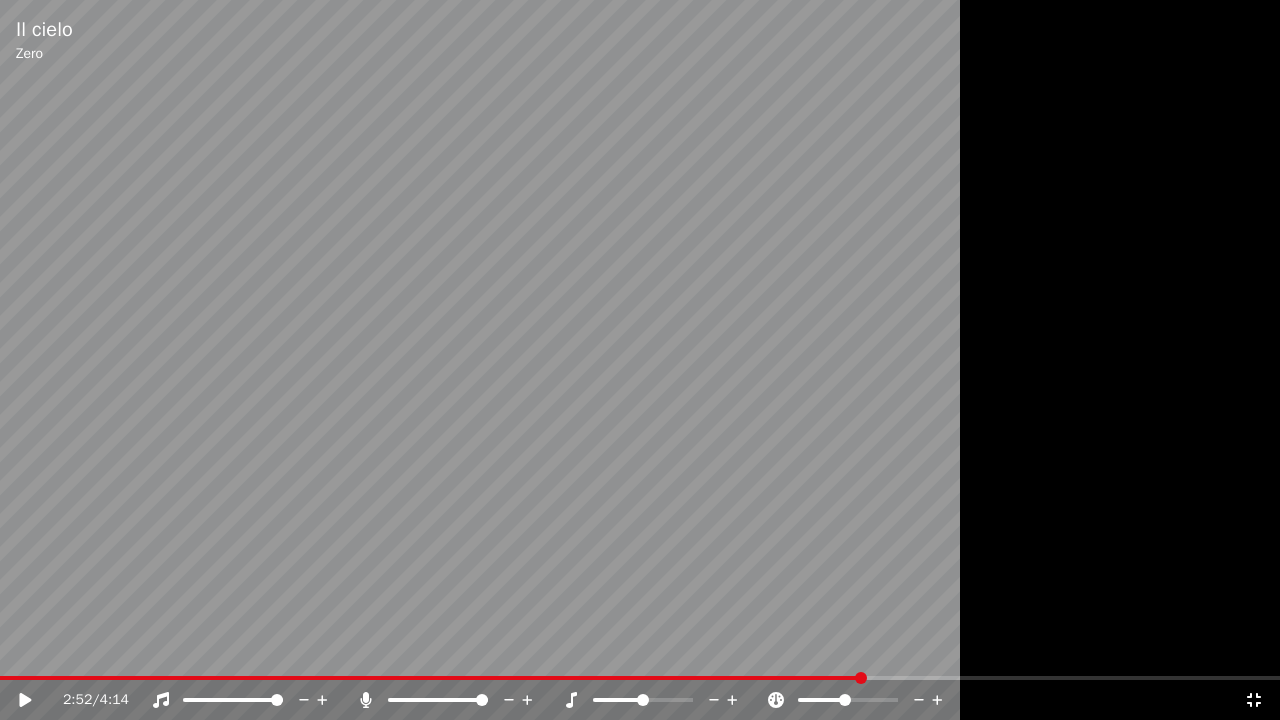 click on "2:52  /  4:14" at bounding box center (640, 700) 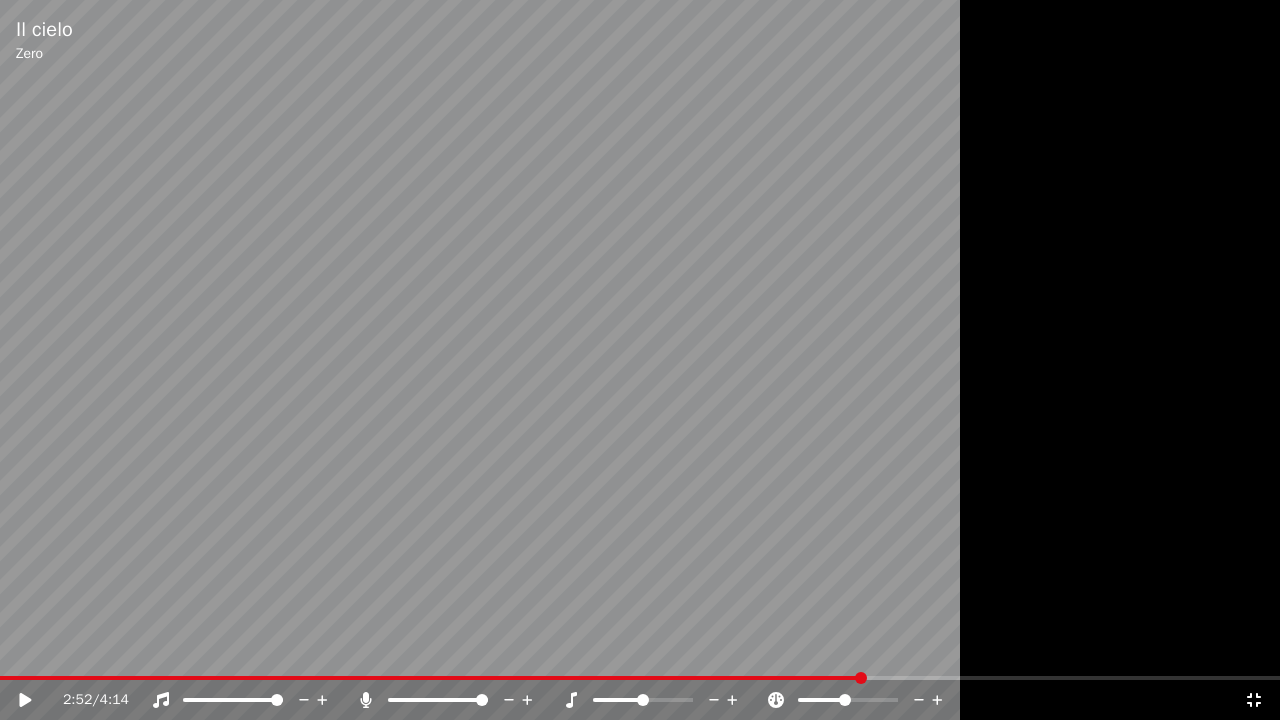 click at bounding box center [640, 678] 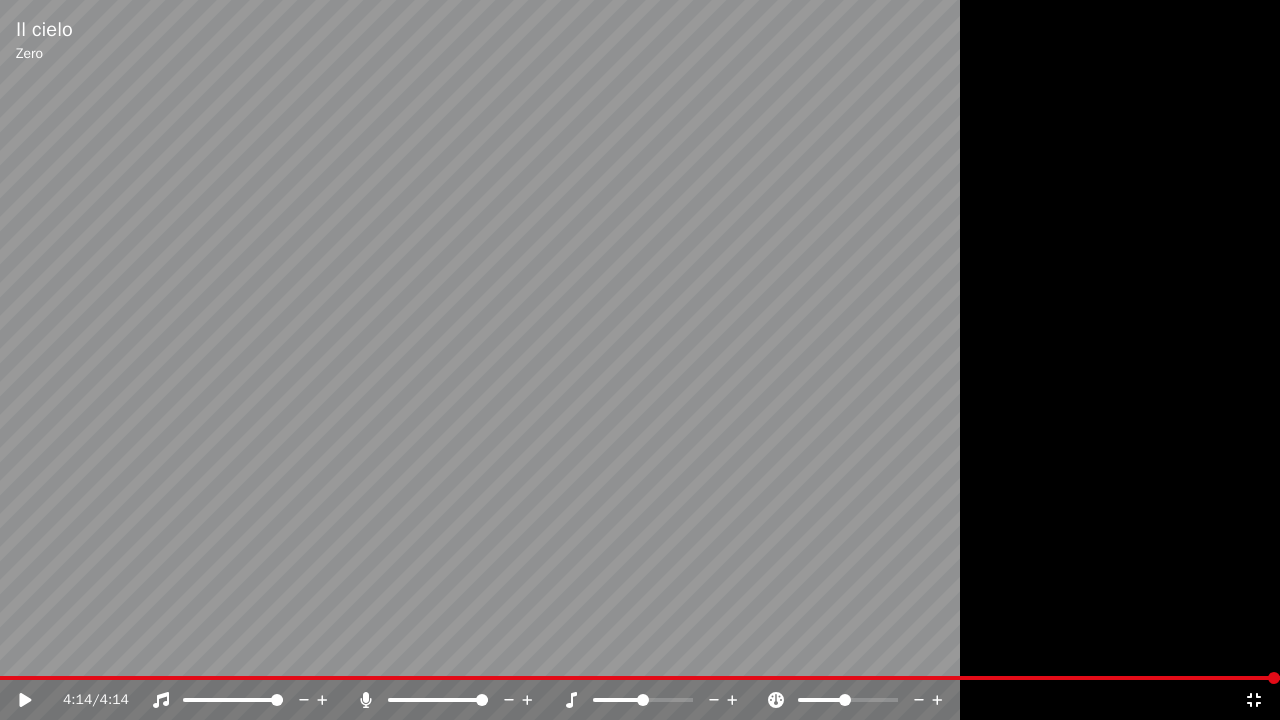 click on "4:14  /  4:14" at bounding box center [640, 700] 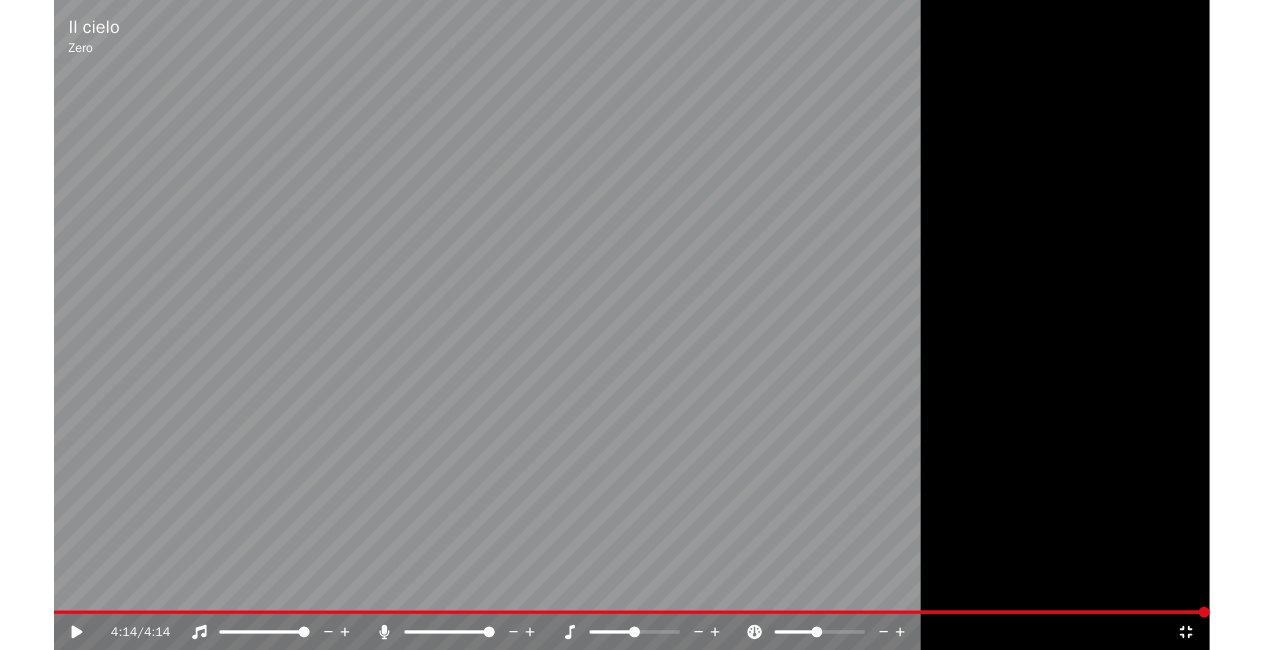 scroll, scrollTop: 28276, scrollLeft: 0, axis: vertical 